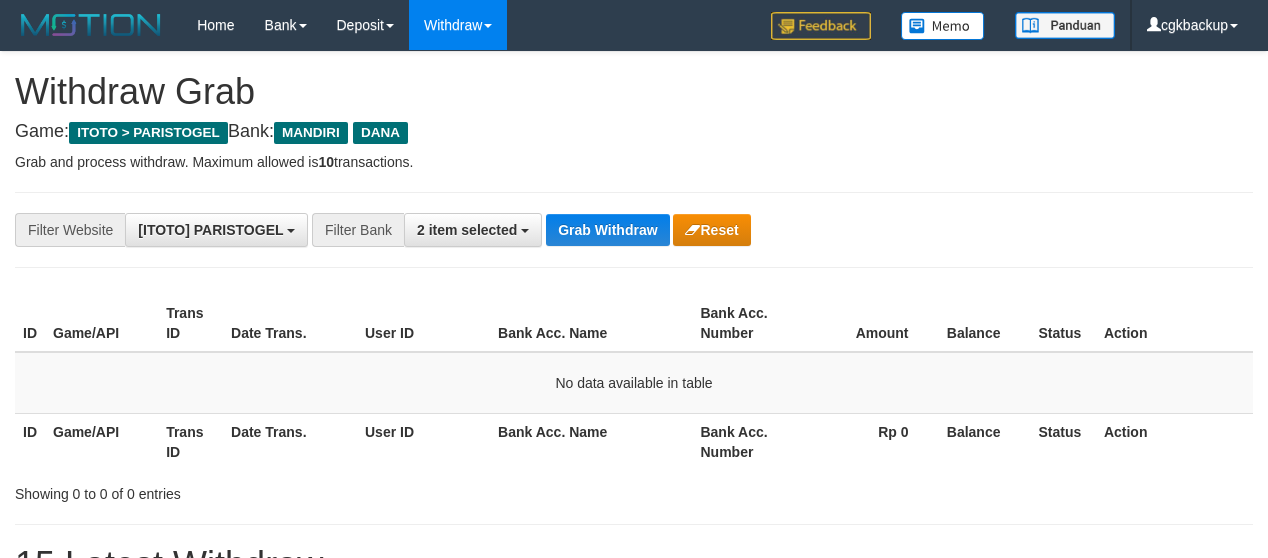scroll, scrollTop: 0, scrollLeft: 0, axis: both 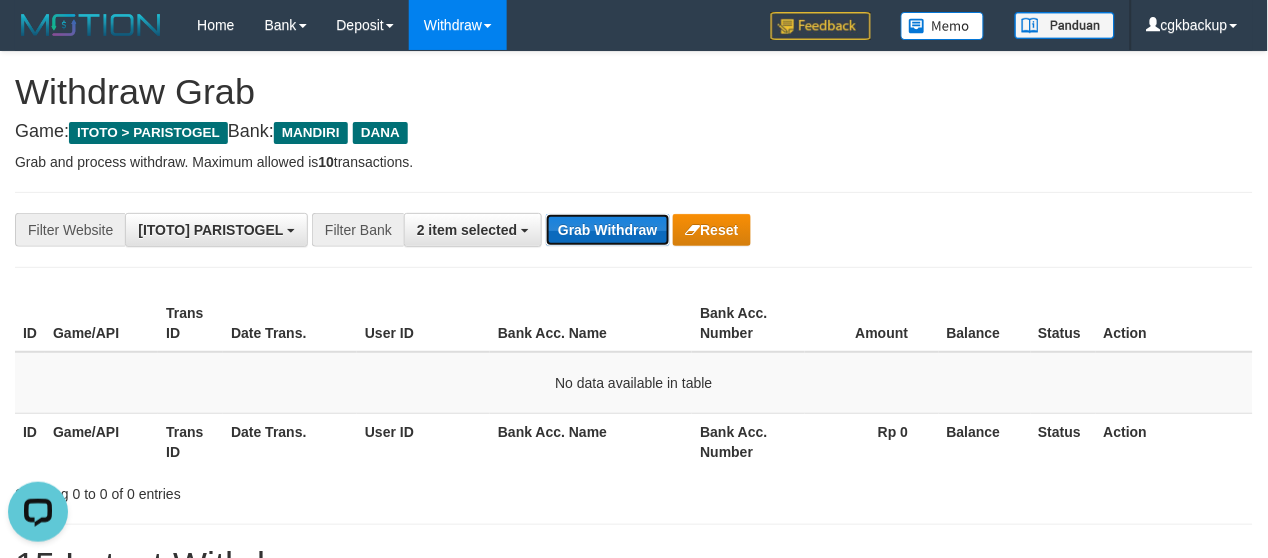 click on "Grab Withdraw" at bounding box center (607, 230) 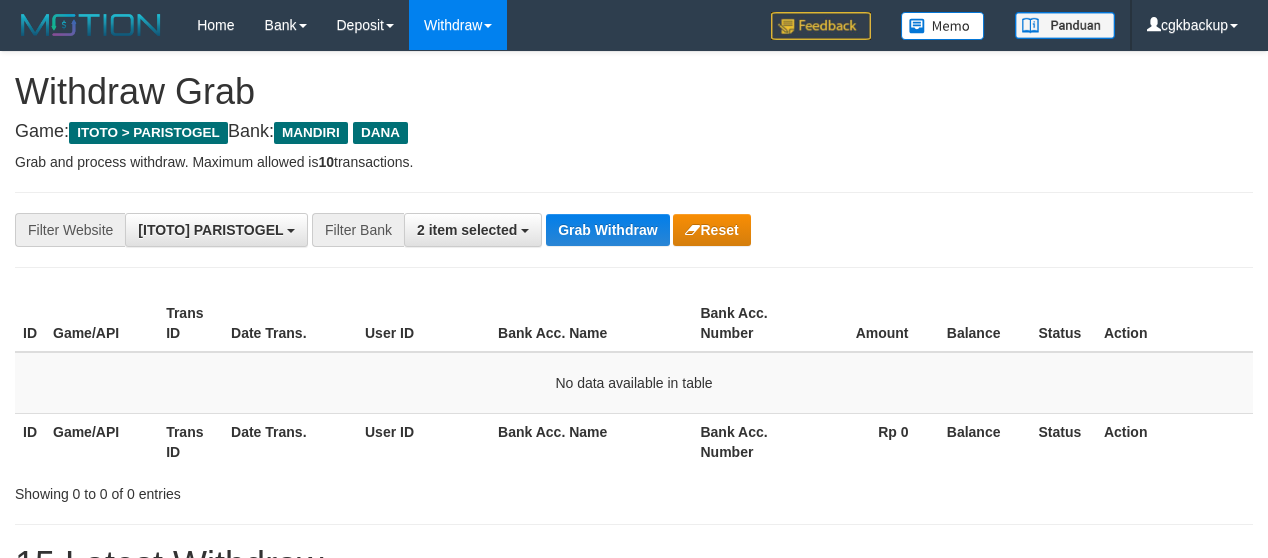 scroll, scrollTop: 0, scrollLeft: 0, axis: both 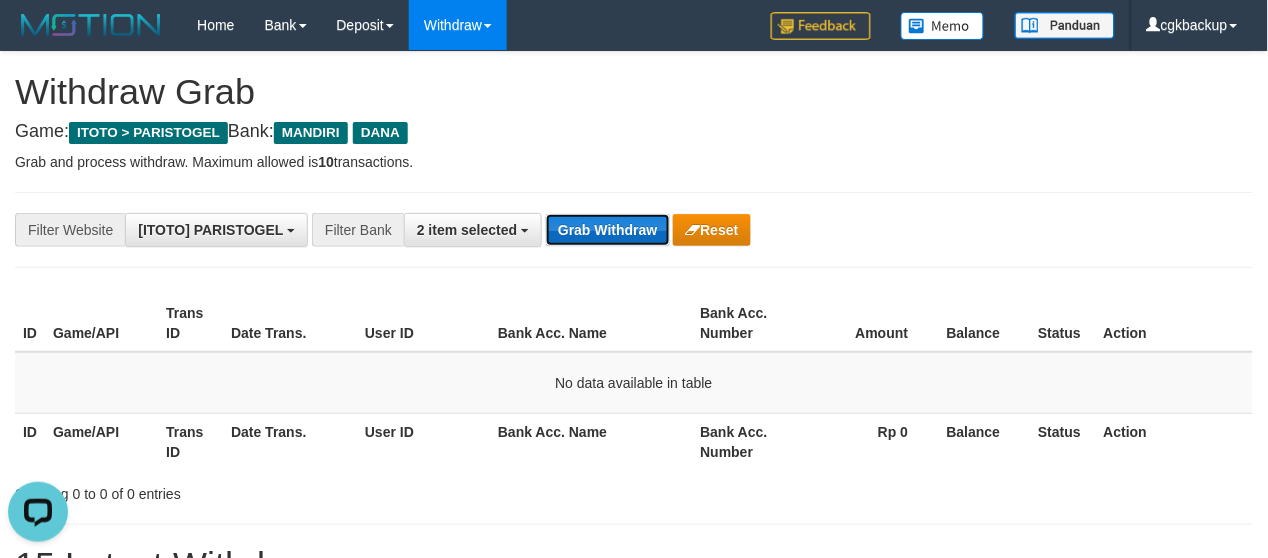click on "Grab Withdraw" at bounding box center [607, 230] 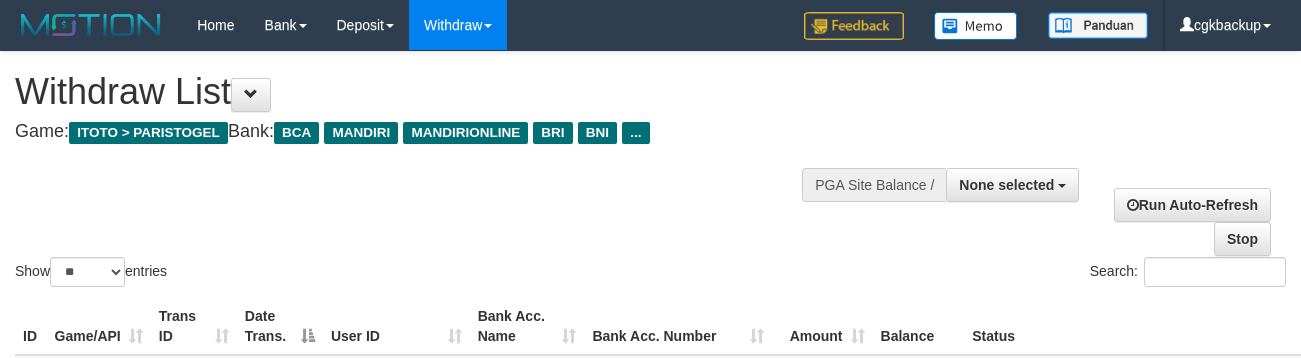 select 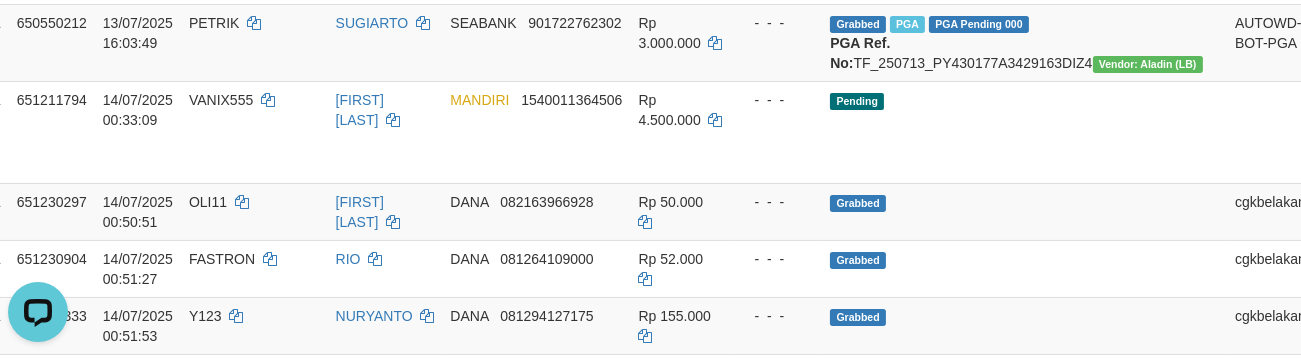 scroll, scrollTop: 0, scrollLeft: 0, axis: both 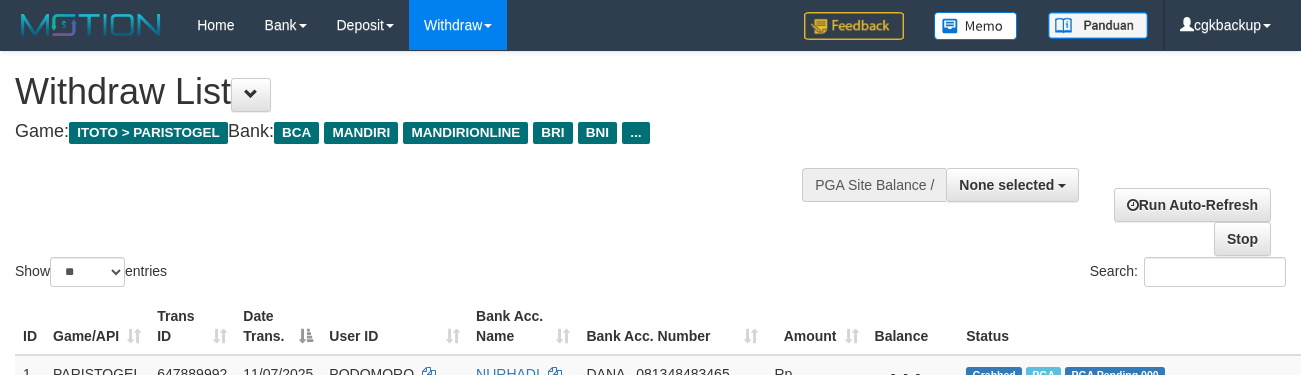 select 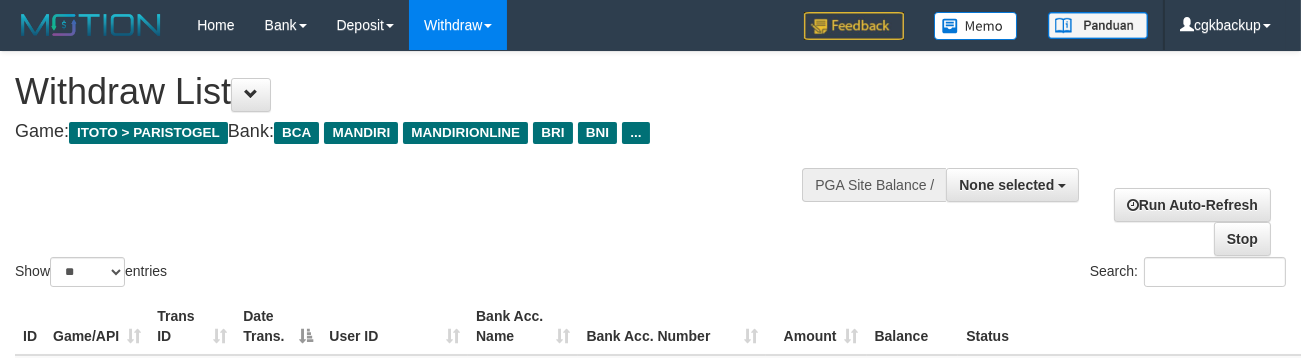 scroll, scrollTop: 1061, scrollLeft: 126, axis: both 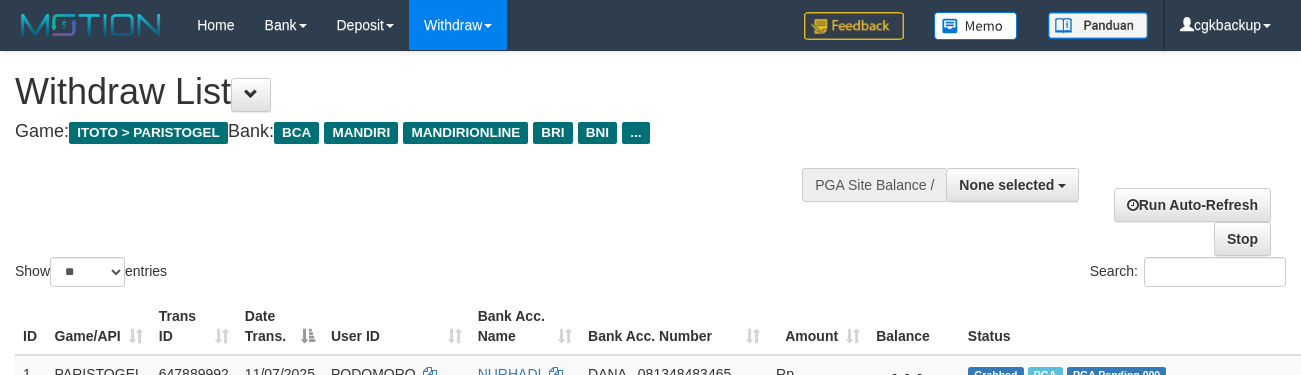 select 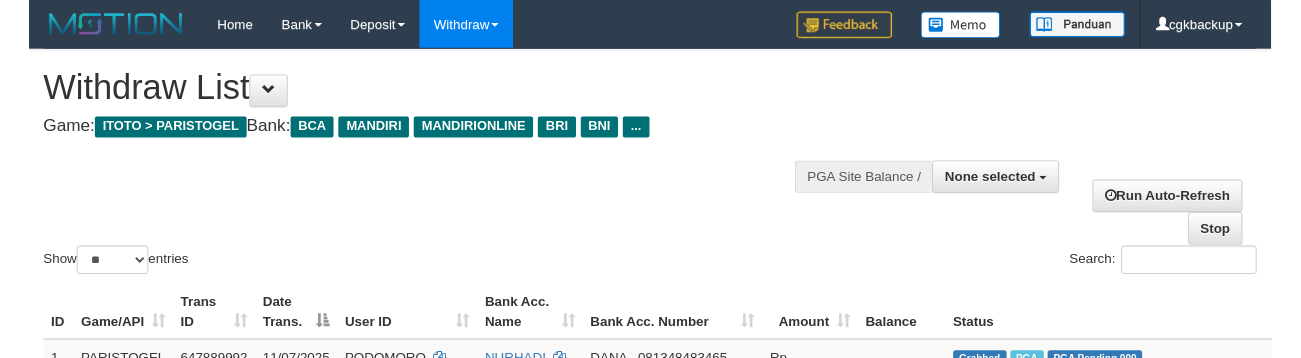 scroll, scrollTop: 1366, scrollLeft: 126, axis: both 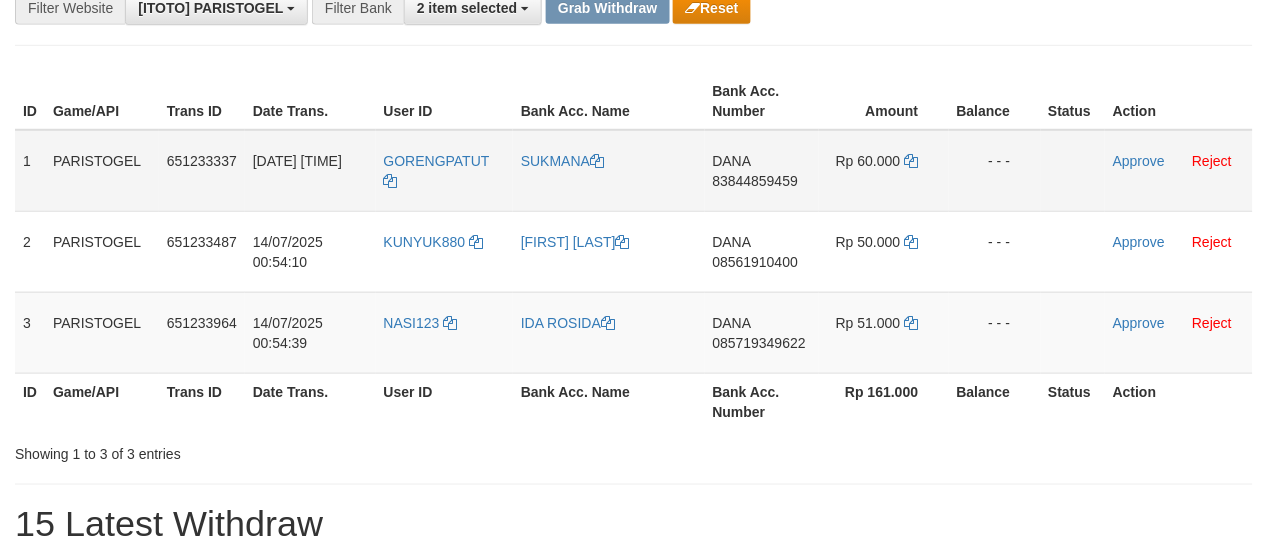 click on "GORENGPATUT" at bounding box center [444, 171] 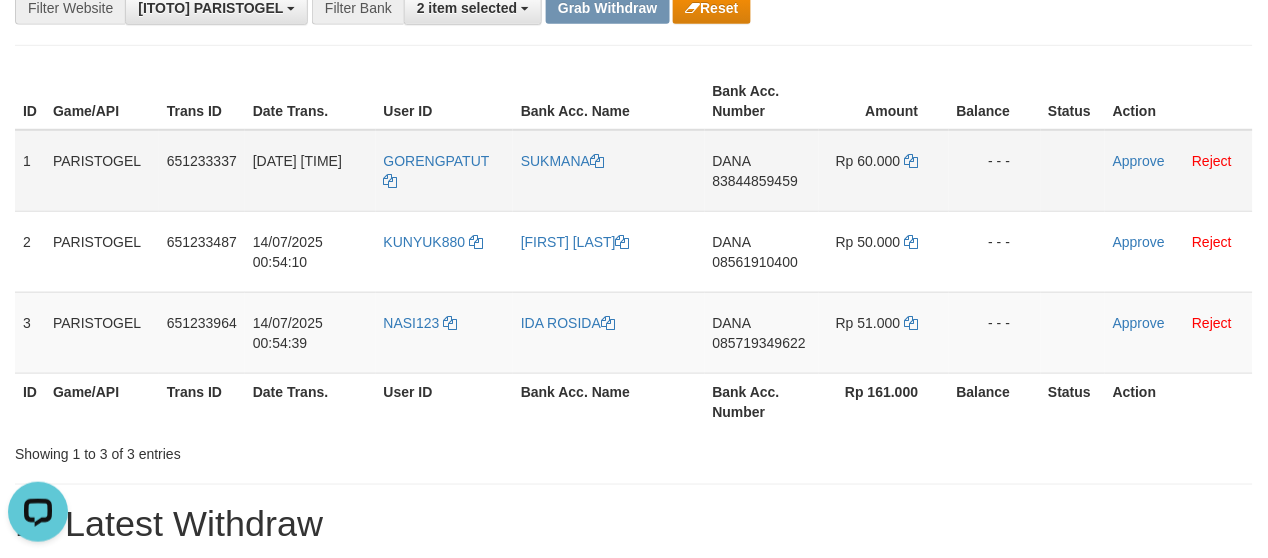 scroll, scrollTop: 0, scrollLeft: 0, axis: both 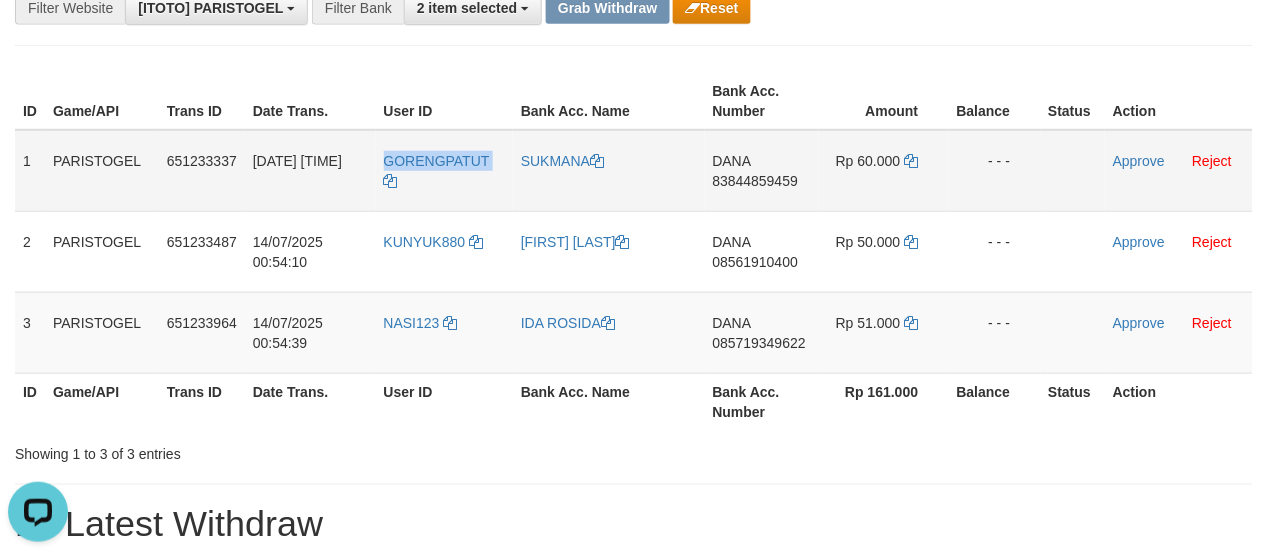 click on "GORENGPATUT" at bounding box center (444, 171) 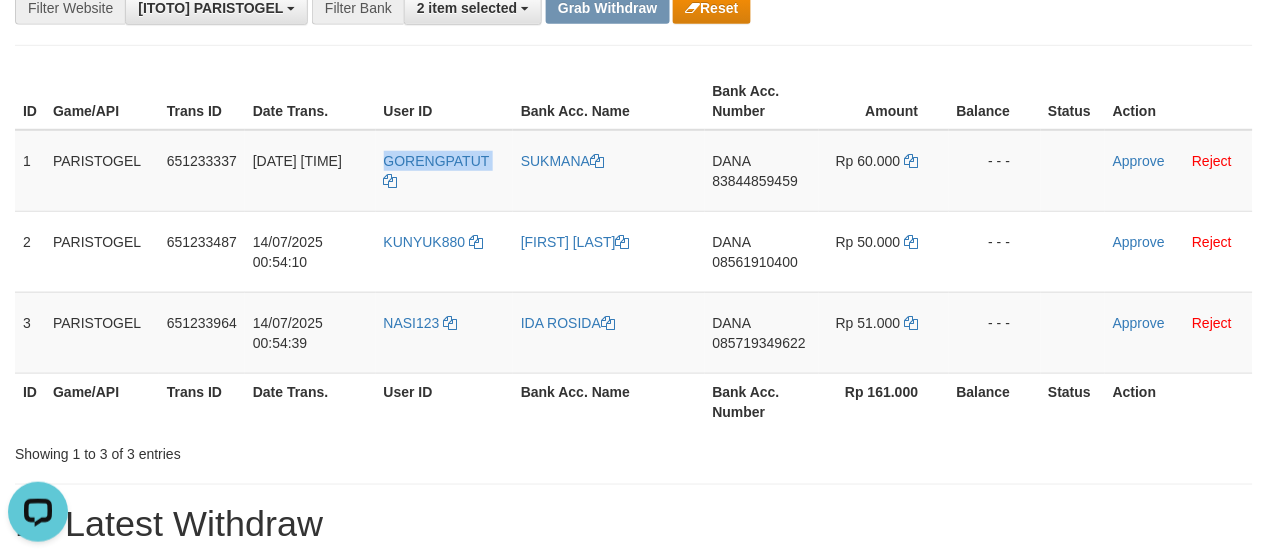 copy on "GORENGPATUT" 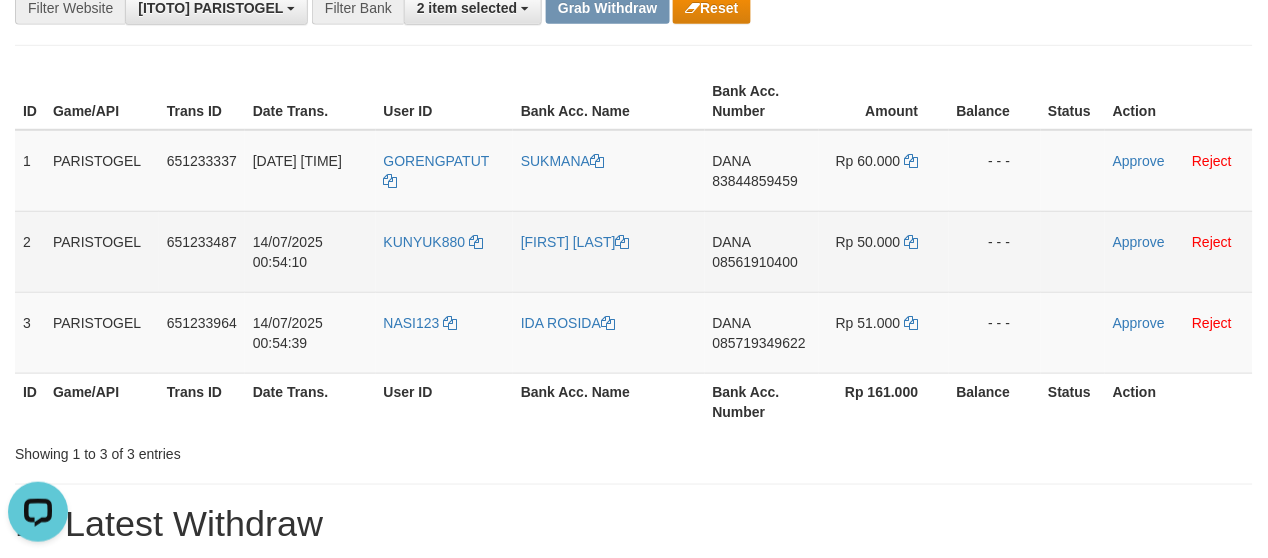 click on "KUNYUK880" at bounding box center (444, 251) 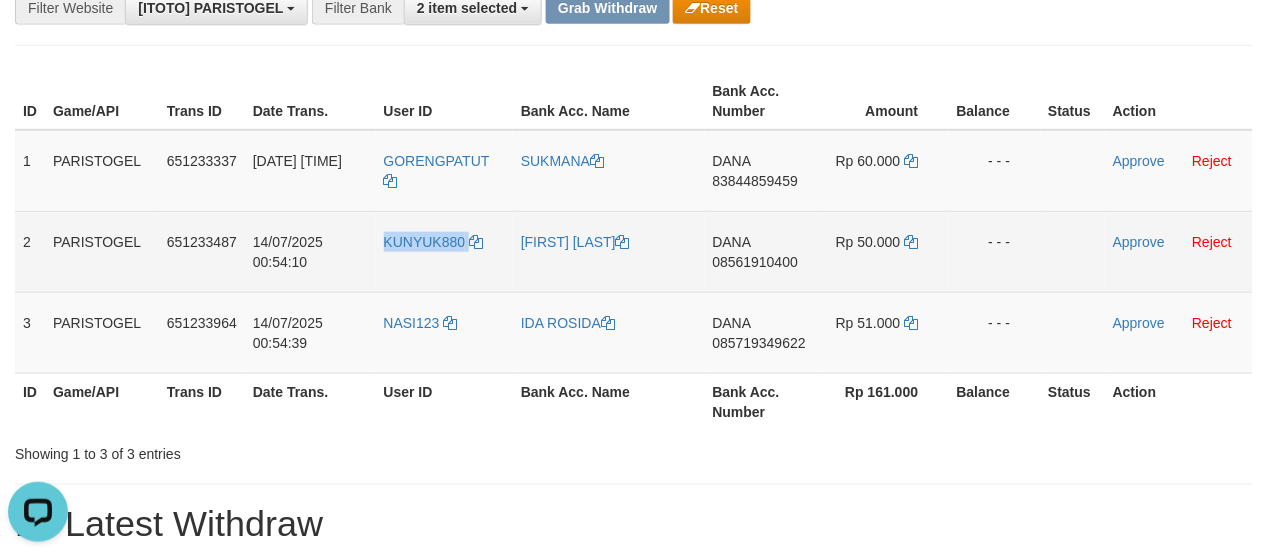 copy on "KUNYUK880" 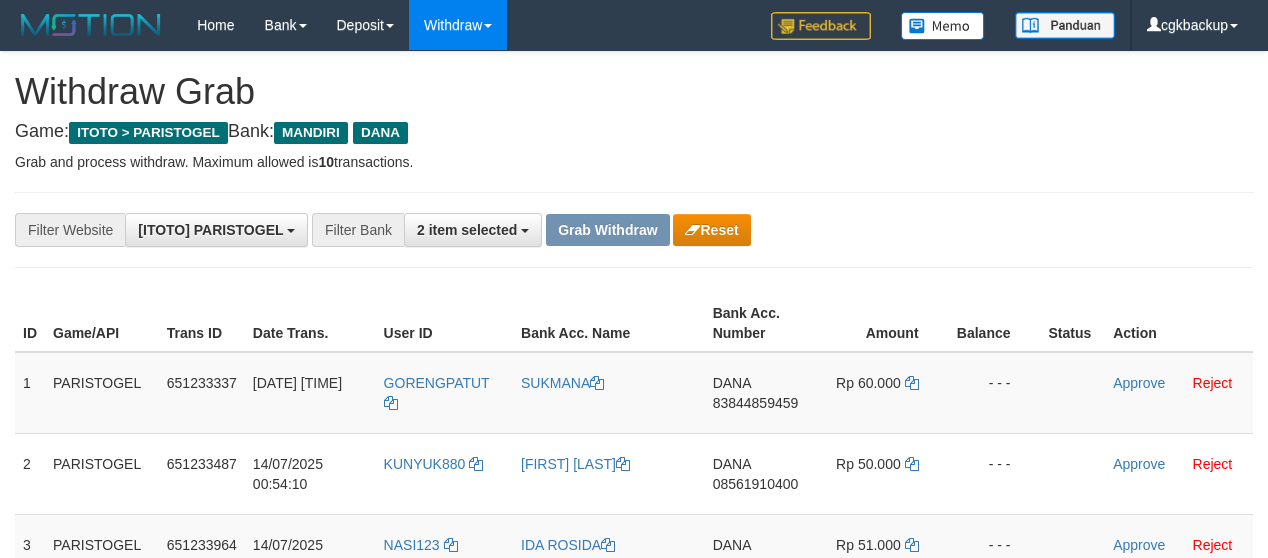 scroll, scrollTop: 134, scrollLeft: 0, axis: vertical 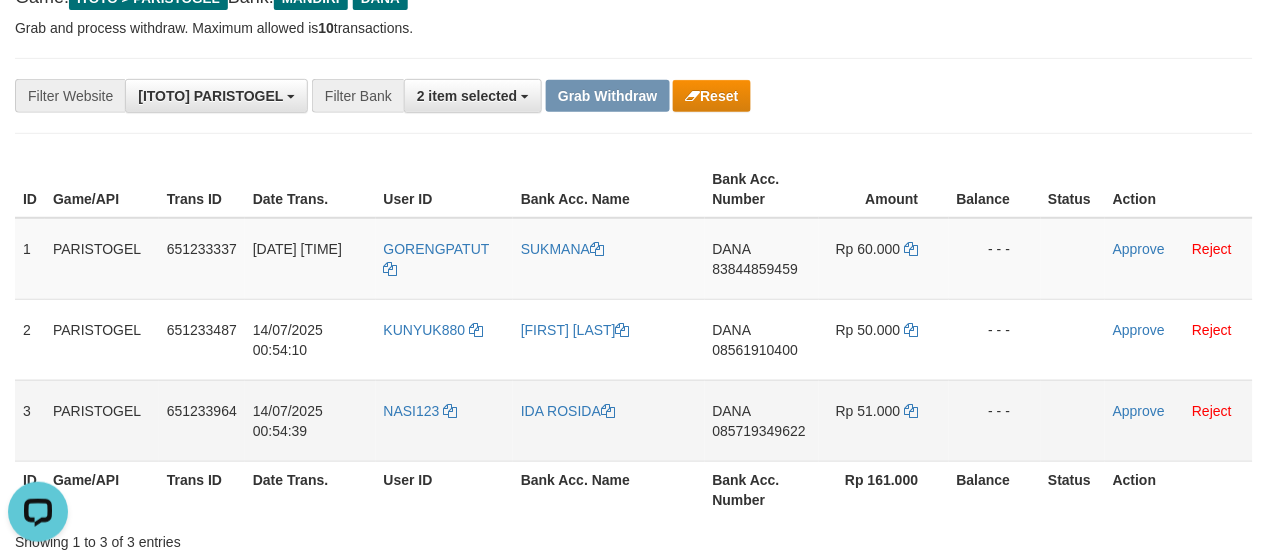 click on "NASI123" at bounding box center (444, 420) 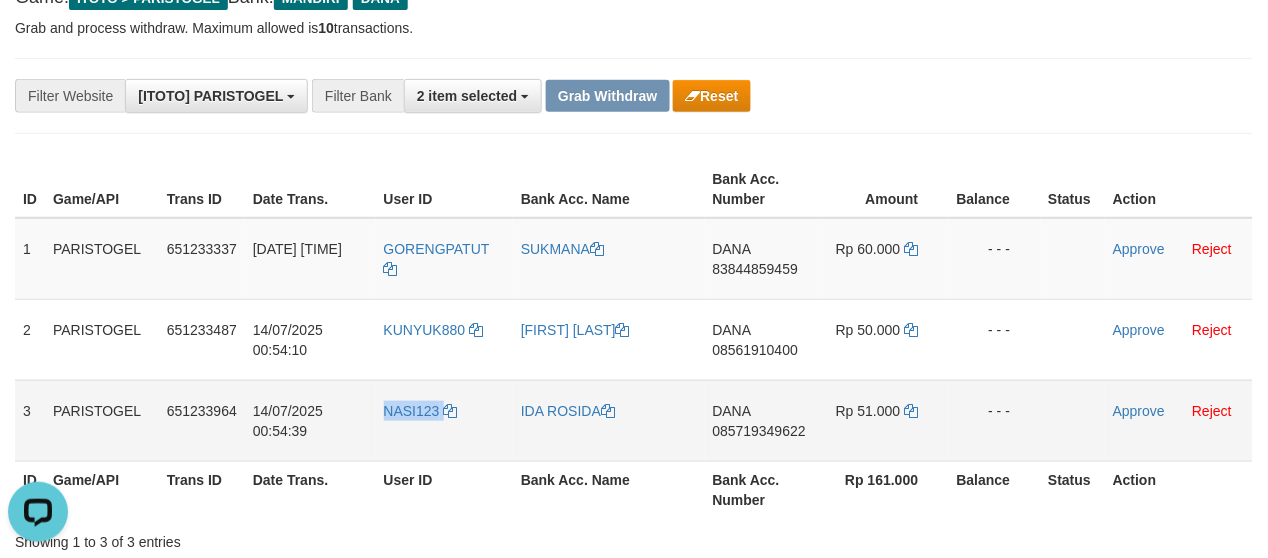 copy on "NASI123" 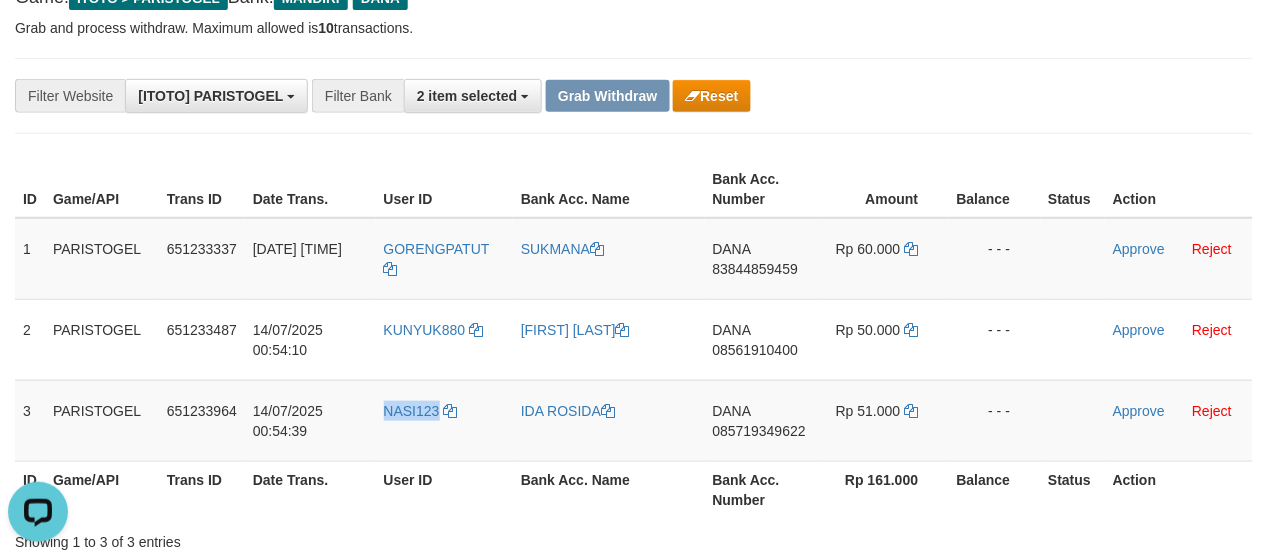 copy on "NASI123" 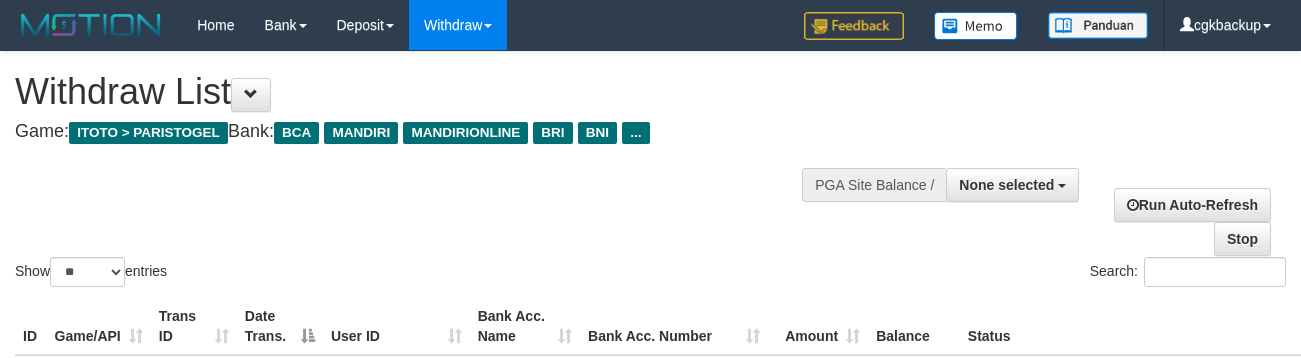 select 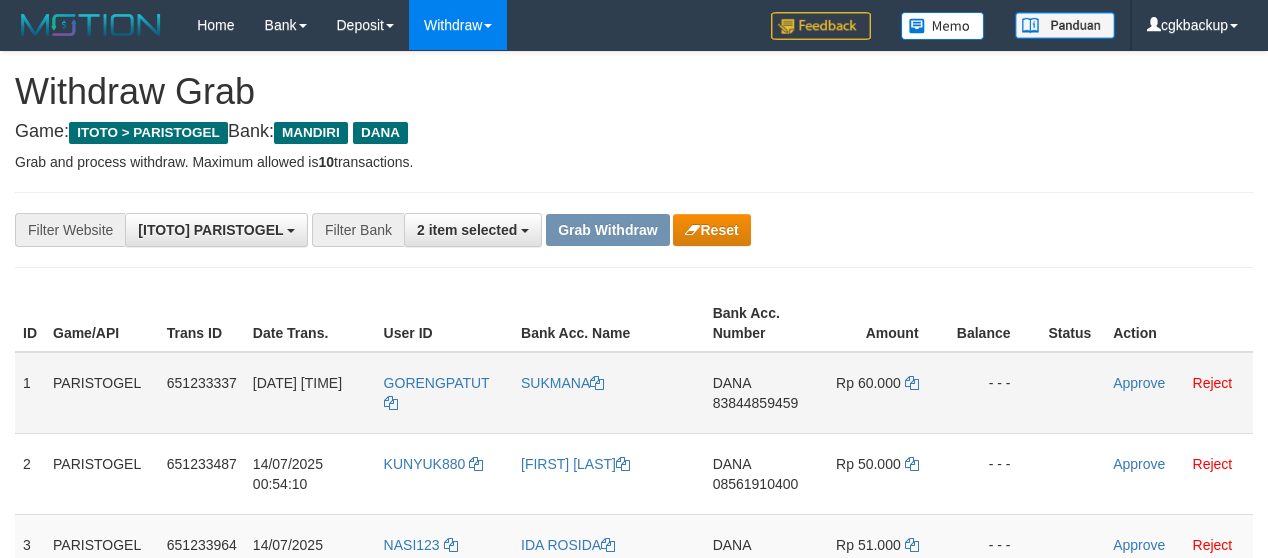 scroll, scrollTop: 125, scrollLeft: 0, axis: vertical 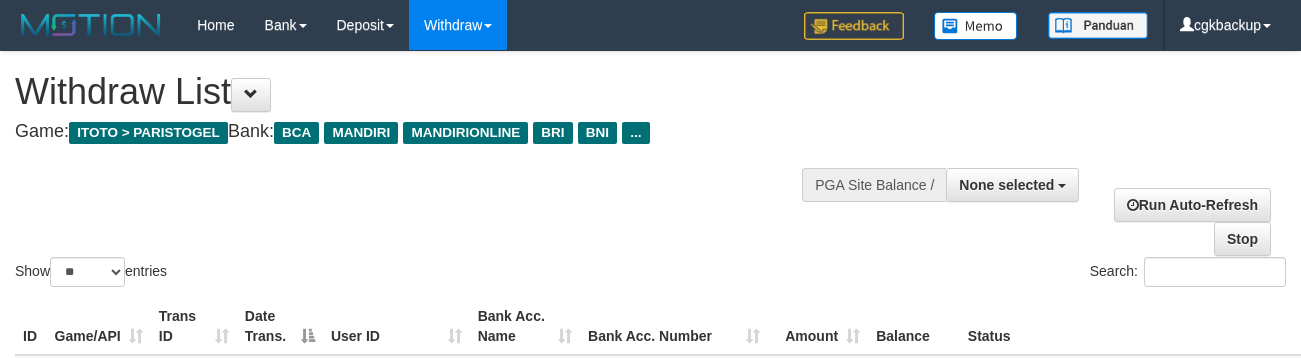 select 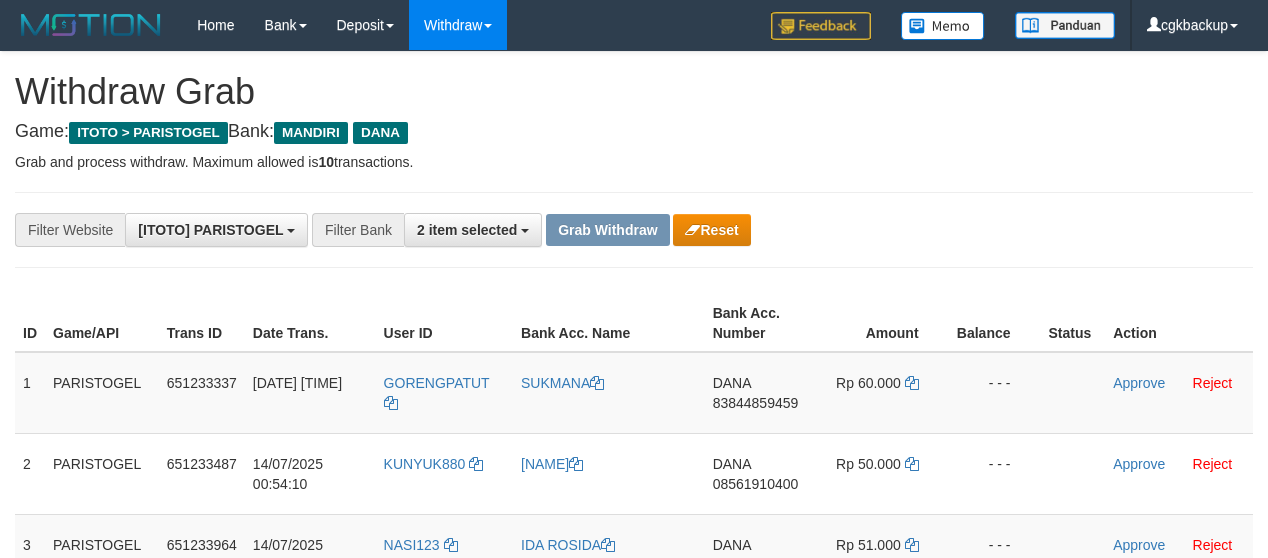 scroll, scrollTop: 138, scrollLeft: 0, axis: vertical 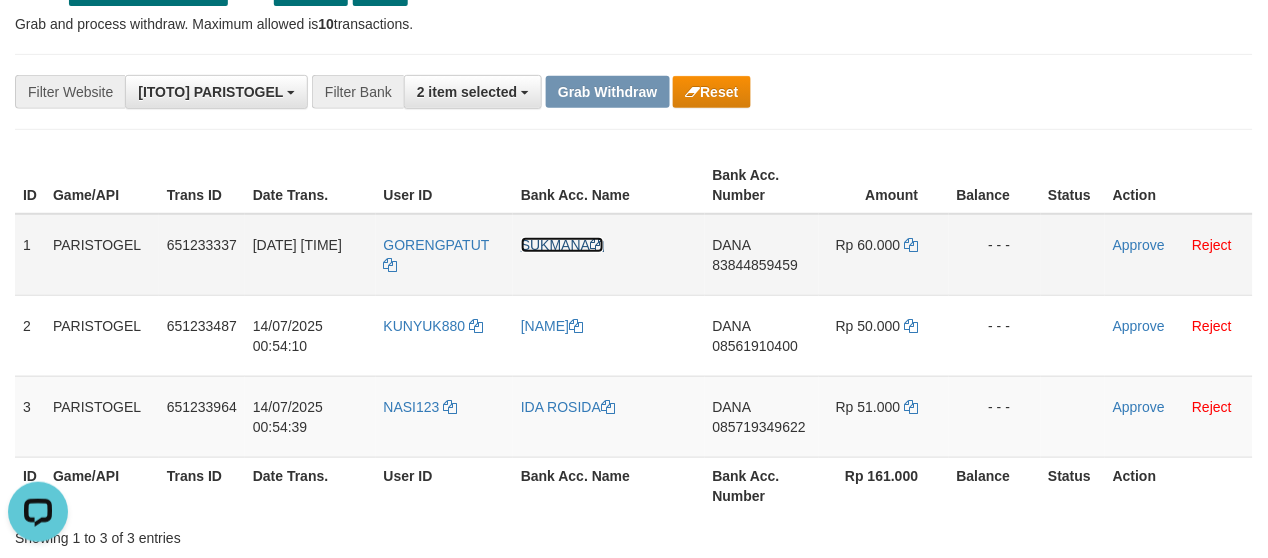 click on "SUKMANA" at bounding box center (562, 245) 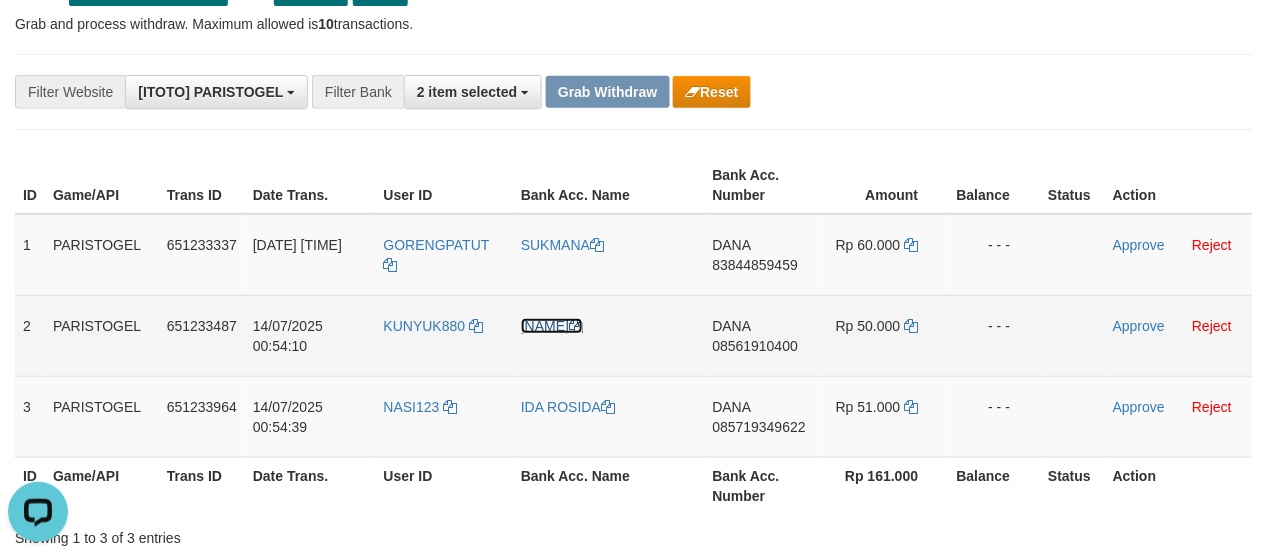 click on "[FIRST] [LAST]" at bounding box center [552, 326] 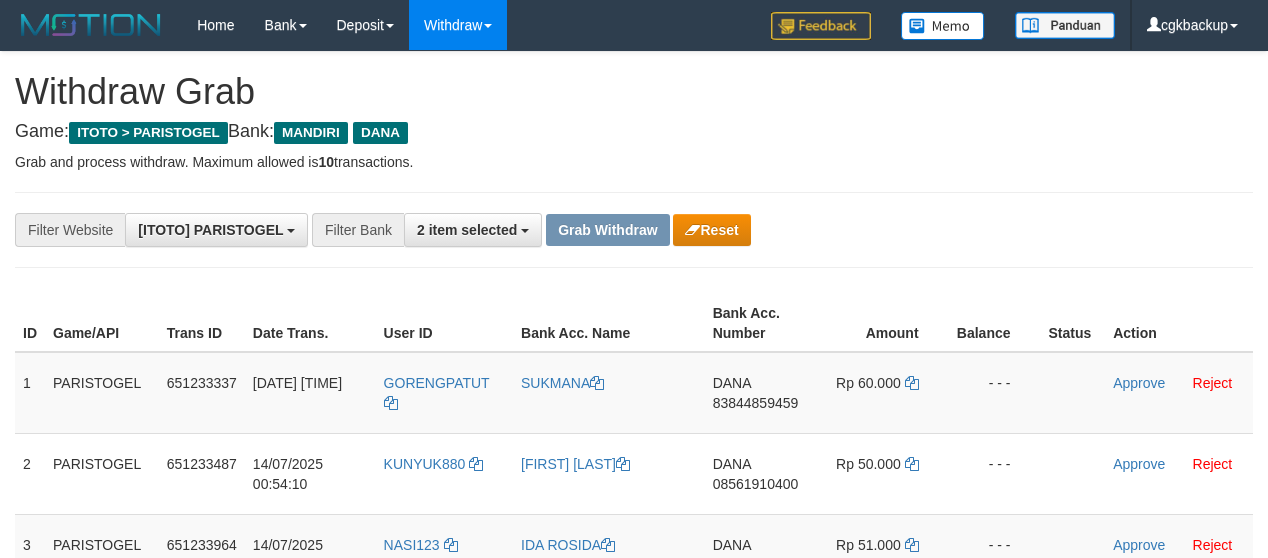 scroll, scrollTop: 140, scrollLeft: 0, axis: vertical 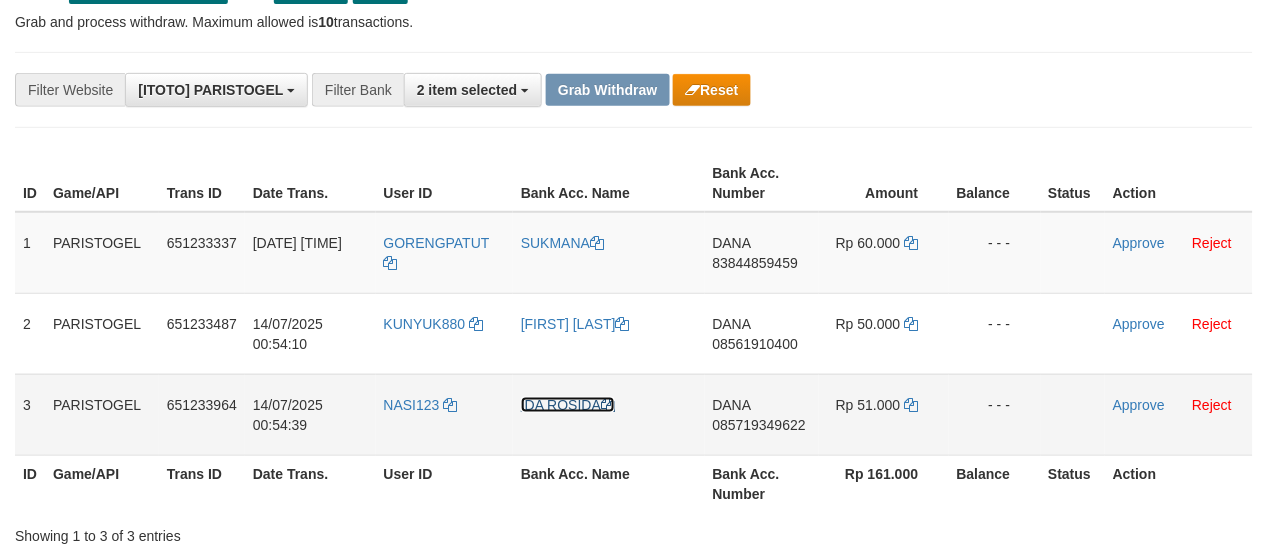 drag, startPoint x: 0, startPoint y: 0, endPoint x: 562, endPoint y: 410, distance: 695.6608 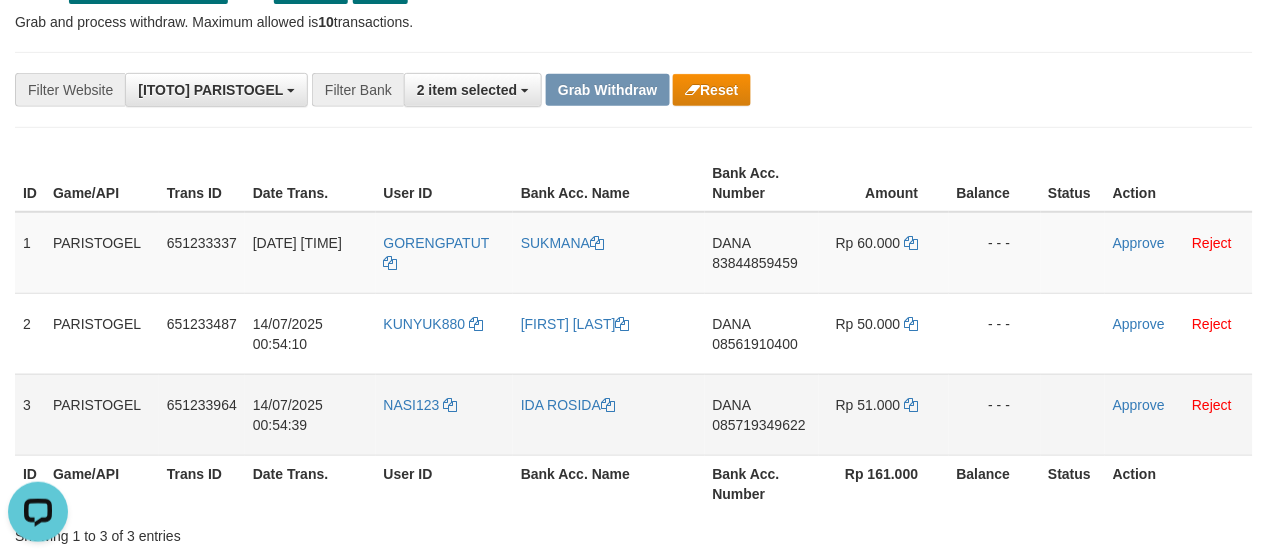 scroll, scrollTop: 0, scrollLeft: 0, axis: both 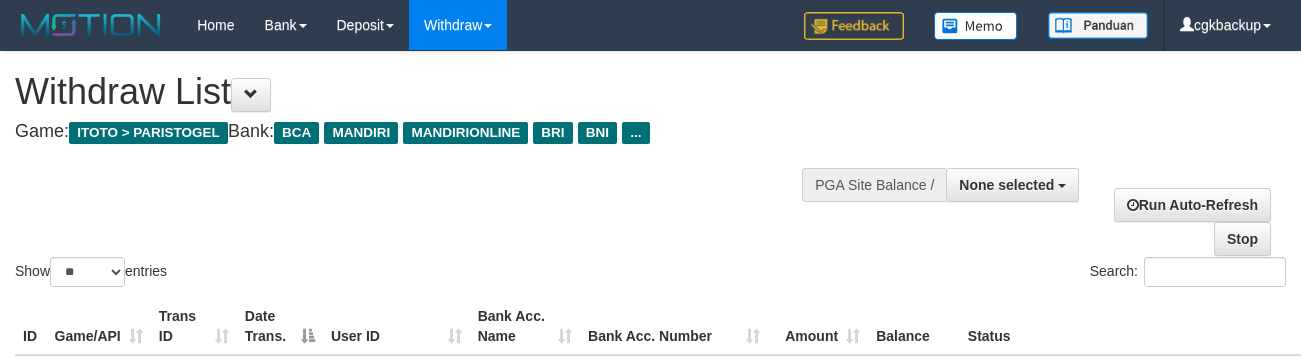 select 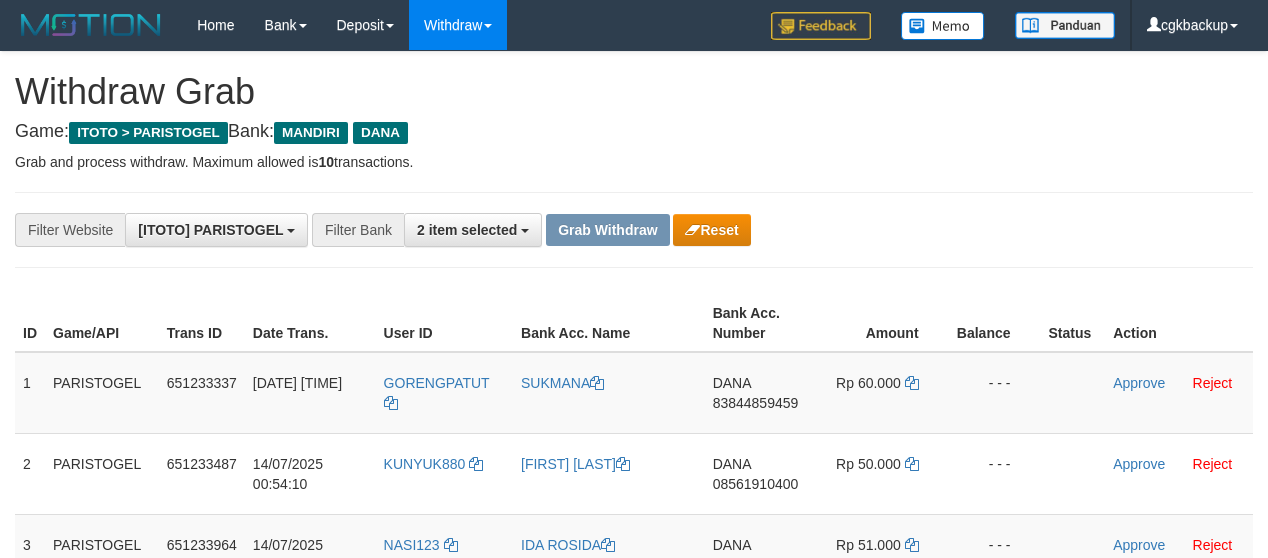 scroll, scrollTop: 141, scrollLeft: 0, axis: vertical 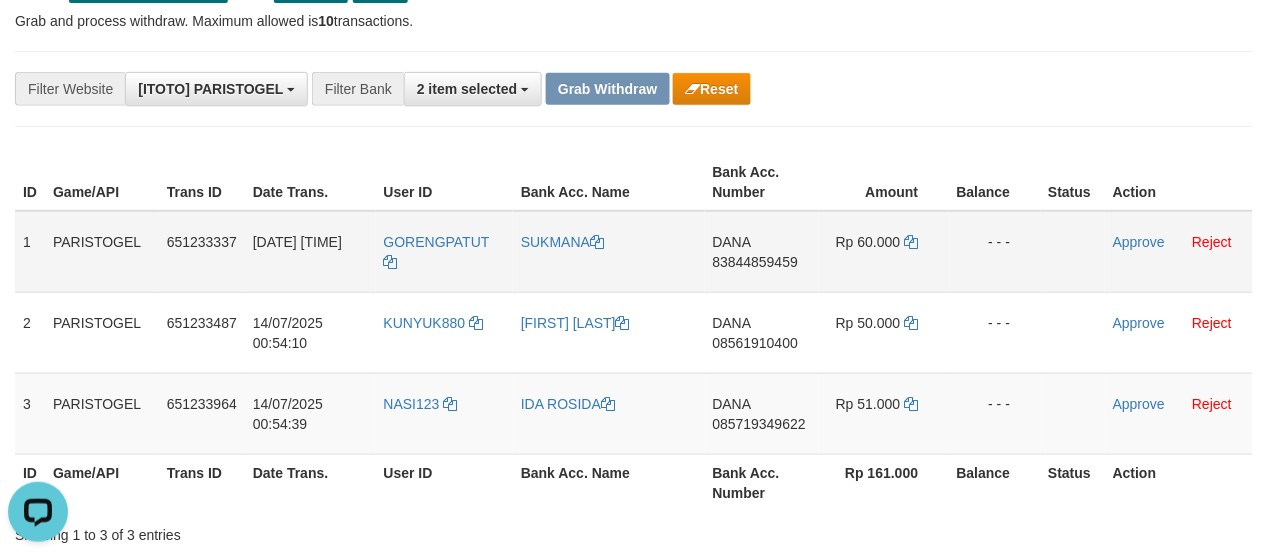 click on "DANA
83844859459" at bounding box center [762, 252] 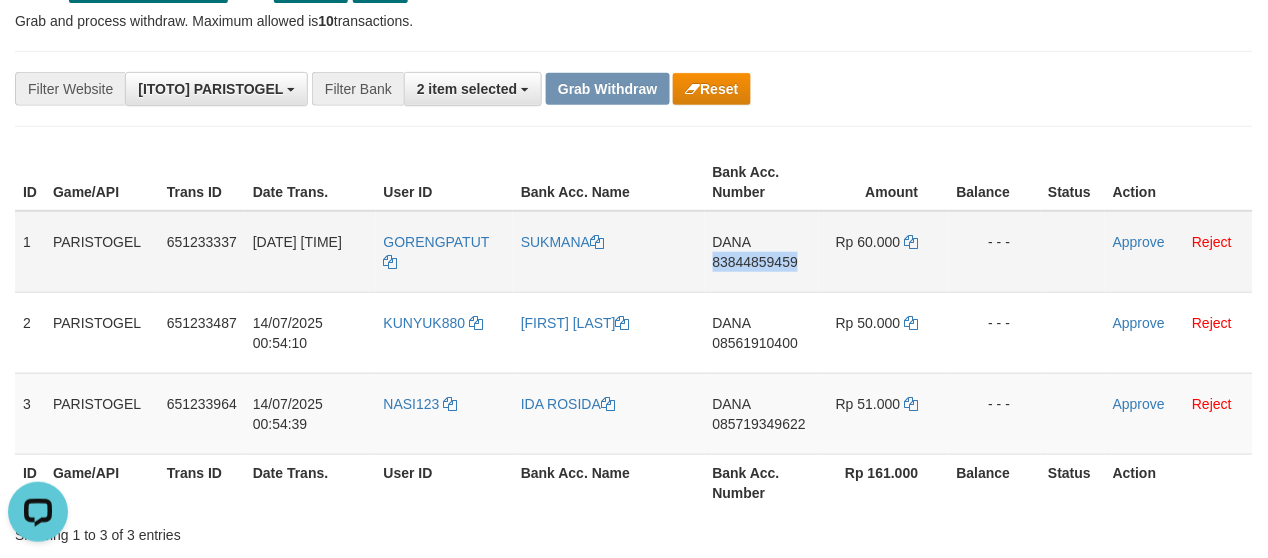 click on "DANA
83844859459" at bounding box center (762, 252) 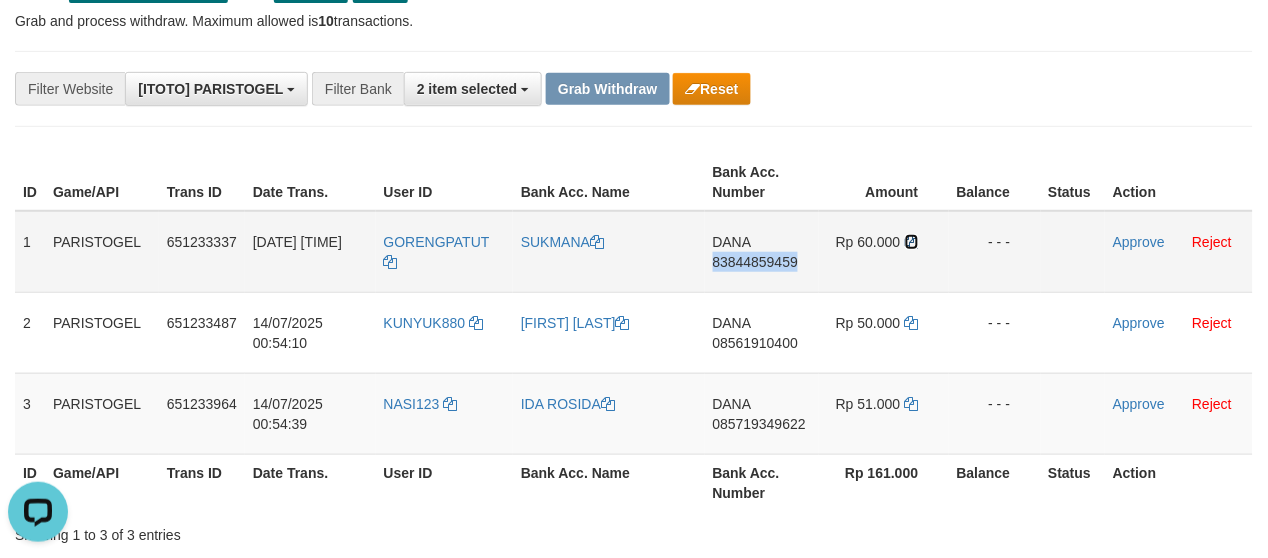 click at bounding box center (912, 242) 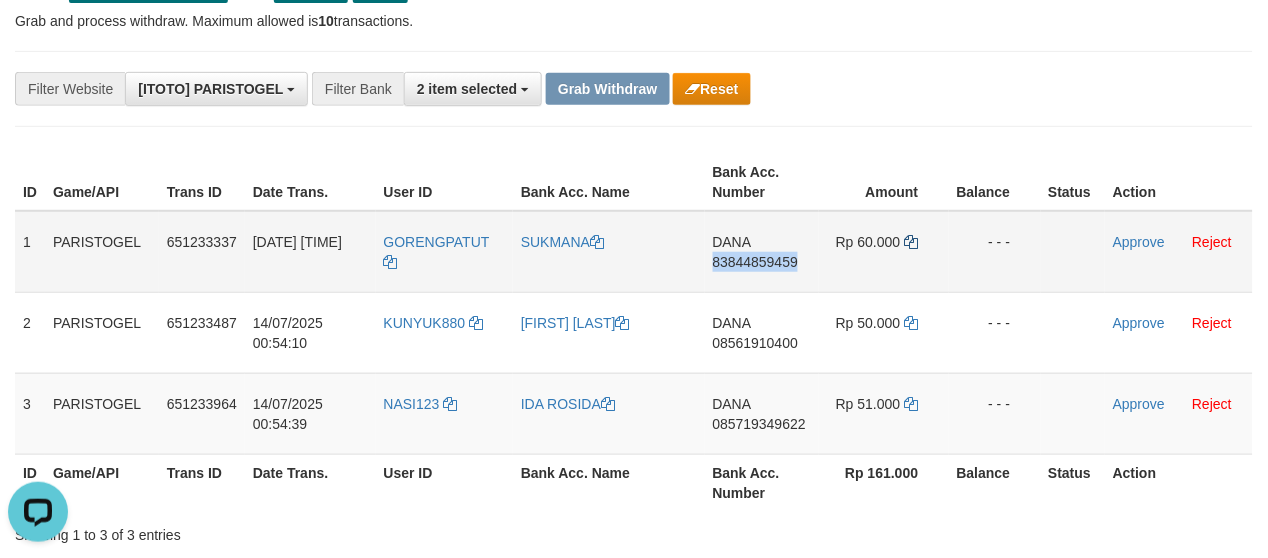 copy on "83844859459" 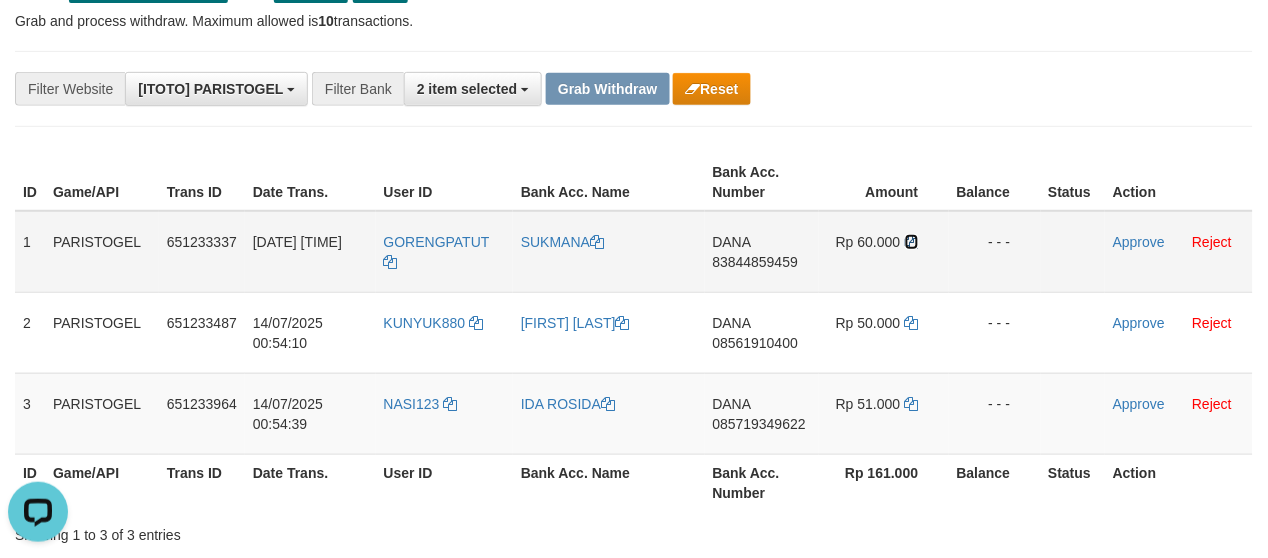 click at bounding box center (912, 242) 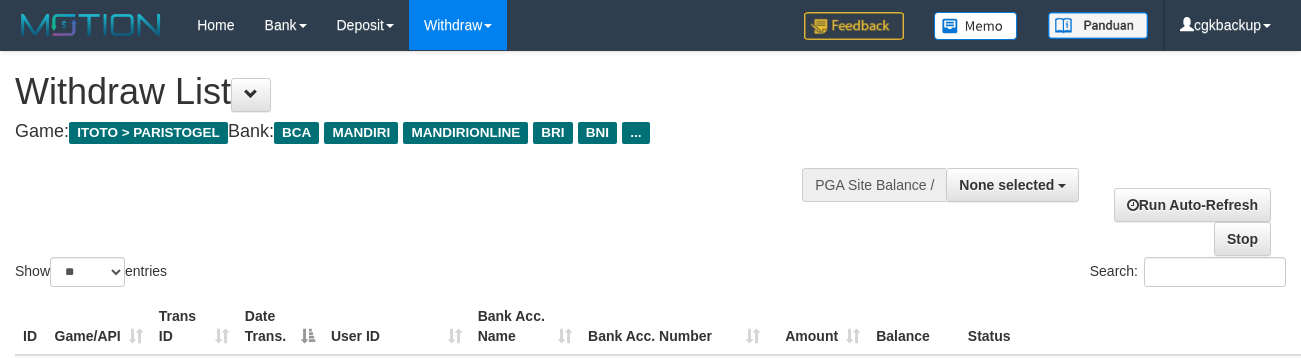 select 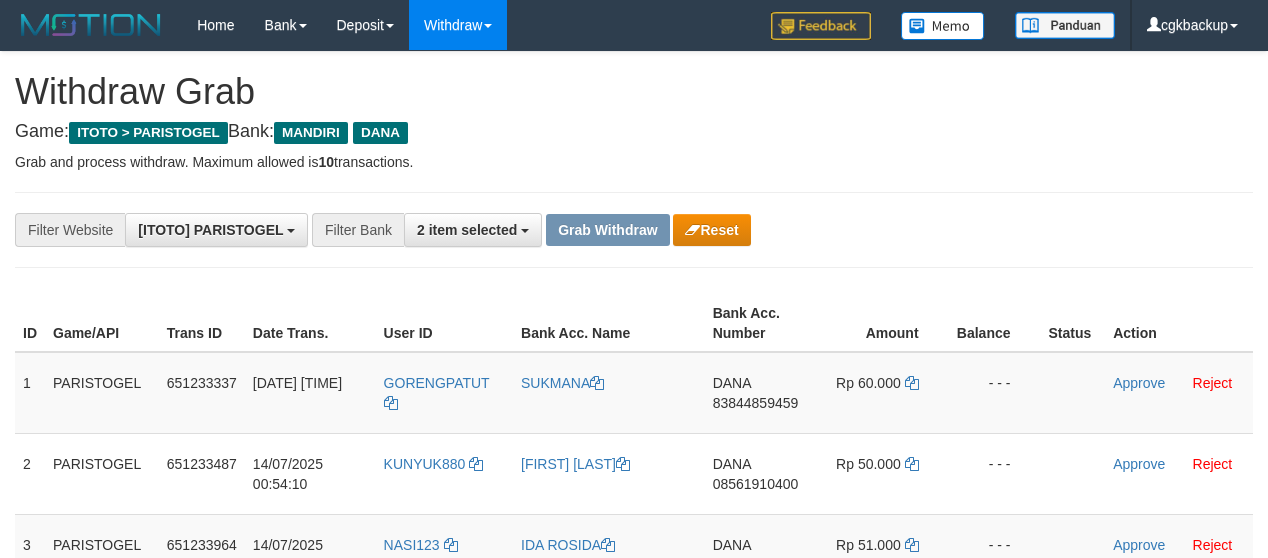 scroll, scrollTop: 141, scrollLeft: 0, axis: vertical 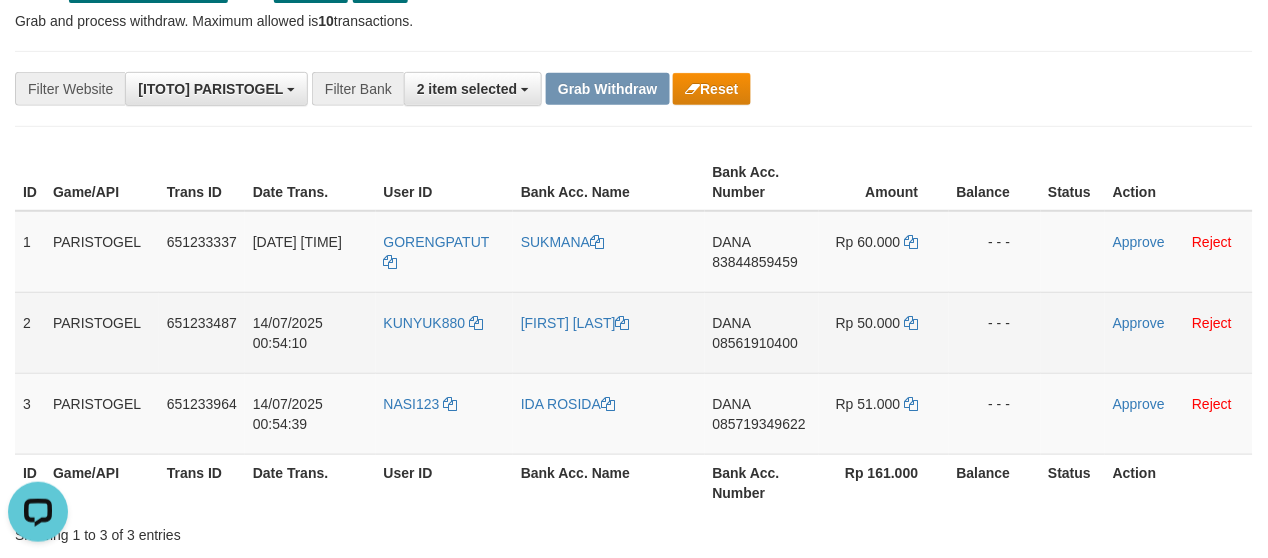 click on "[FIRST]
[PHONE]" at bounding box center [762, 332] 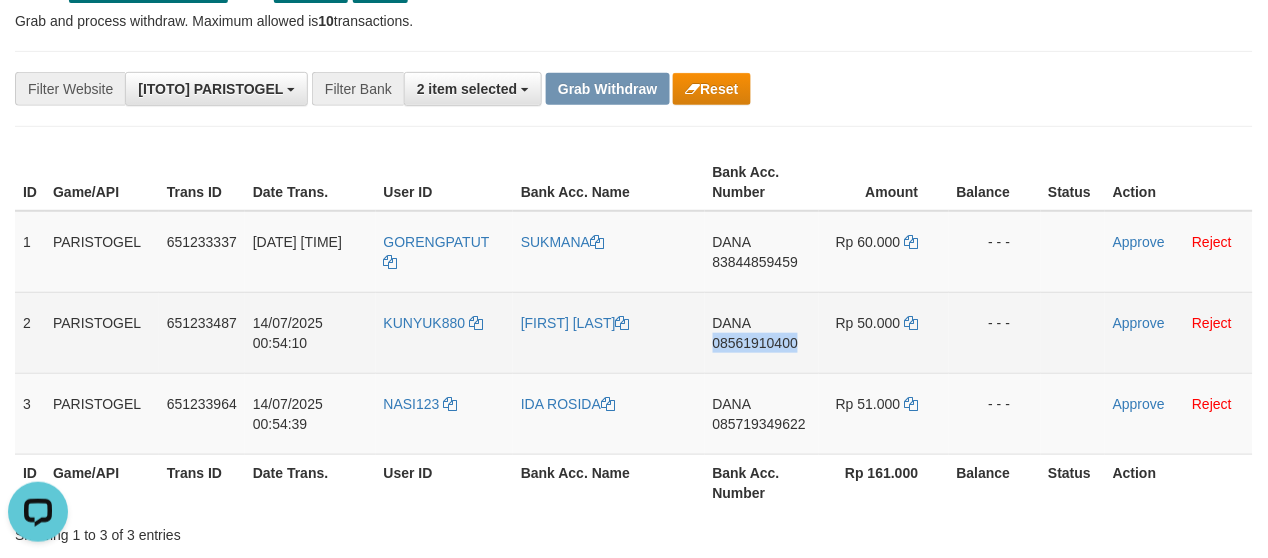click on "[FIRST]
[PHONE]" at bounding box center [762, 332] 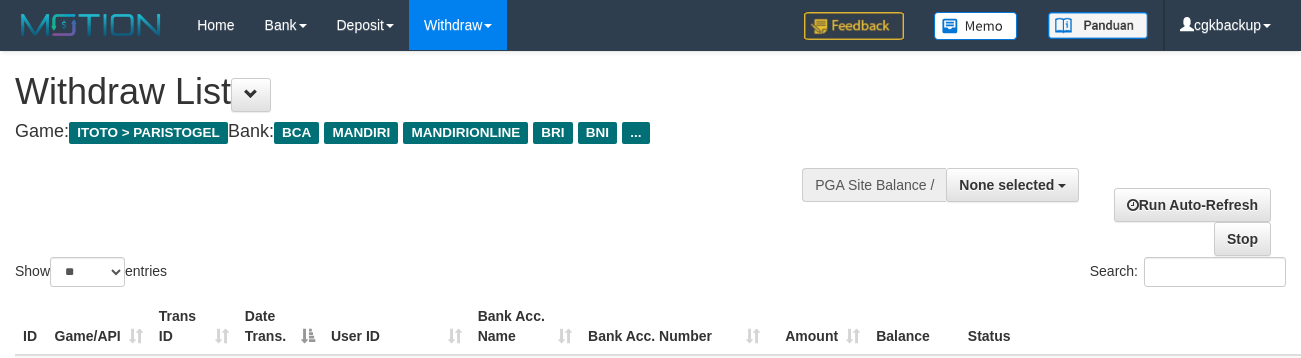 select 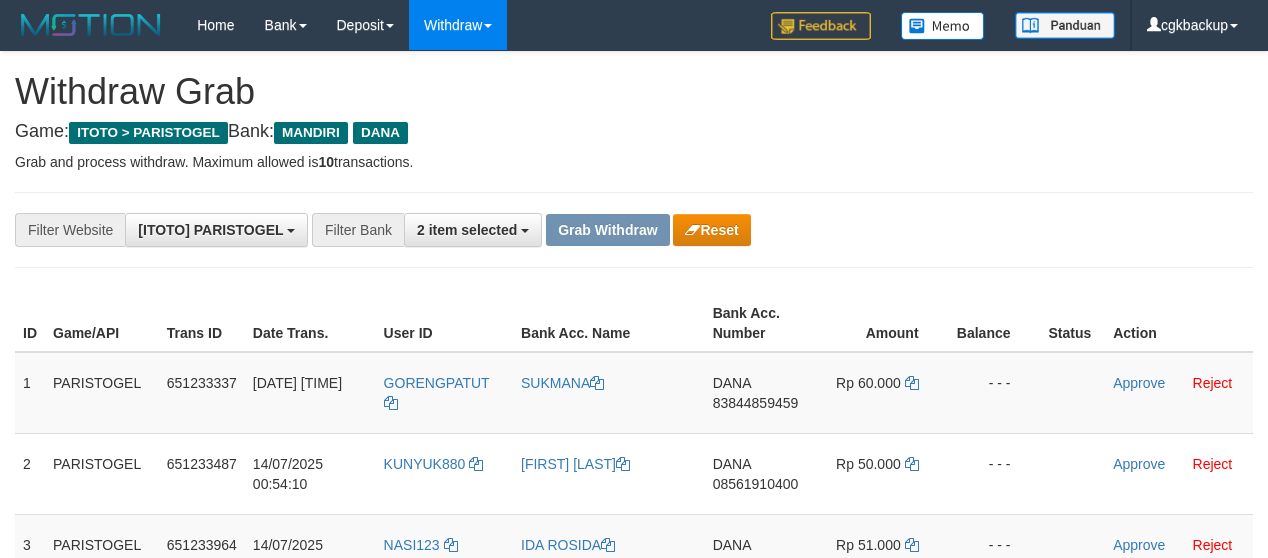 scroll, scrollTop: 141, scrollLeft: 0, axis: vertical 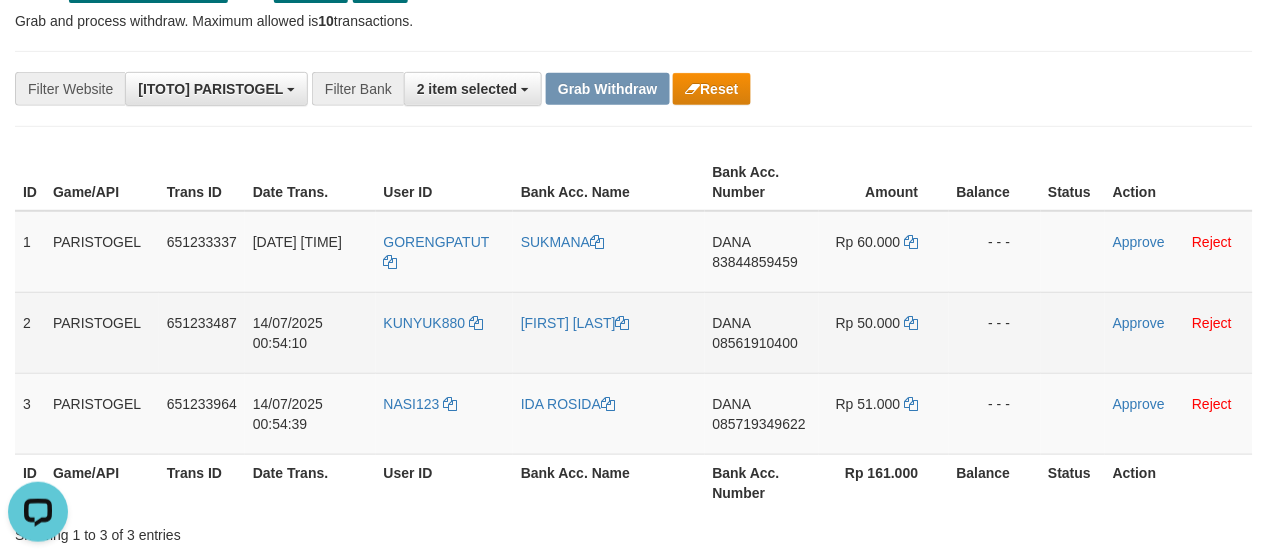 click on "- - -" at bounding box center [995, 332] 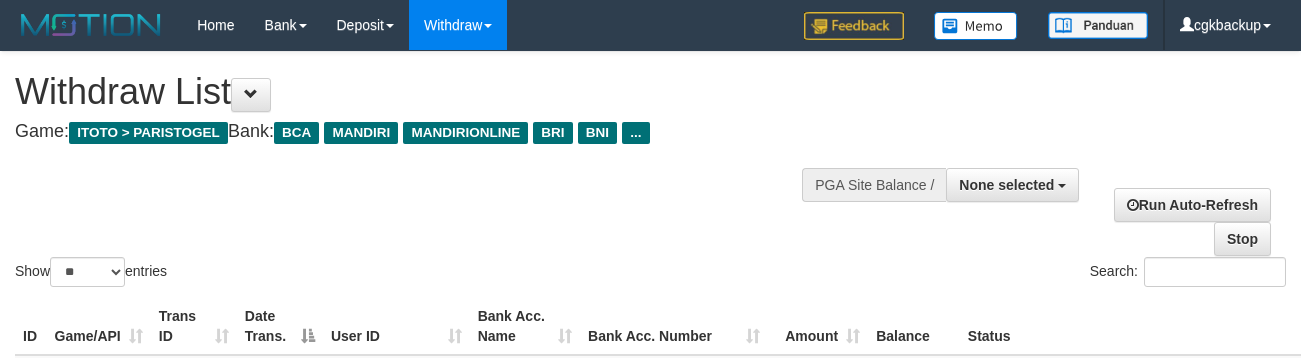 select 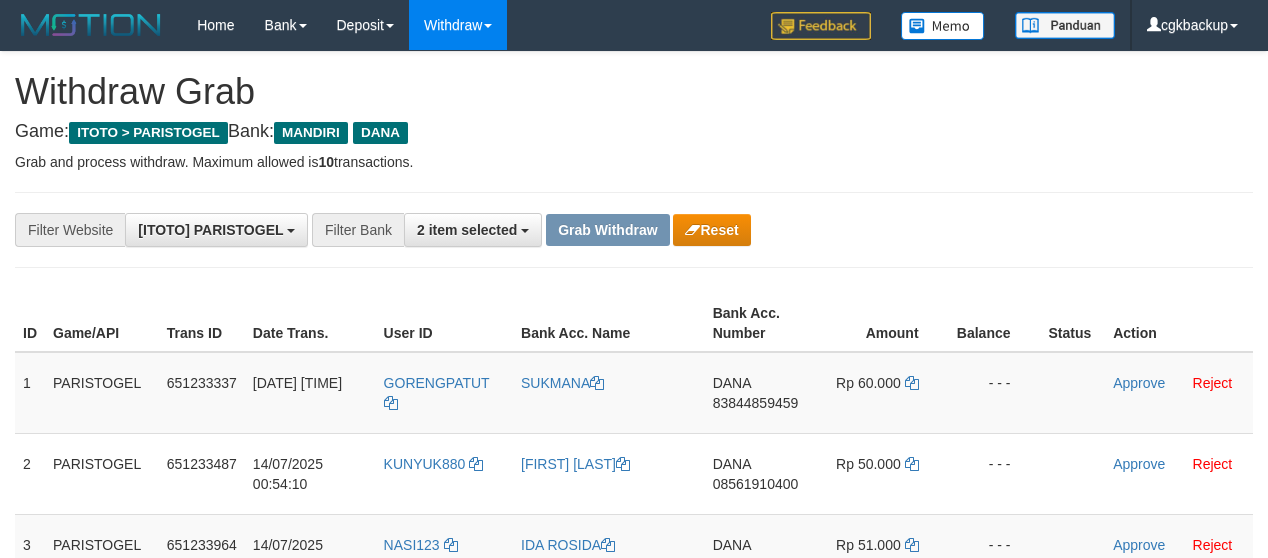 scroll, scrollTop: 141, scrollLeft: 0, axis: vertical 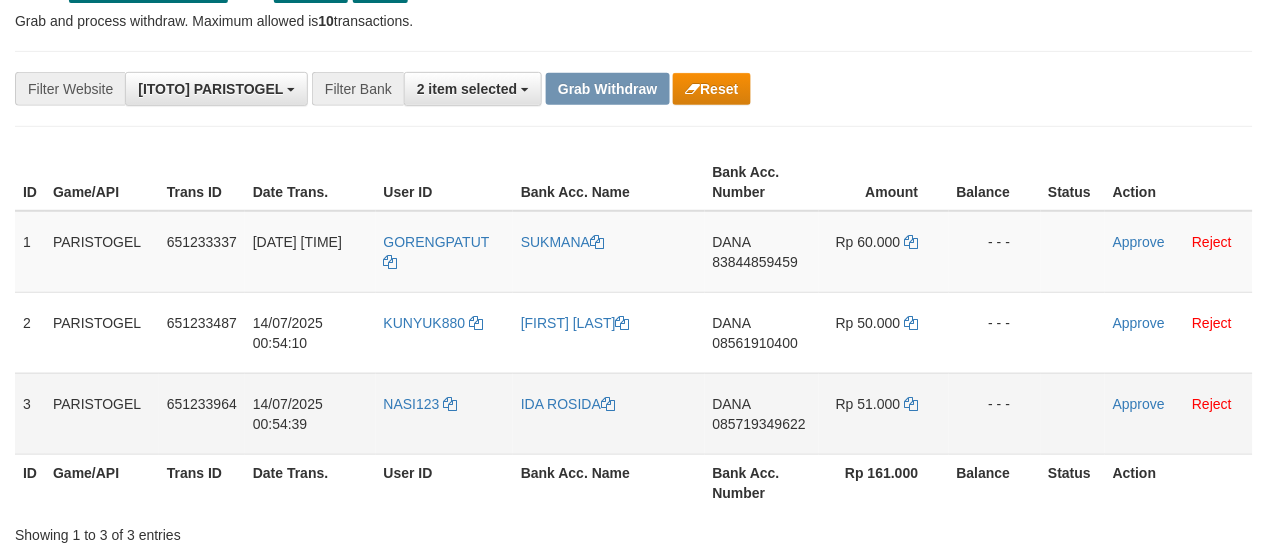 click on "DANA
085719349622" at bounding box center [762, 413] 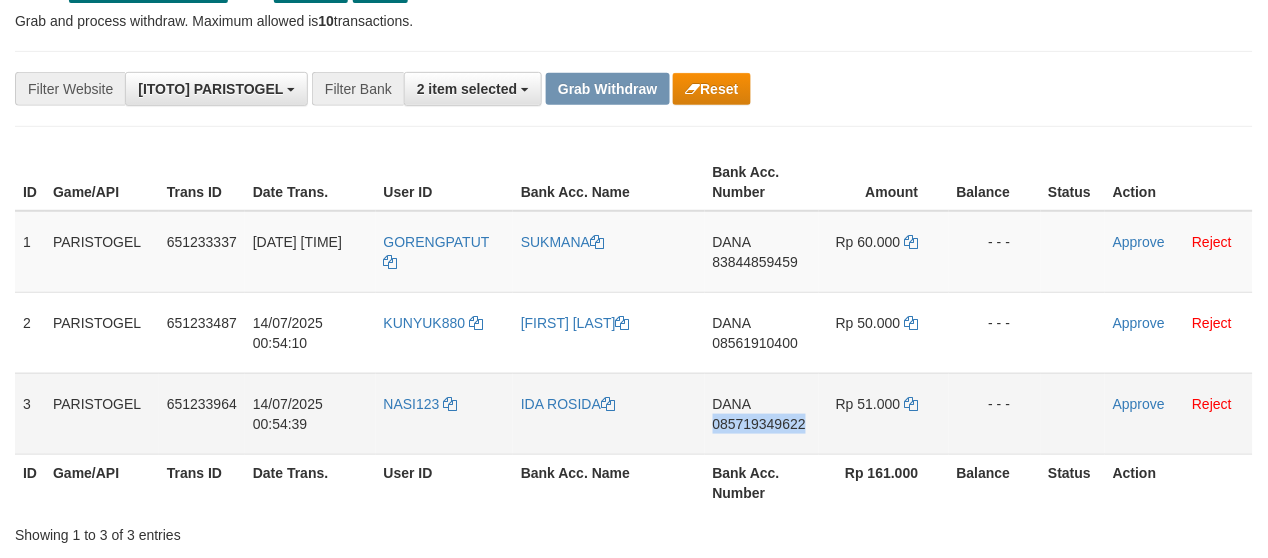 click on "DANA
085719349622" at bounding box center (762, 413) 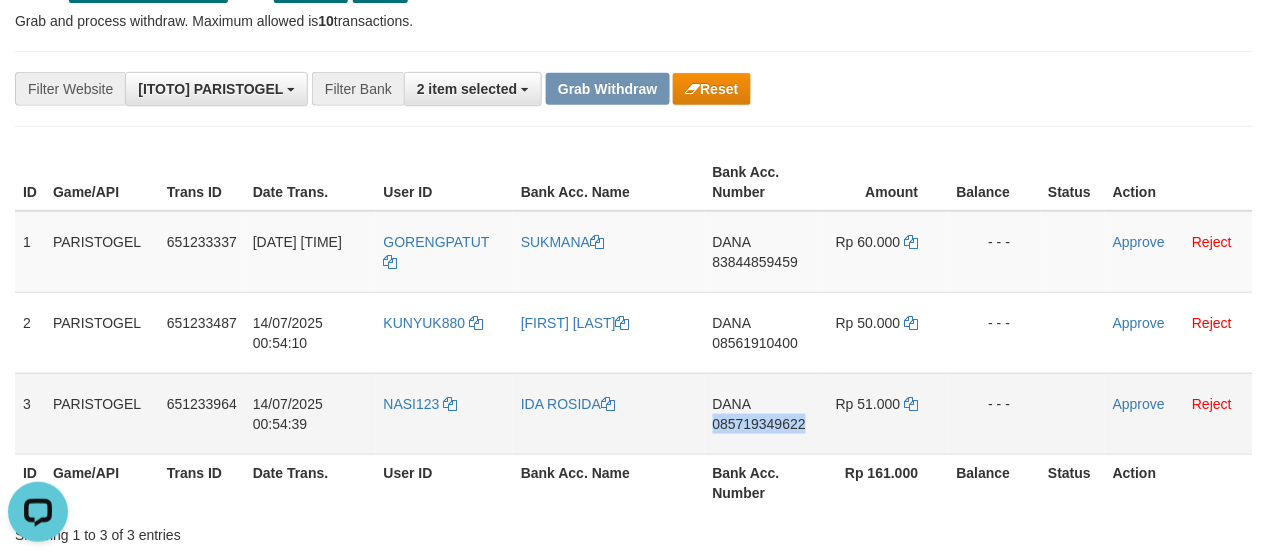 scroll, scrollTop: 0, scrollLeft: 0, axis: both 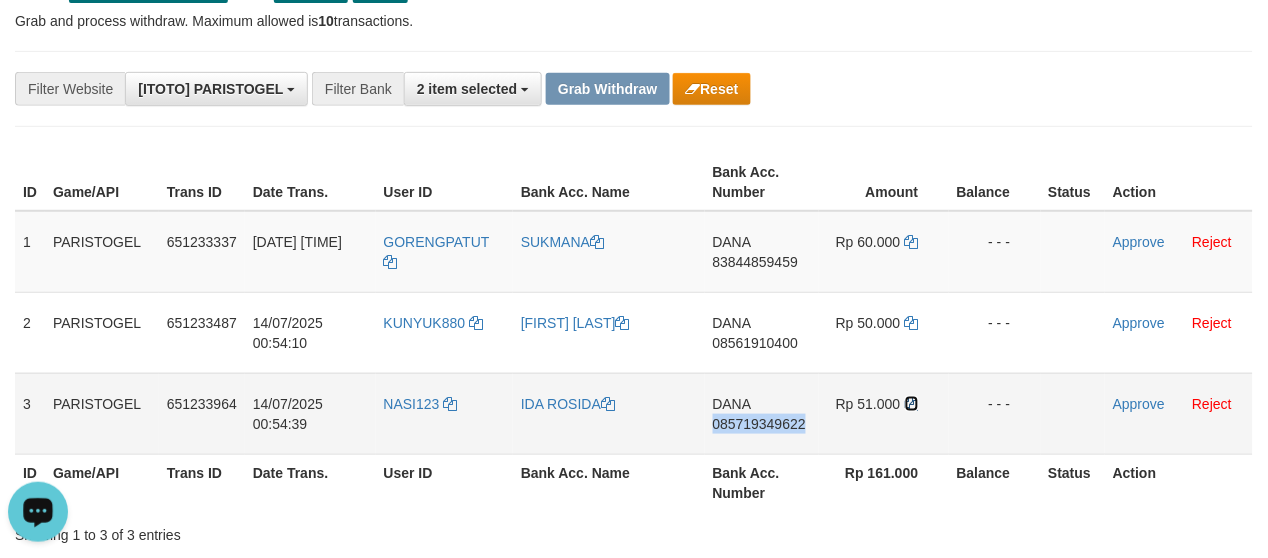 click at bounding box center (912, 404) 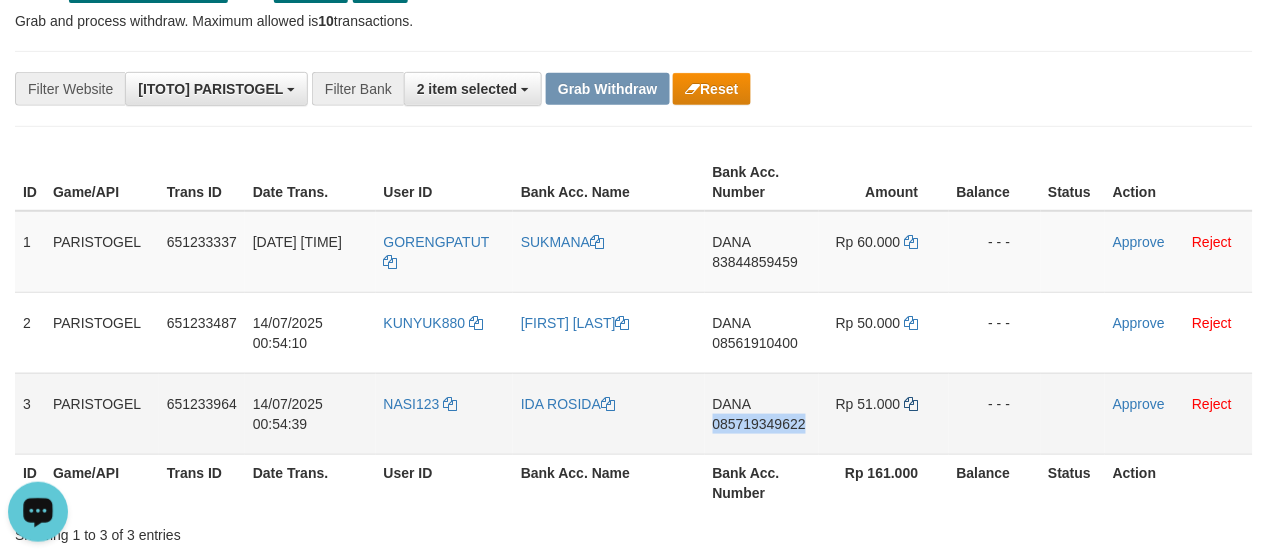 copy on "085719349622" 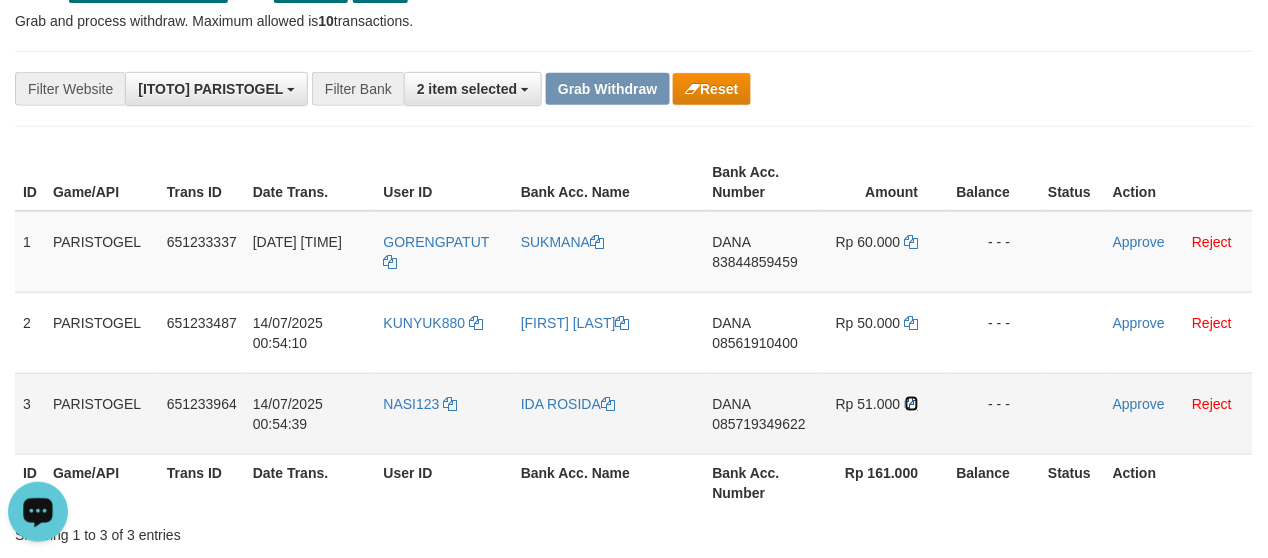 click at bounding box center [912, 404] 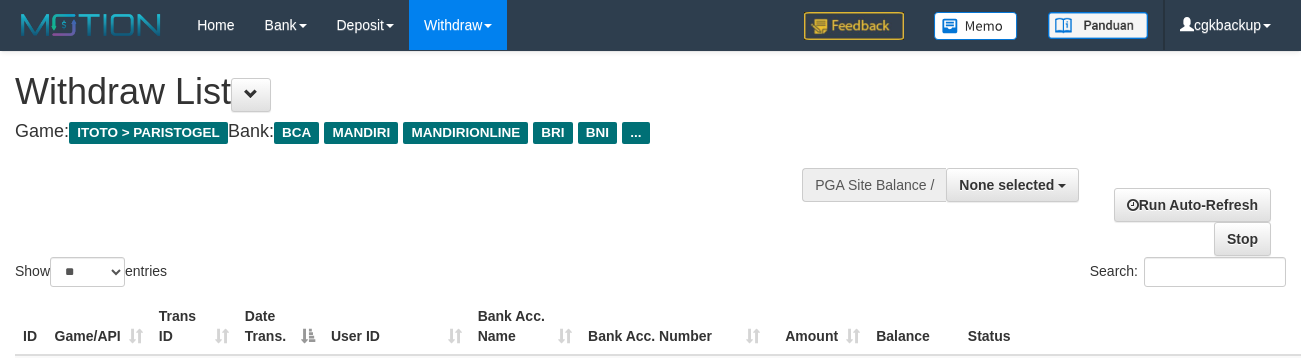 select 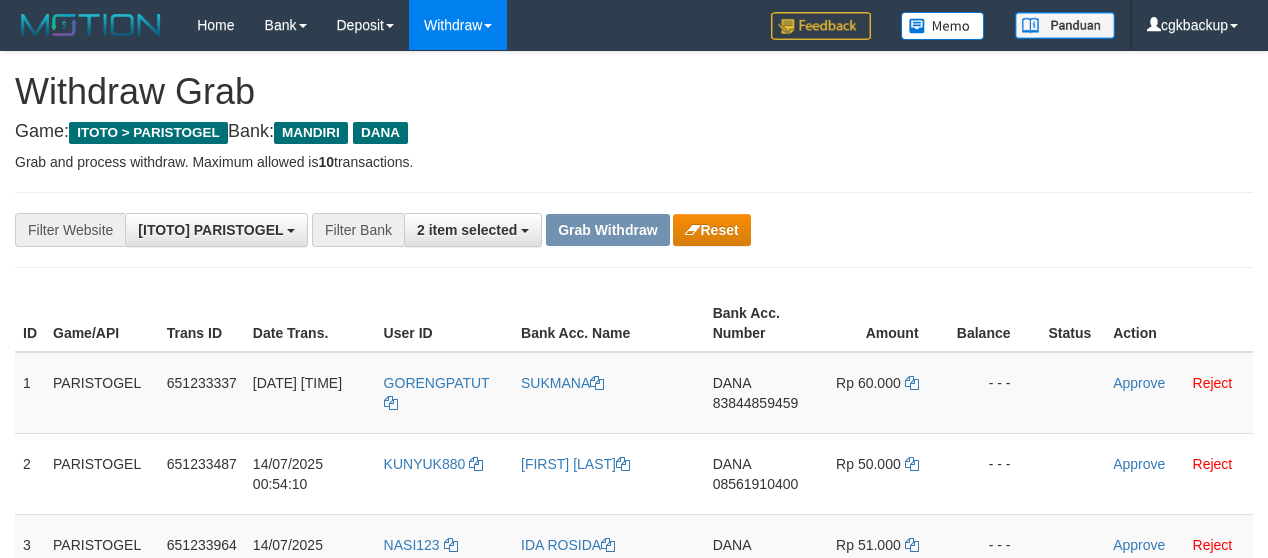 scroll, scrollTop: 141, scrollLeft: 0, axis: vertical 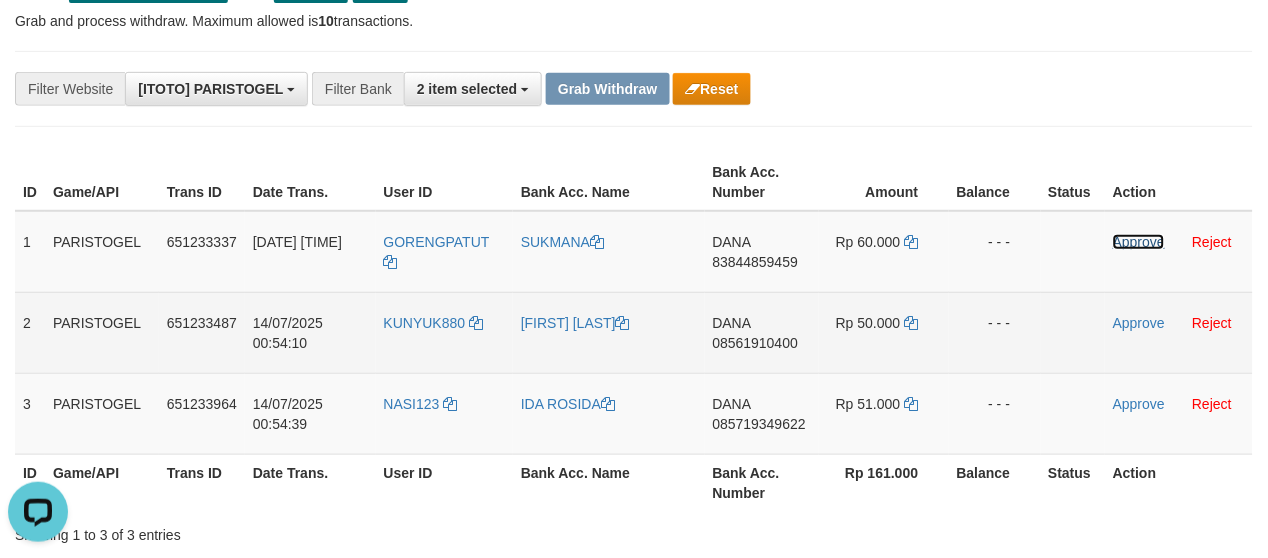 drag, startPoint x: 1156, startPoint y: 242, endPoint x: 1147, endPoint y: 310, distance: 68.593 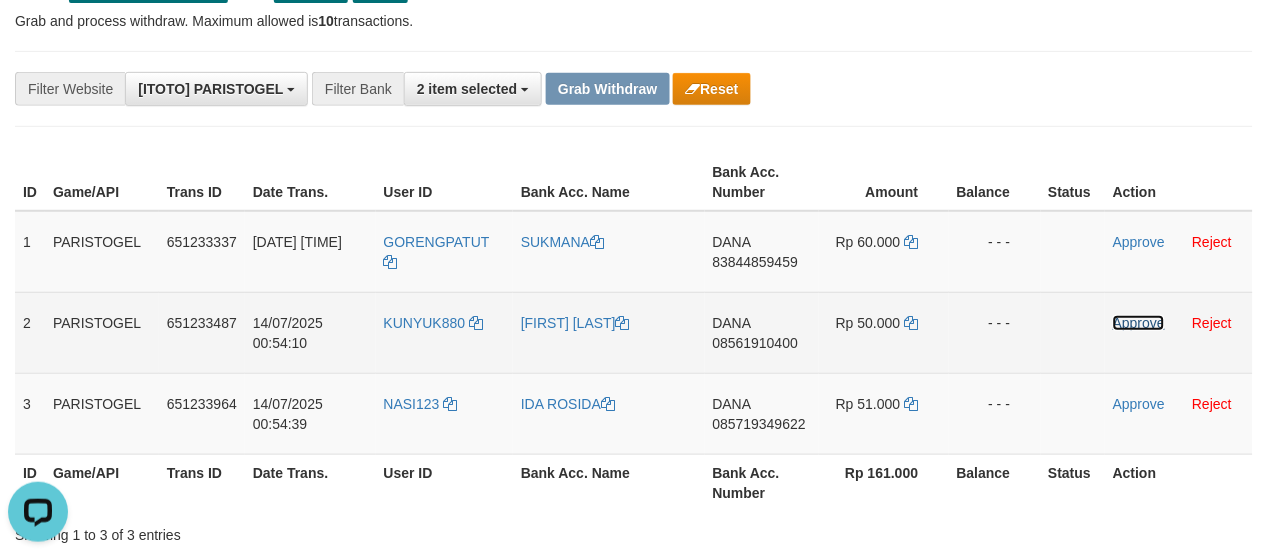 click on "Approve" at bounding box center (1139, 323) 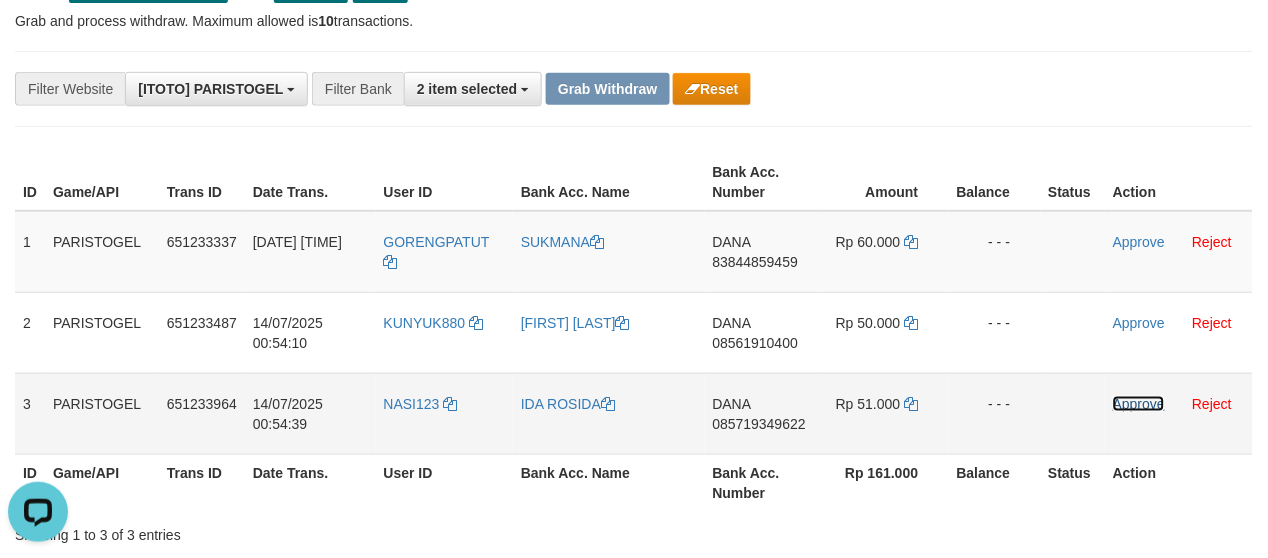 click on "Approve" at bounding box center (1139, 404) 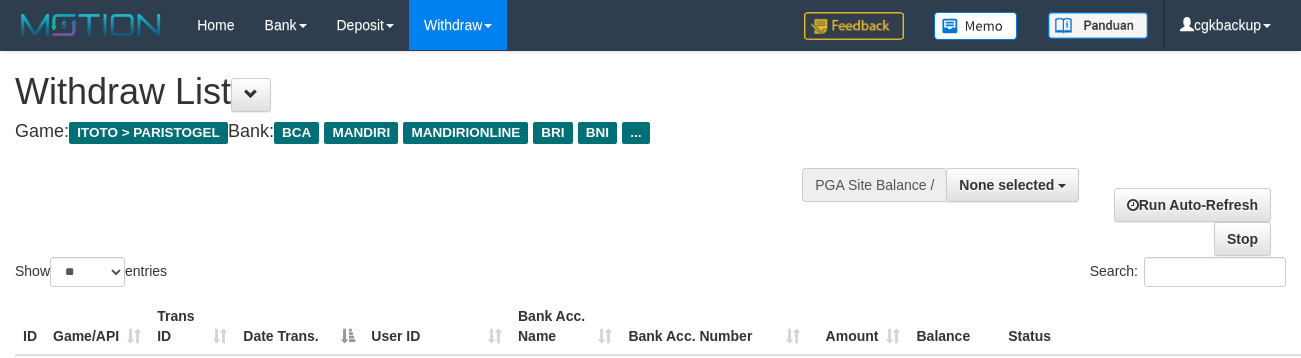 select 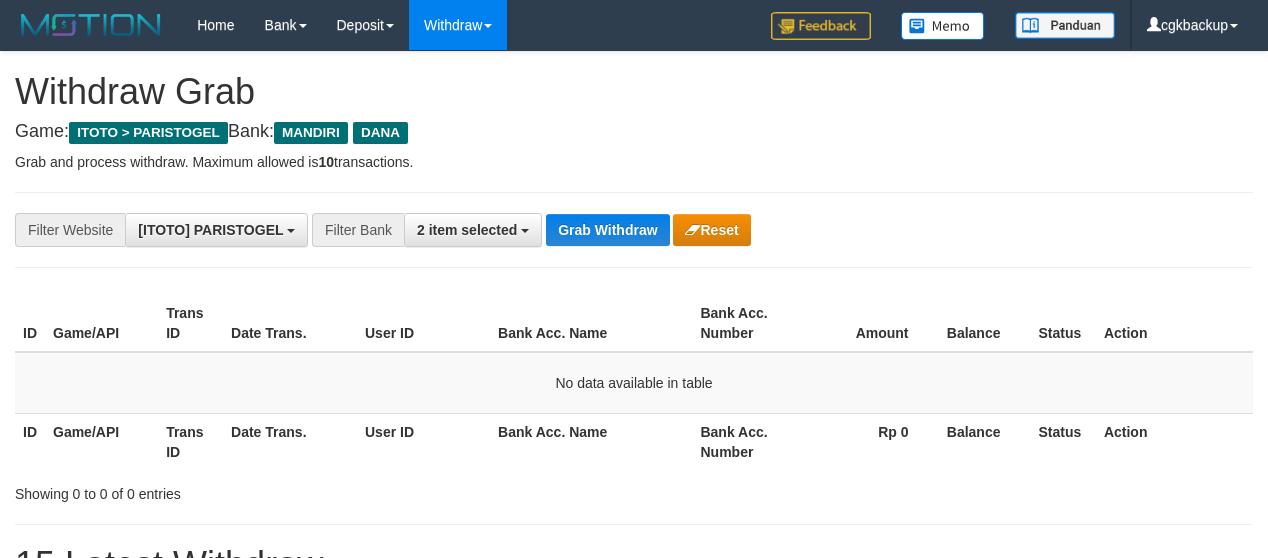 scroll, scrollTop: 141, scrollLeft: 0, axis: vertical 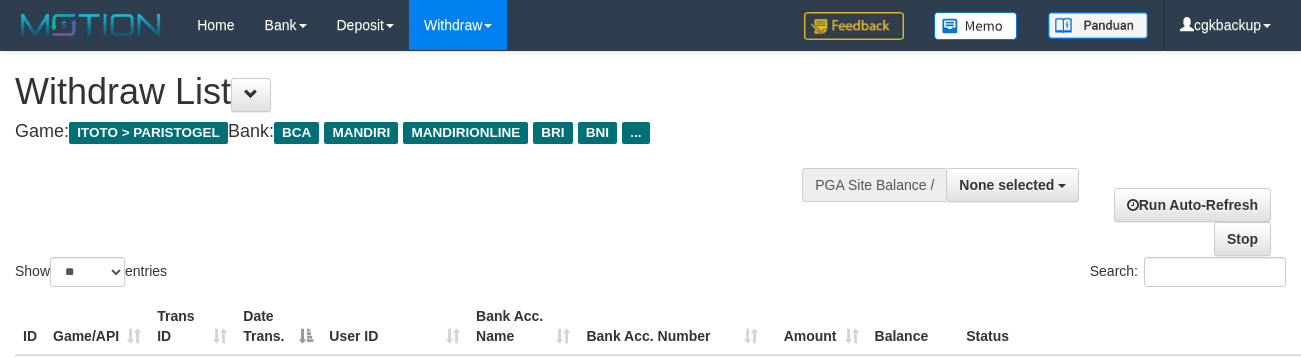 select 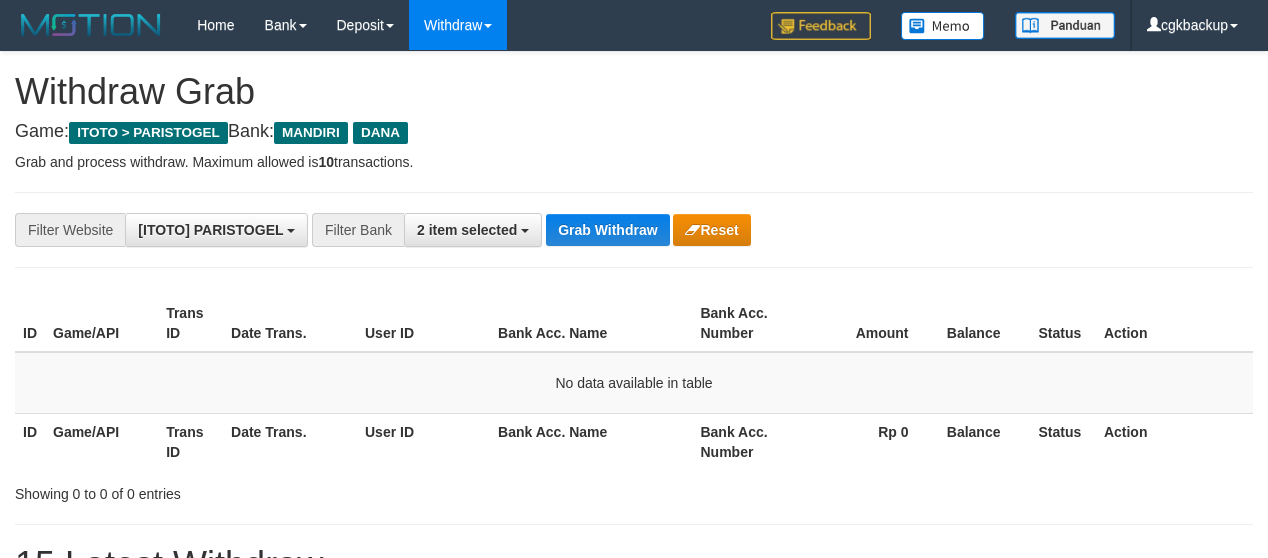 scroll, scrollTop: 141, scrollLeft: 0, axis: vertical 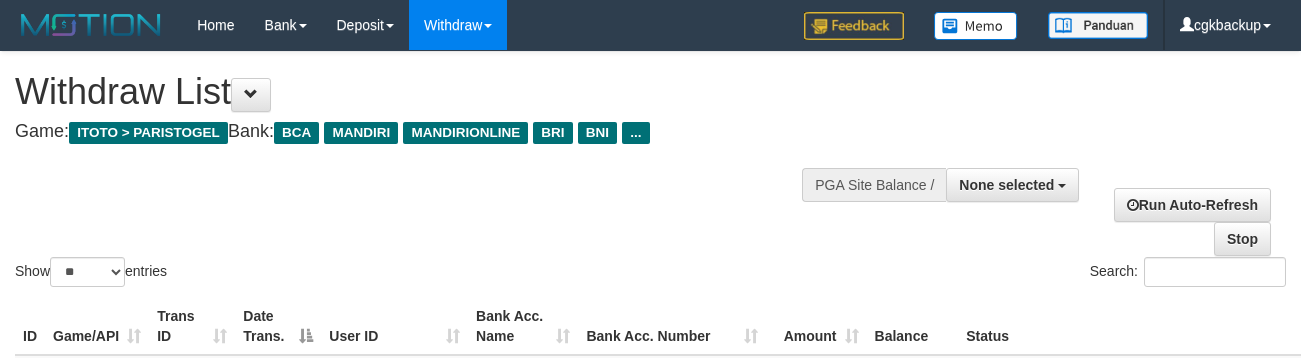 select 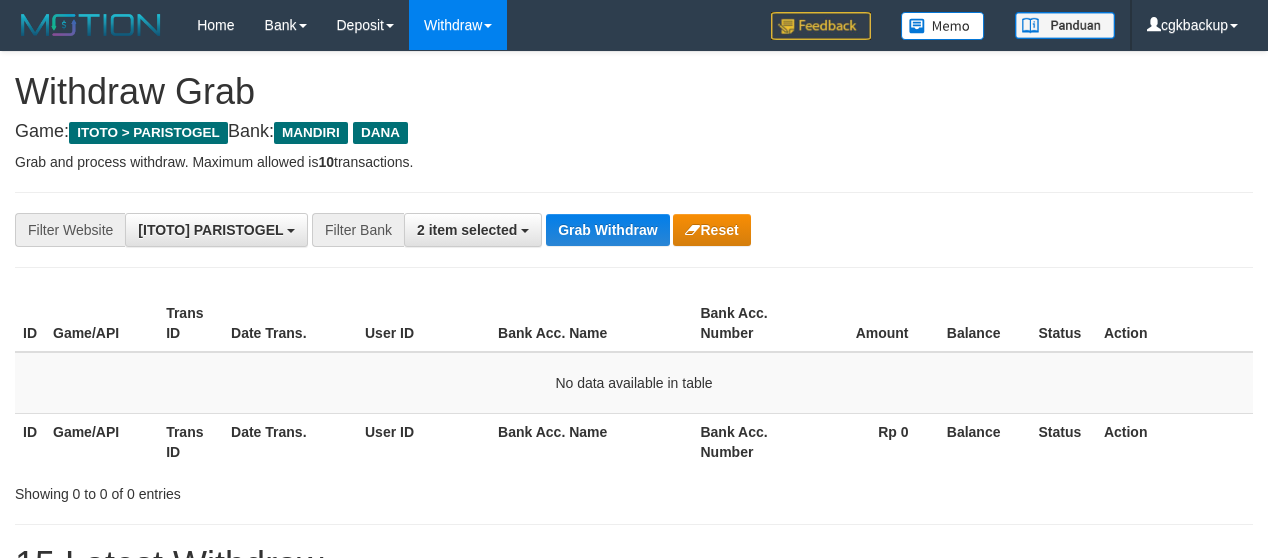 scroll, scrollTop: 141, scrollLeft: 0, axis: vertical 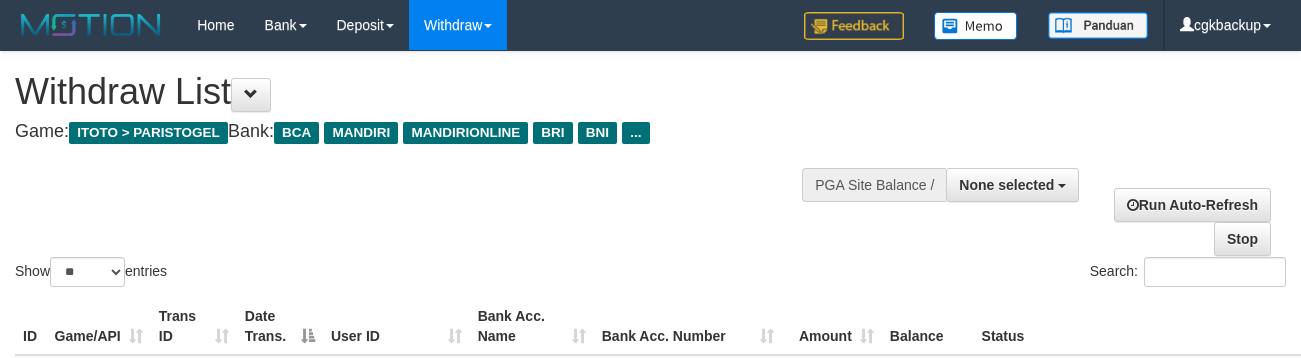 select 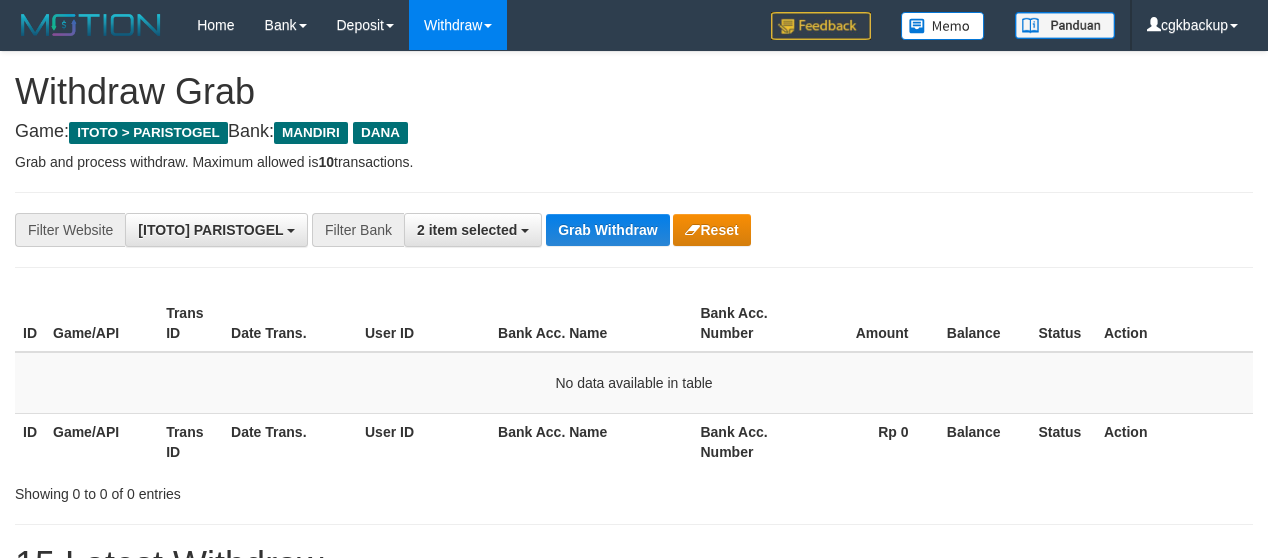 scroll, scrollTop: 141, scrollLeft: 0, axis: vertical 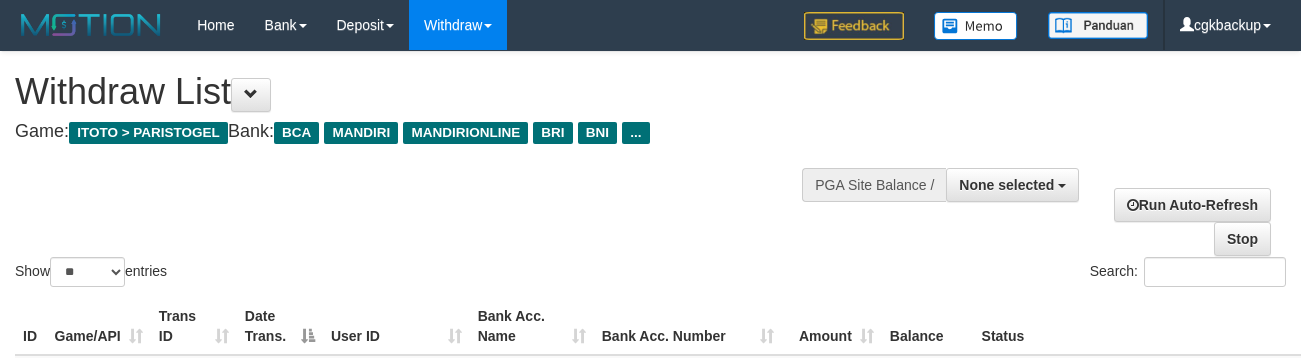 select 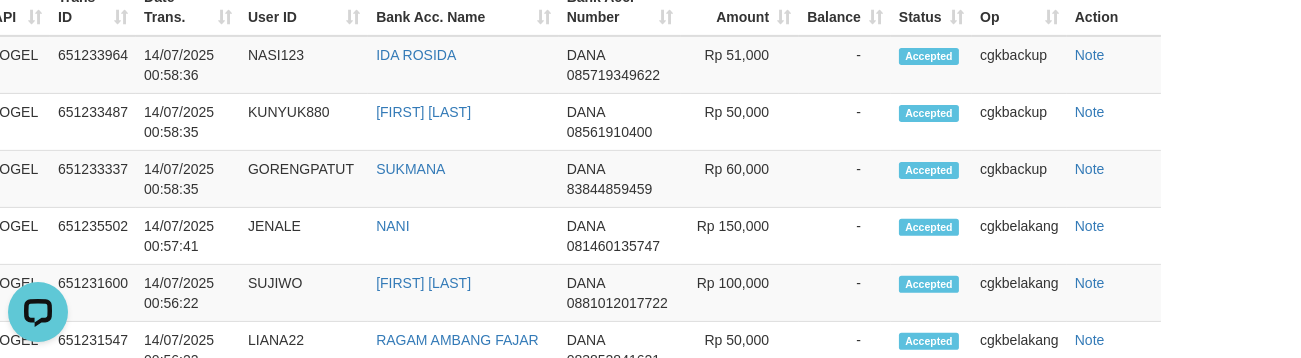 scroll, scrollTop: 0, scrollLeft: 0, axis: both 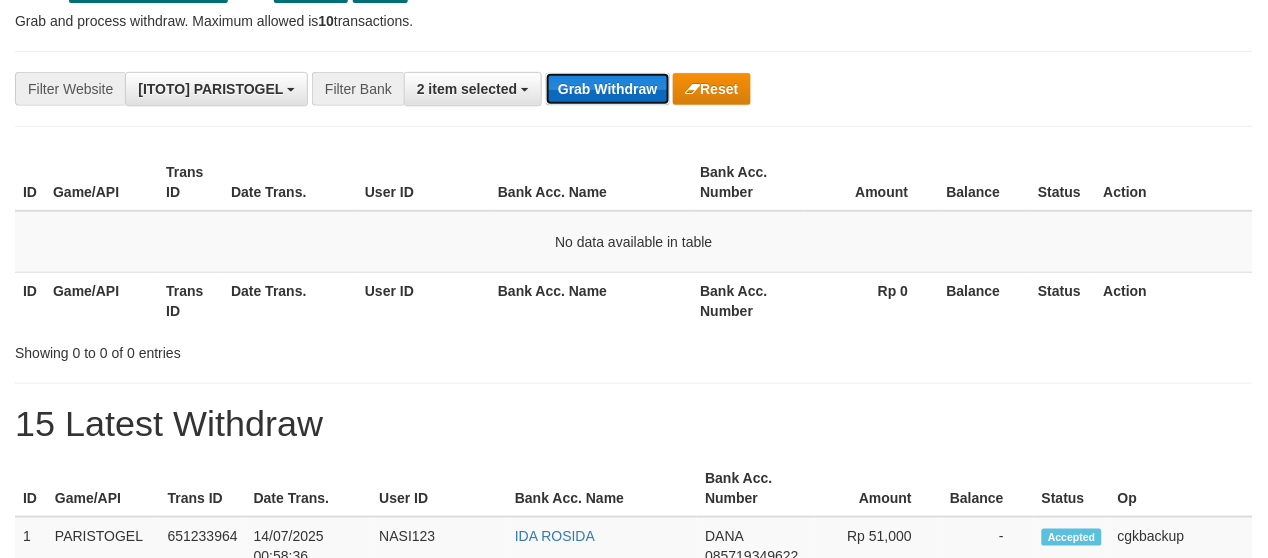 click on "Grab Withdraw" at bounding box center (607, 89) 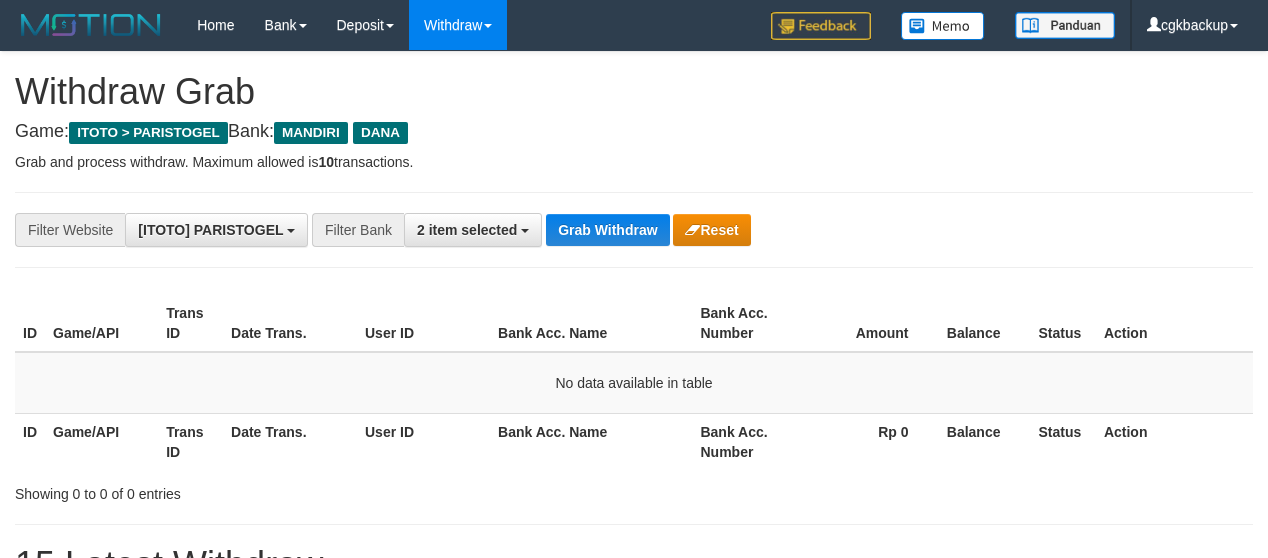 scroll, scrollTop: 0, scrollLeft: 0, axis: both 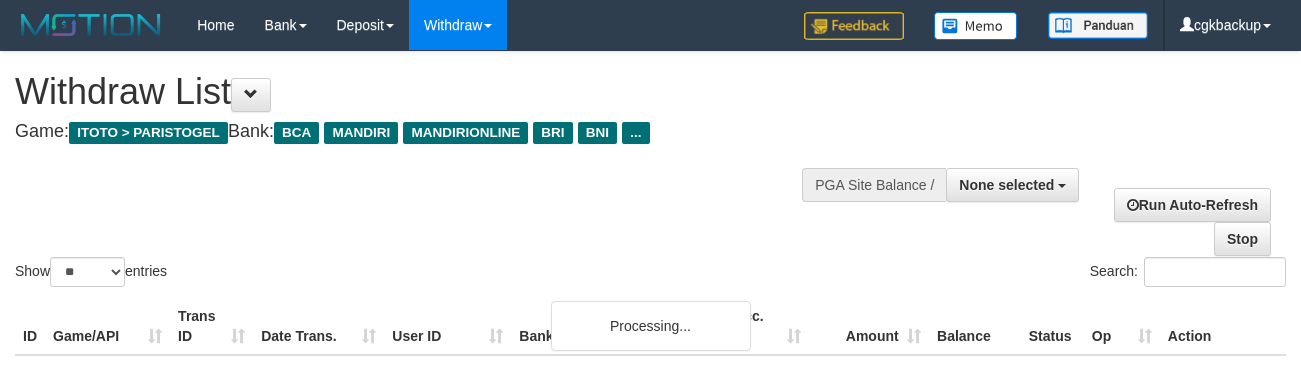 select 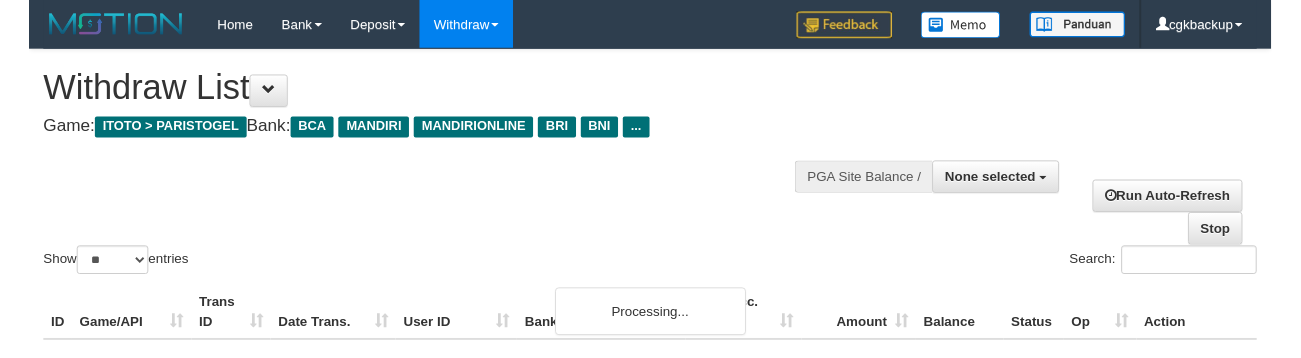scroll, scrollTop: 721, scrollLeft: 125, axis: both 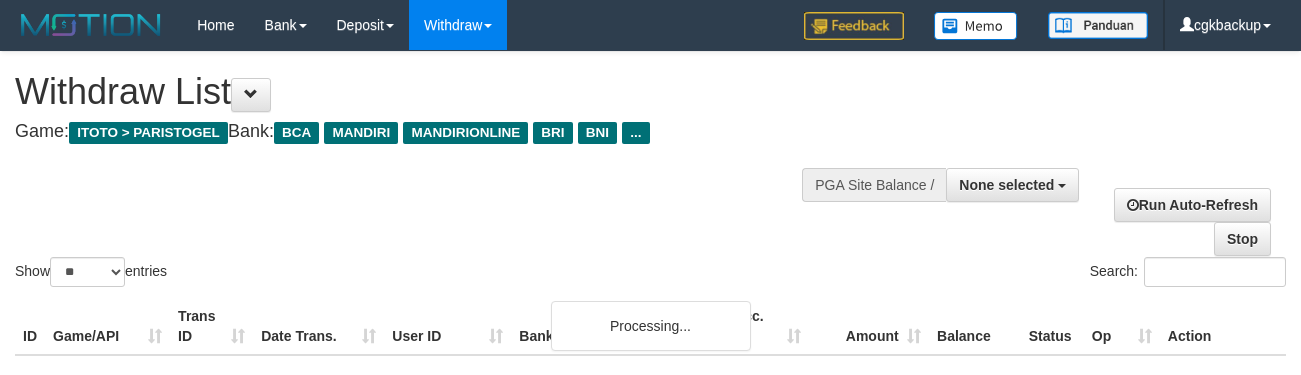 select 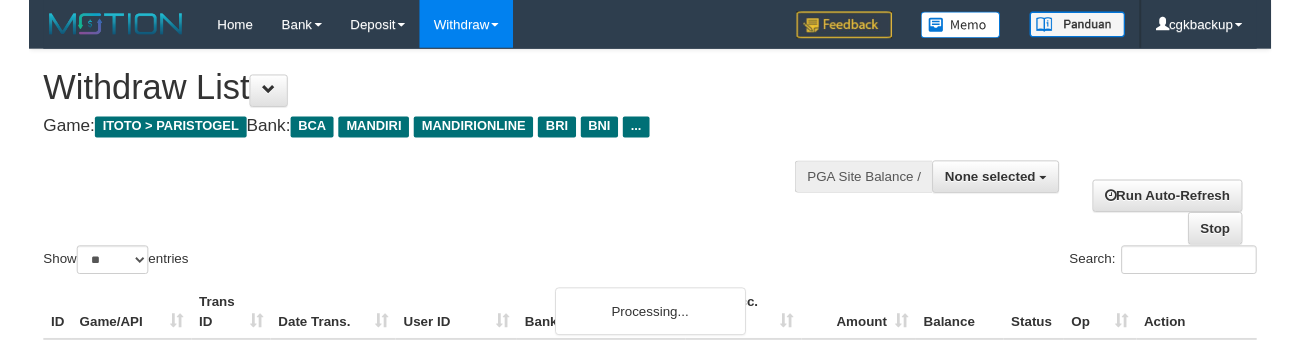 scroll, scrollTop: 721, scrollLeft: 125, axis: both 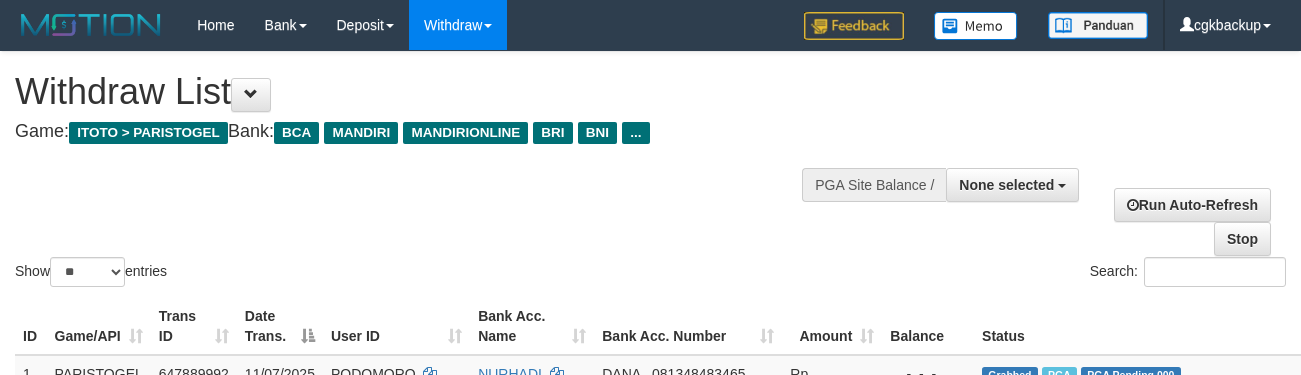 select 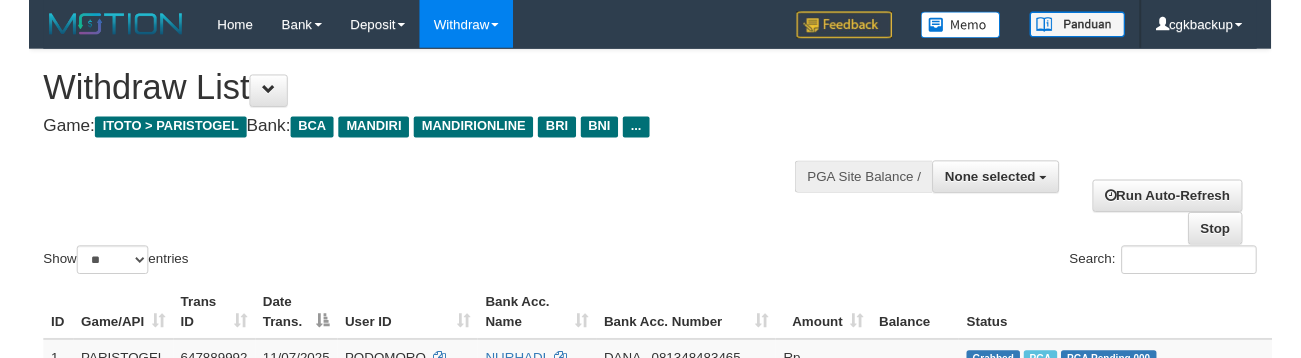 scroll, scrollTop: 721, scrollLeft: 125, axis: both 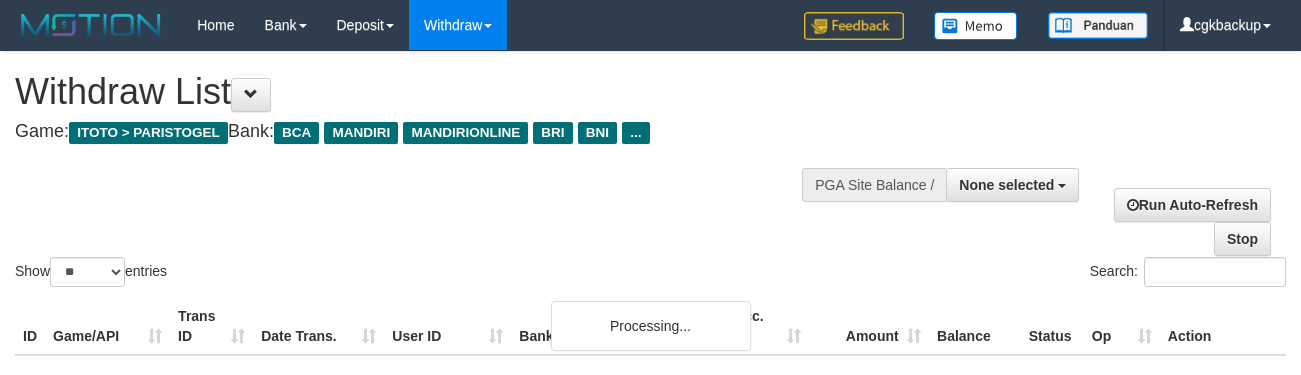 select 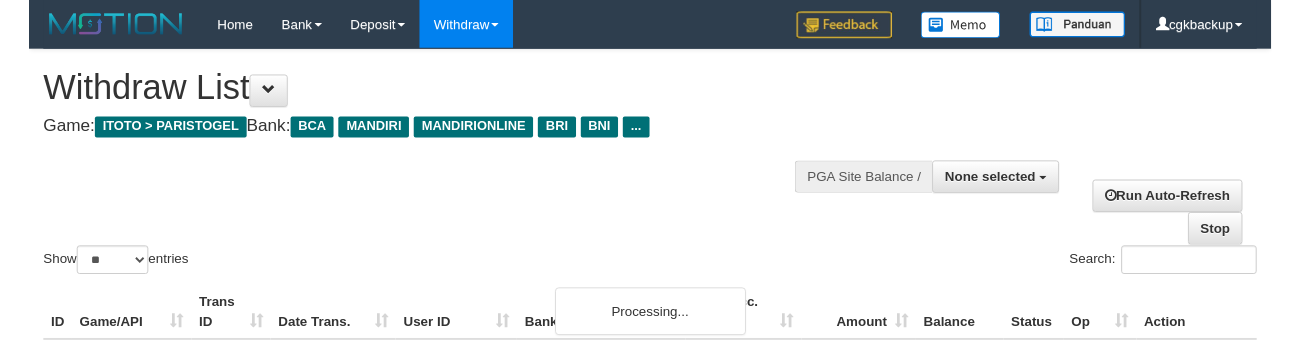 scroll, scrollTop: 721, scrollLeft: 123, axis: both 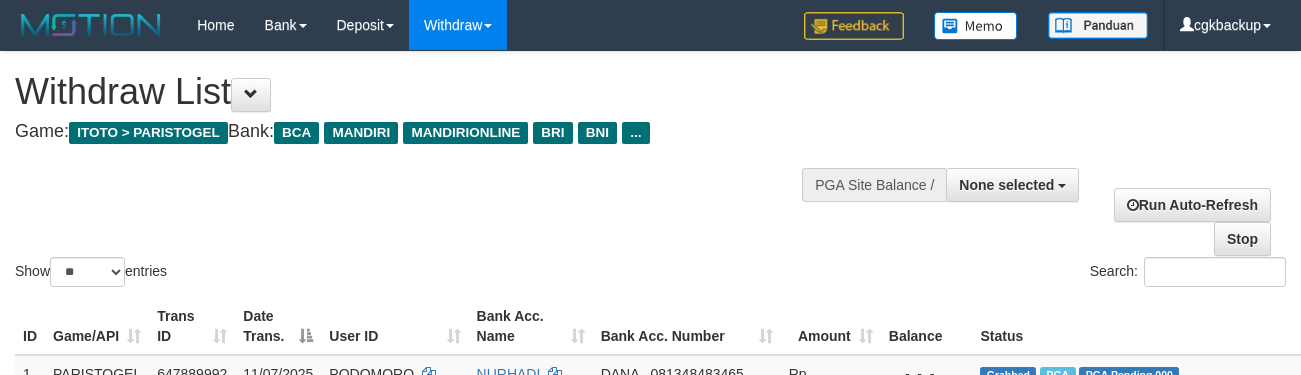 select 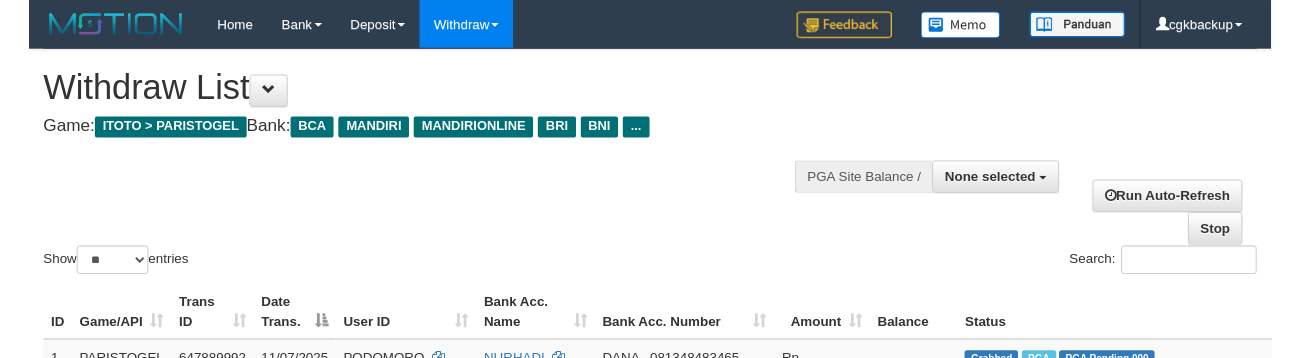 scroll, scrollTop: 721, scrollLeft: 123, axis: both 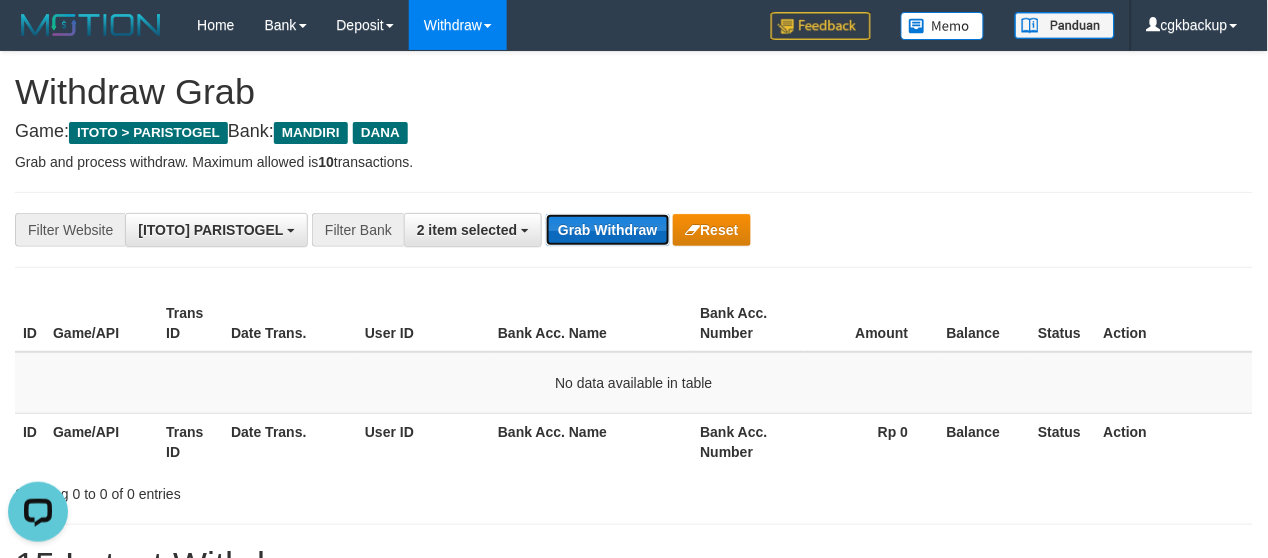 click on "Grab Withdraw" at bounding box center [607, 230] 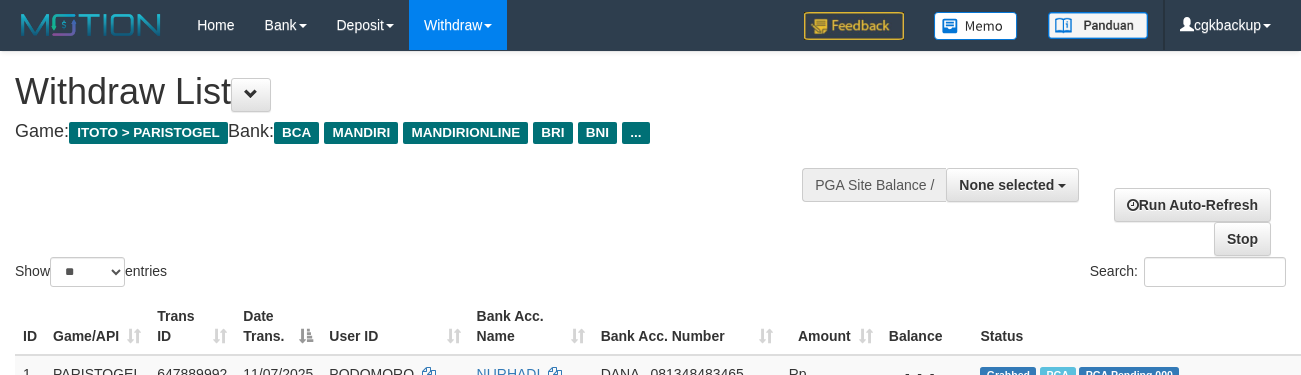 select 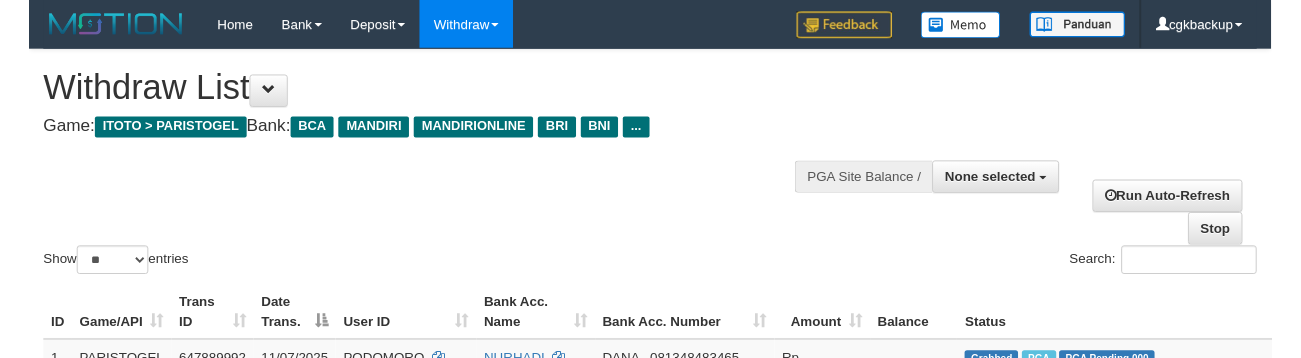 scroll, scrollTop: 832, scrollLeft: 123, axis: both 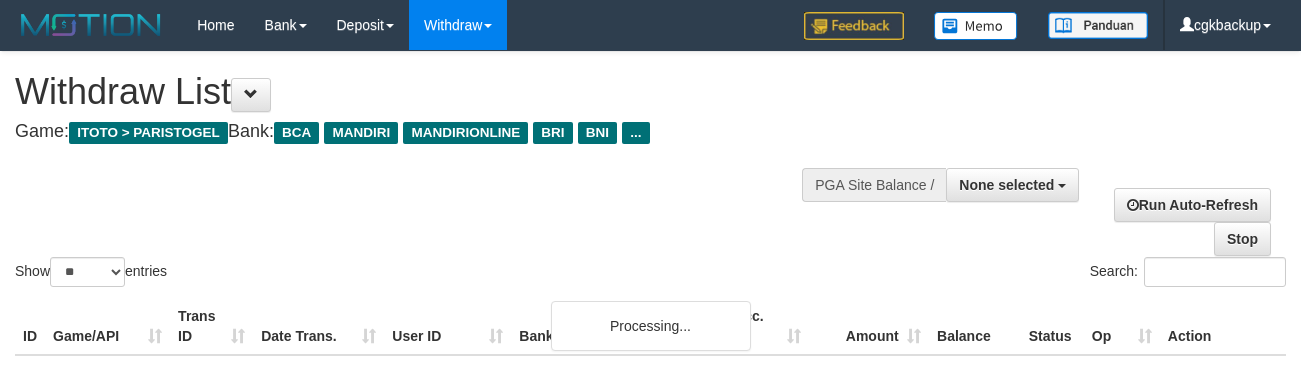 select 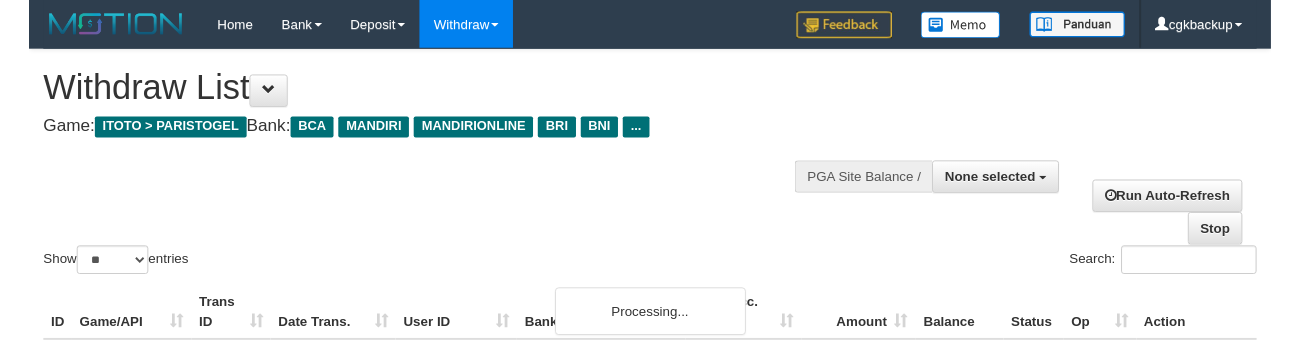 scroll, scrollTop: 832, scrollLeft: 123, axis: both 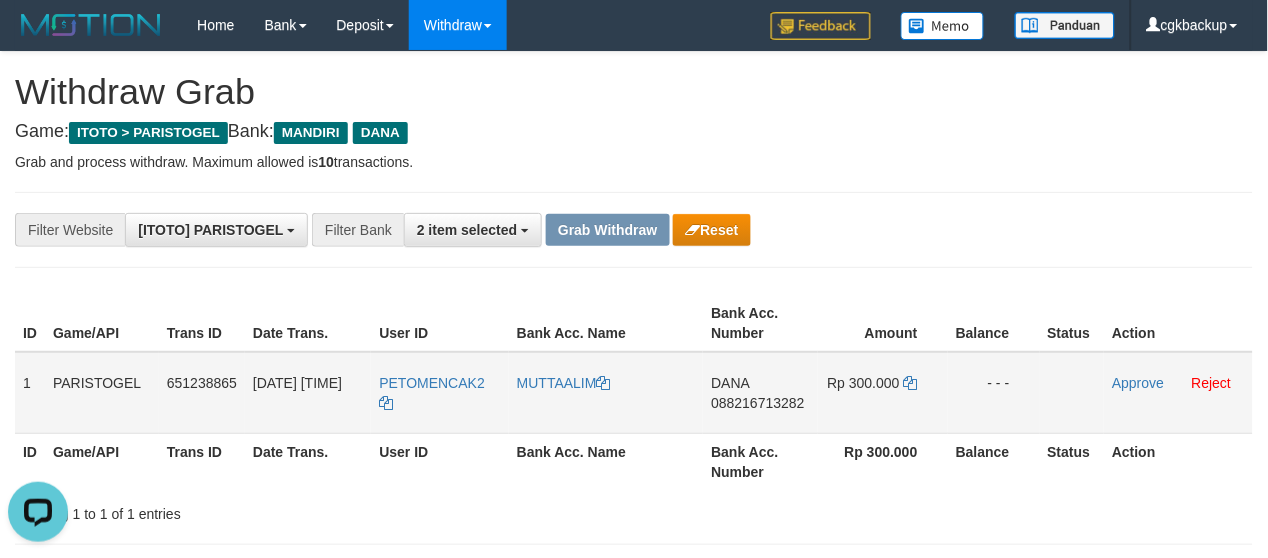 click on "PETOMENCAK2" at bounding box center (440, 393) 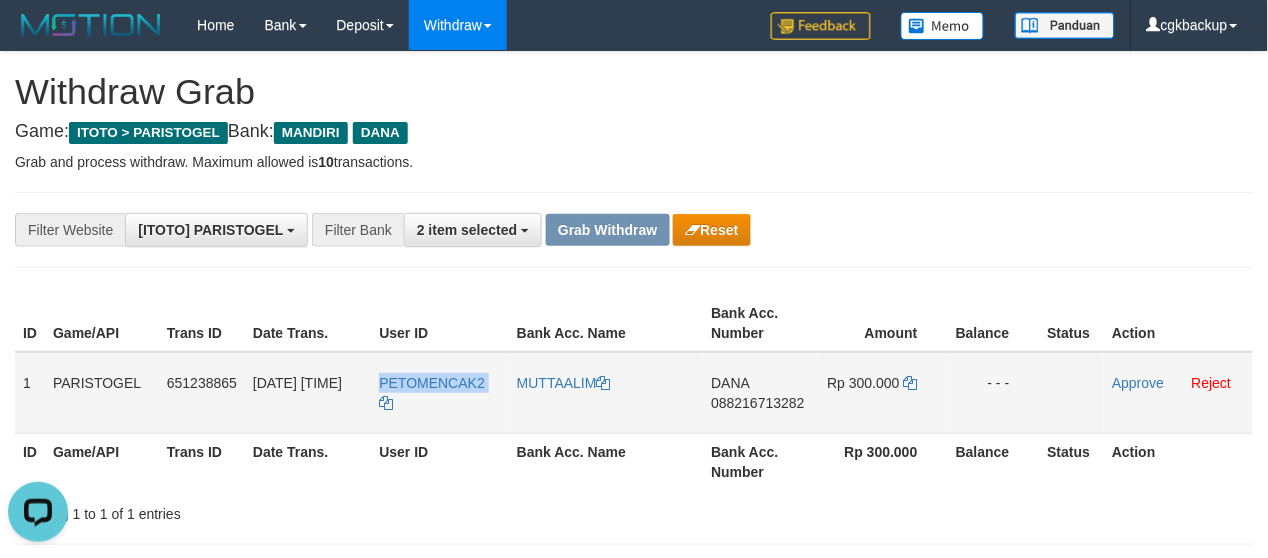 click on "PETOMENCAK2" at bounding box center [440, 393] 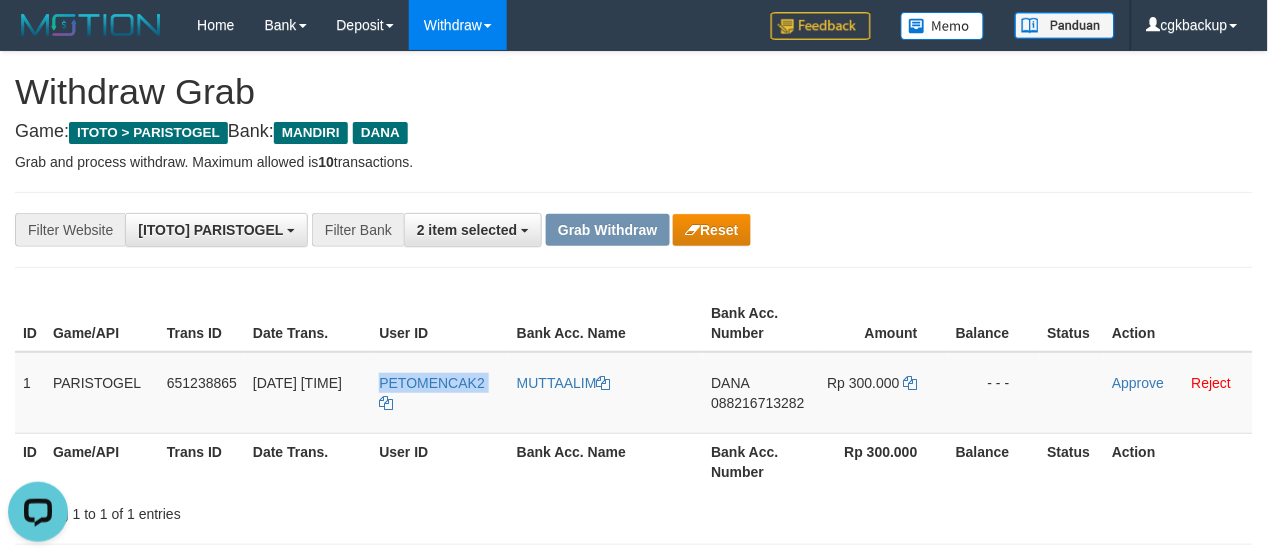 copy on "PETOMENCAK2" 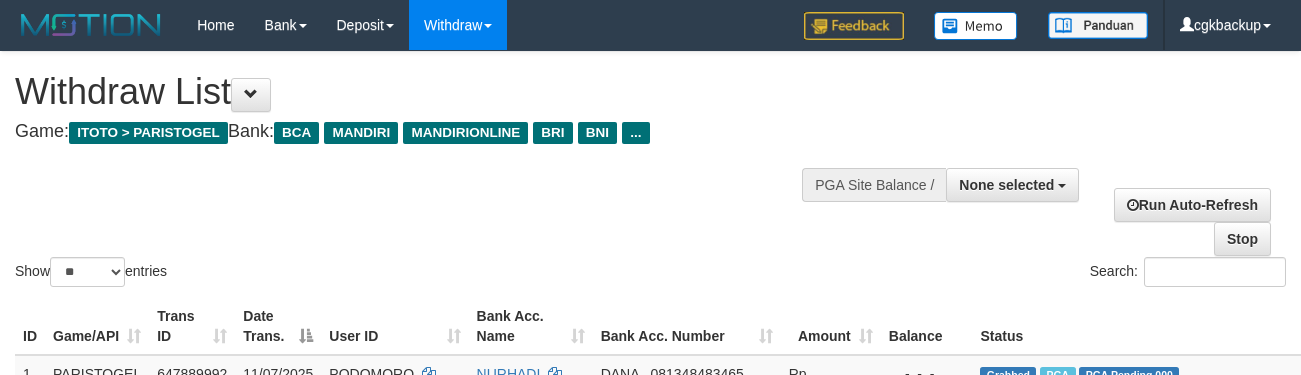 select 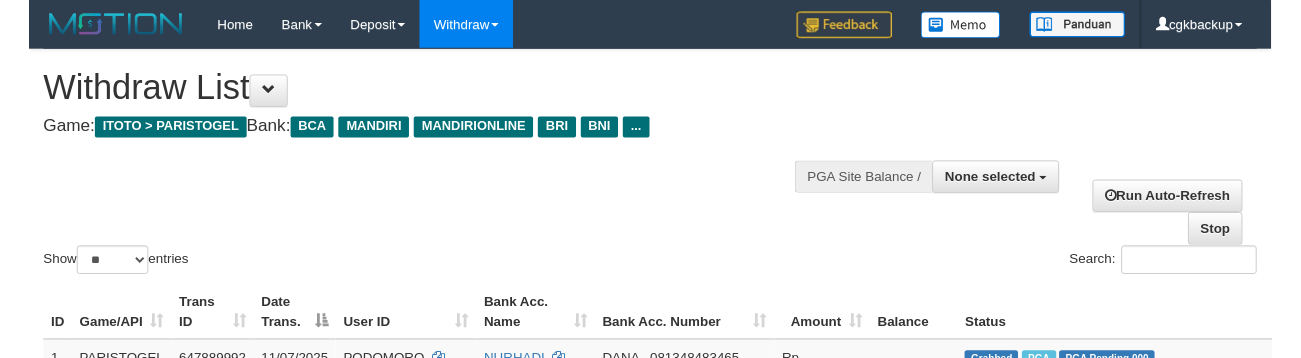 scroll, scrollTop: 787, scrollLeft: 123, axis: both 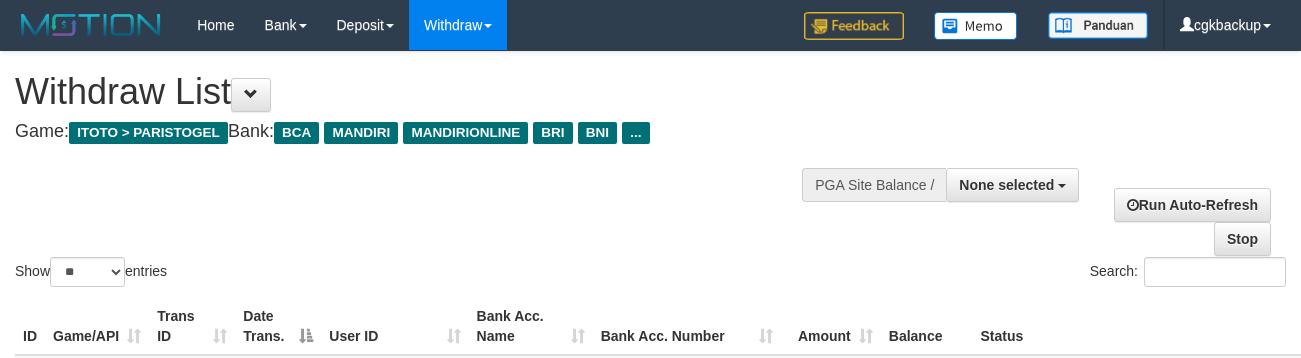 select 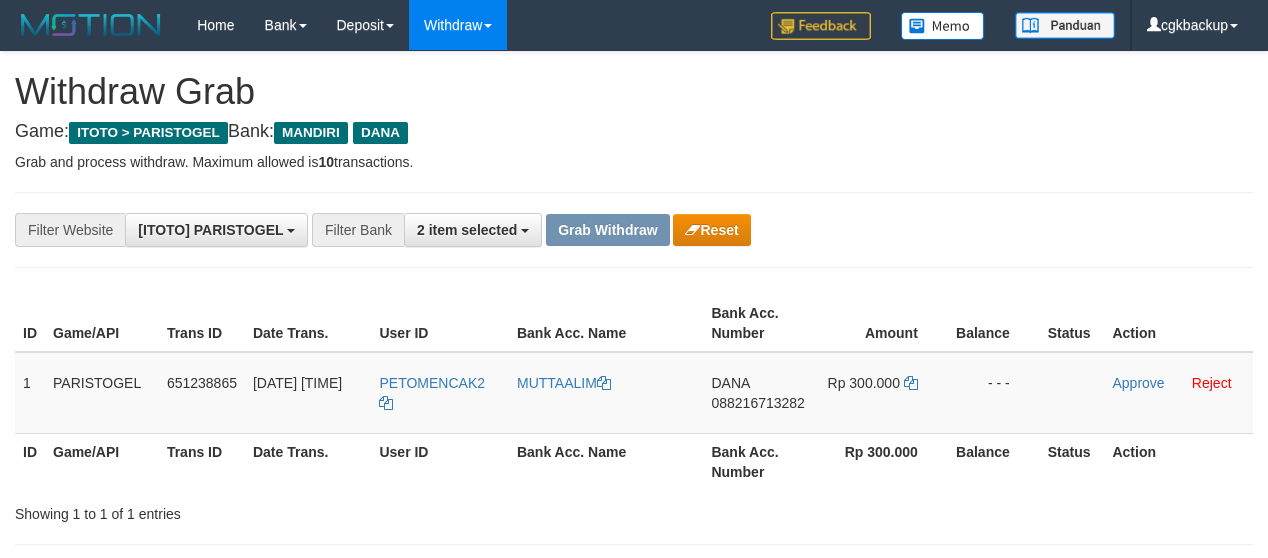 scroll, scrollTop: 0, scrollLeft: 0, axis: both 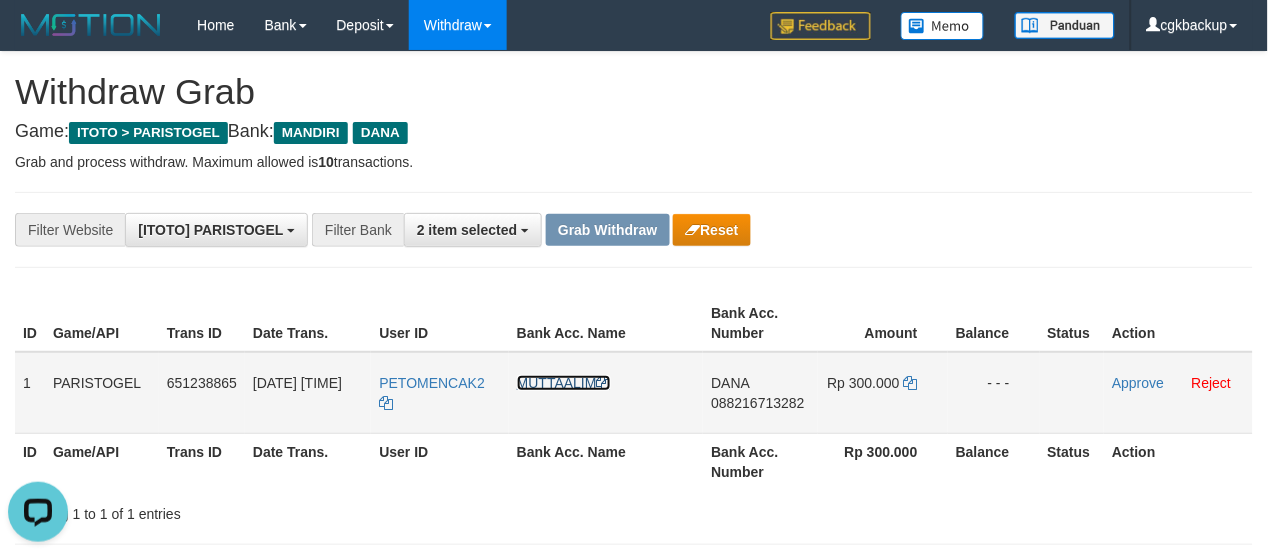 click on "MUTTAALIM" at bounding box center (564, 383) 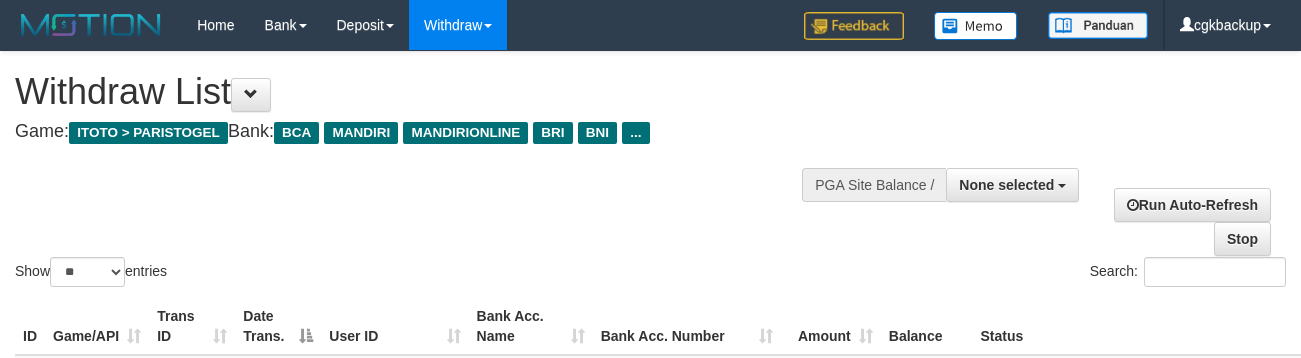select 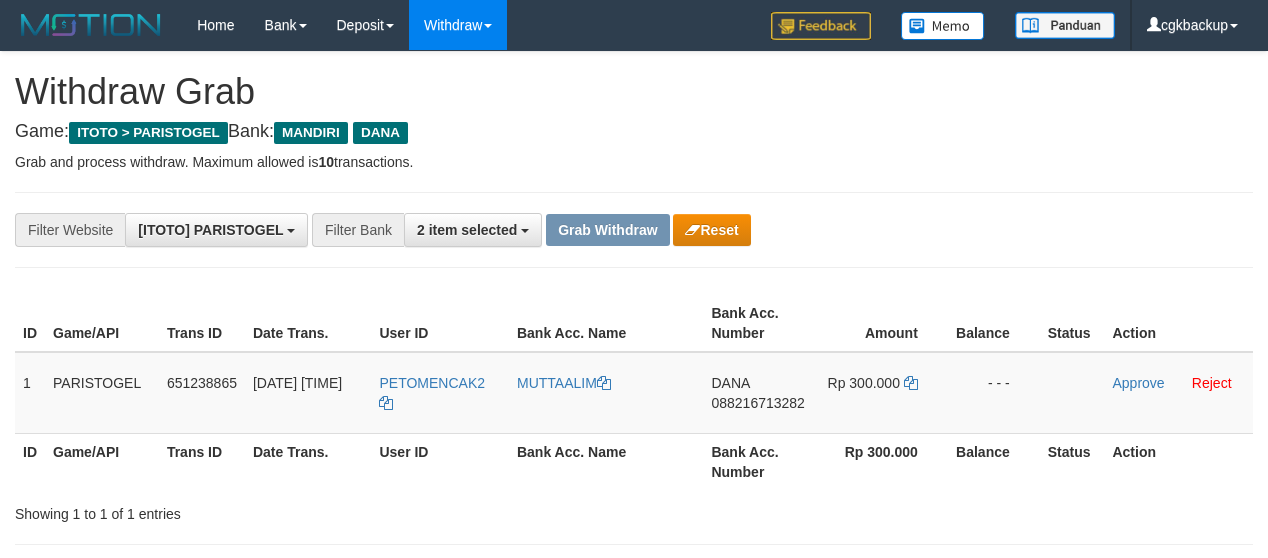 scroll, scrollTop: 0, scrollLeft: 0, axis: both 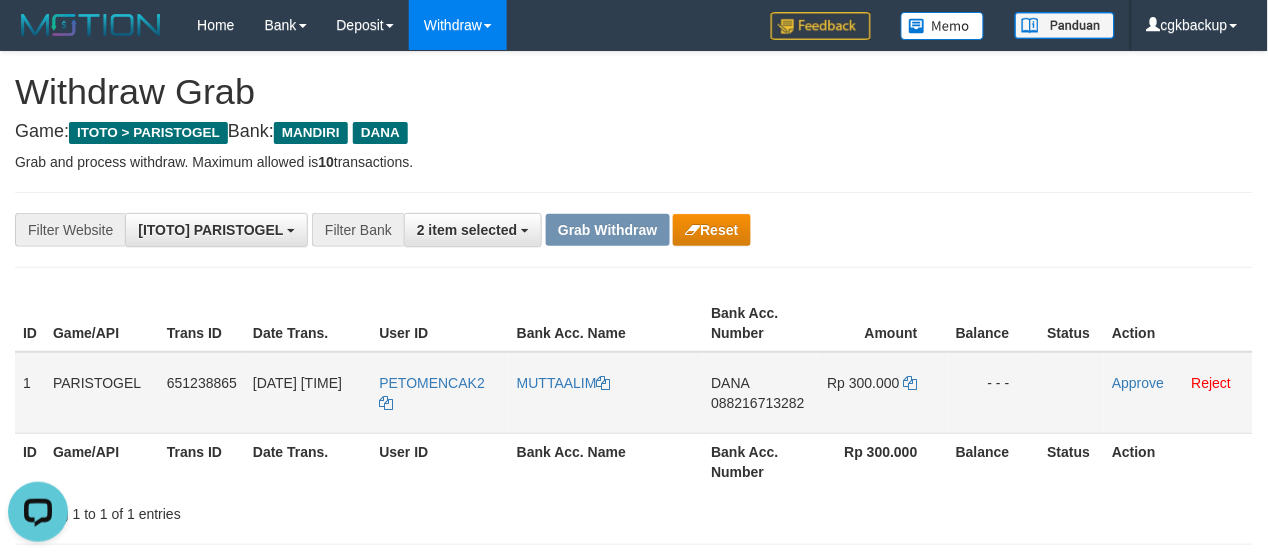 click on "[FIRST]
[PHONE]" at bounding box center [760, 393] 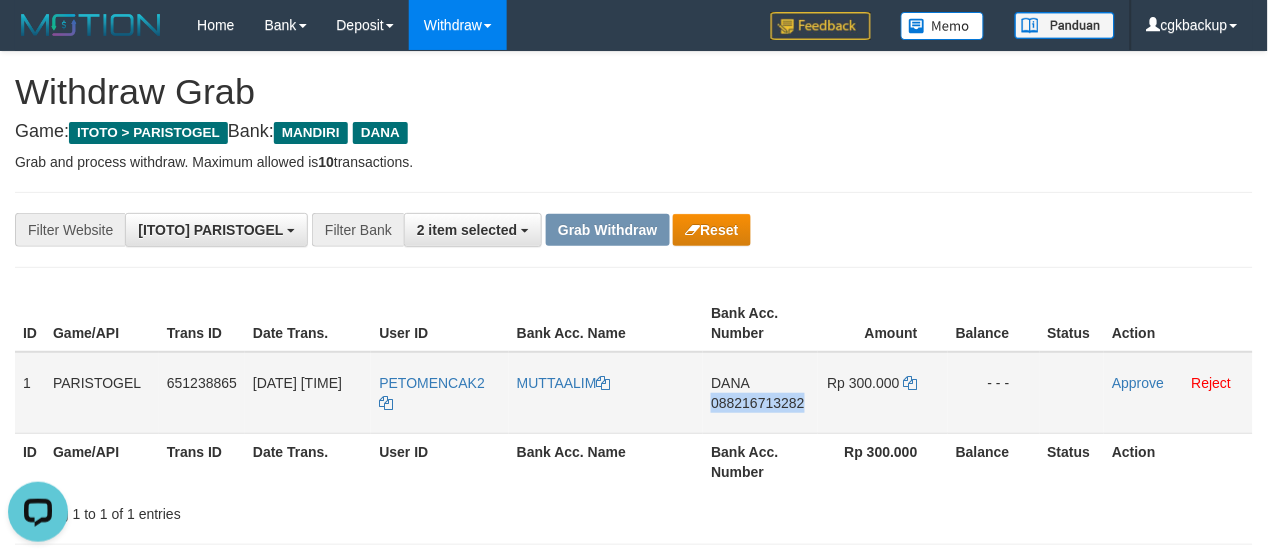 click on "DANA
088216713282" at bounding box center (760, 393) 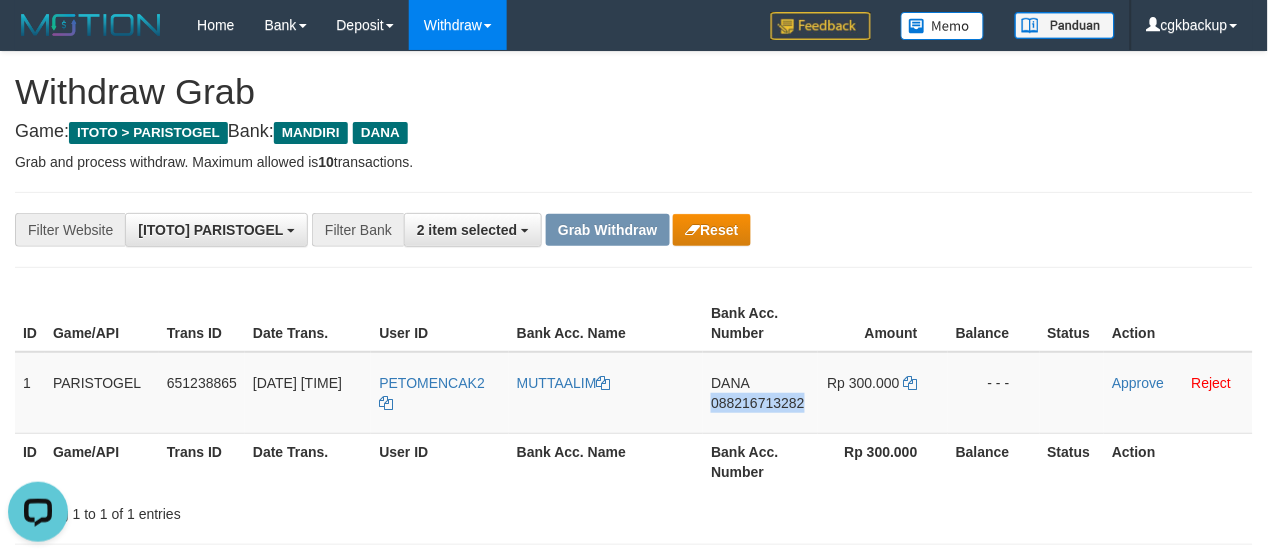 copy on "088216713282" 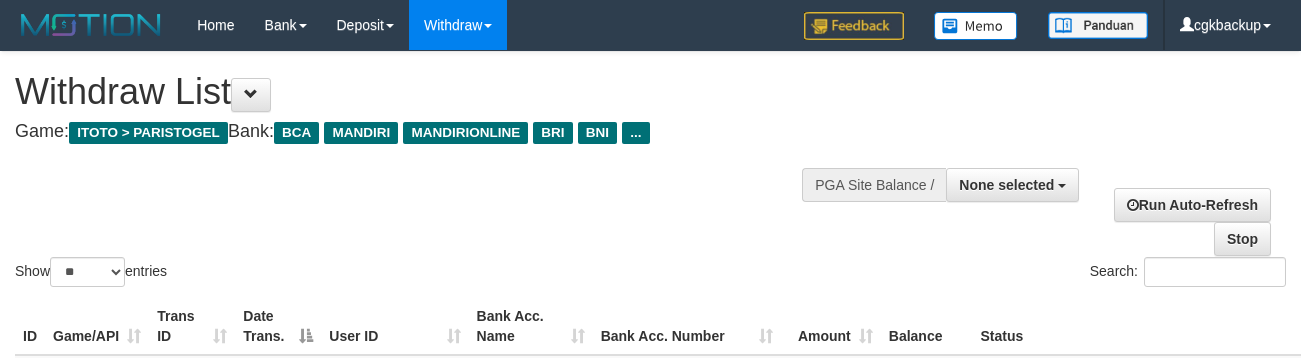 select 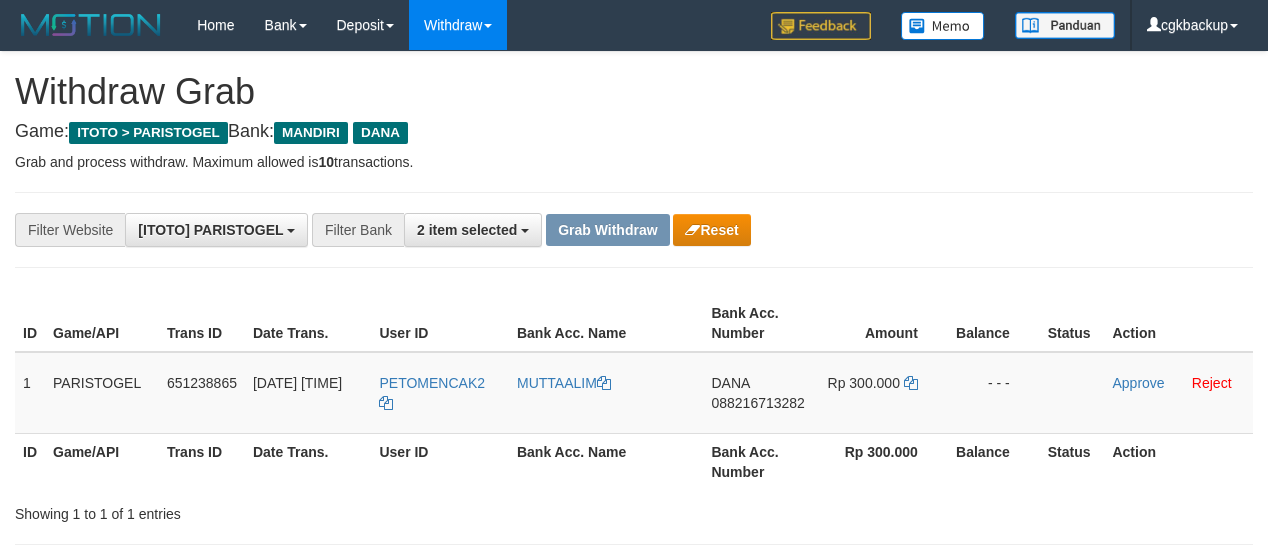 scroll, scrollTop: 0, scrollLeft: 0, axis: both 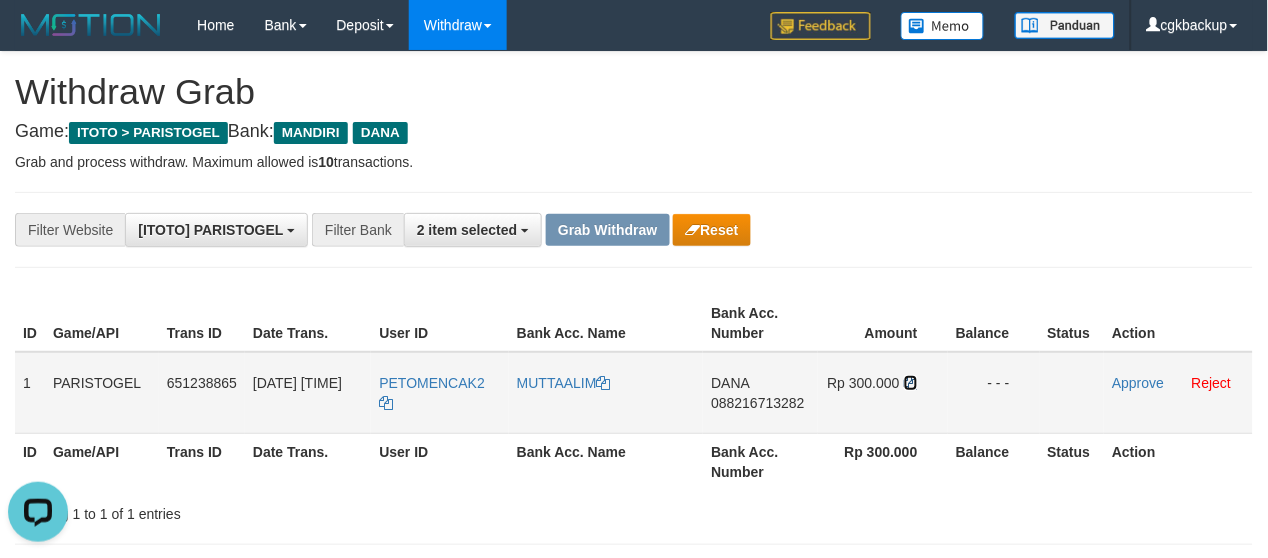 click at bounding box center [911, 383] 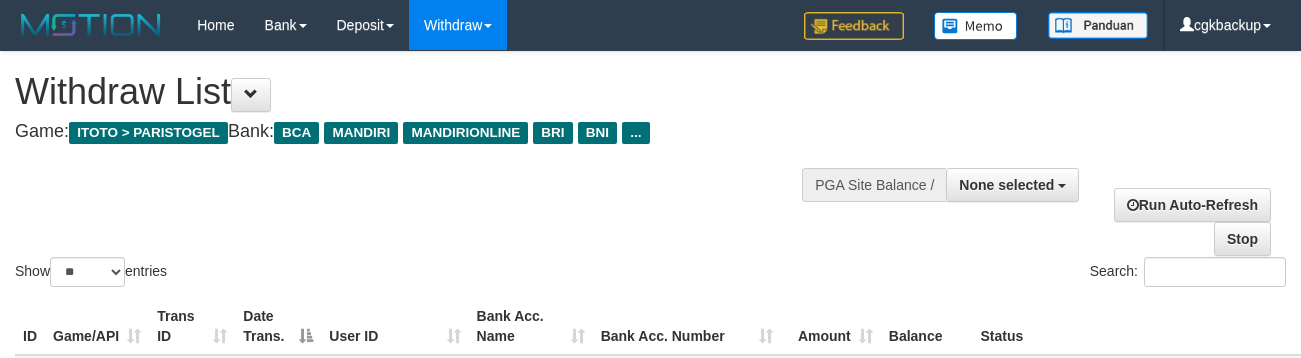 select 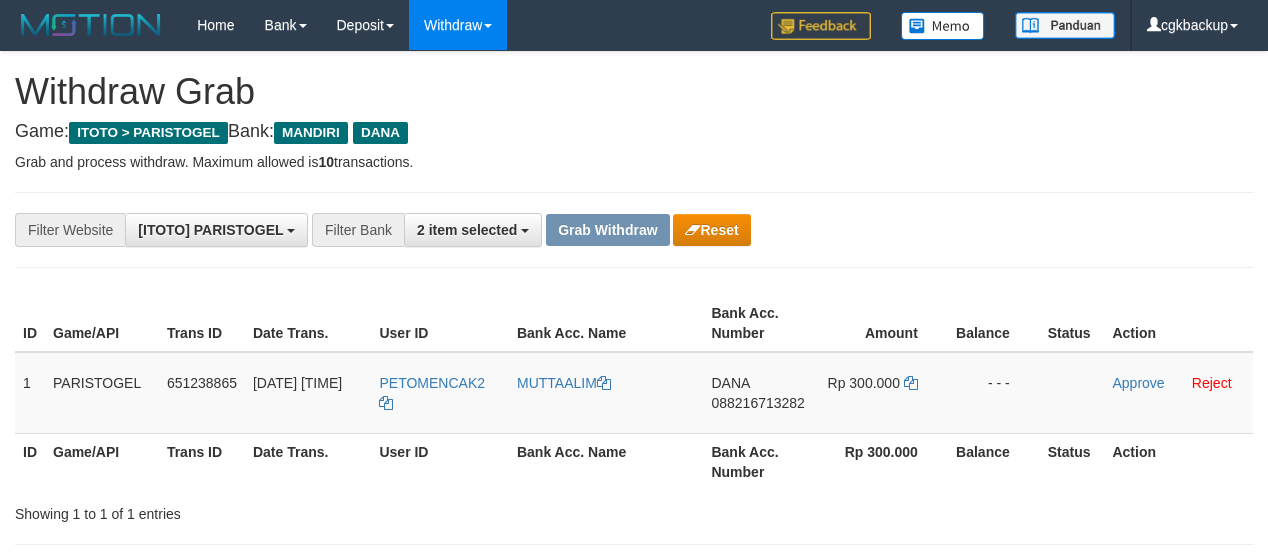 scroll, scrollTop: 0, scrollLeft: 0, axis: both 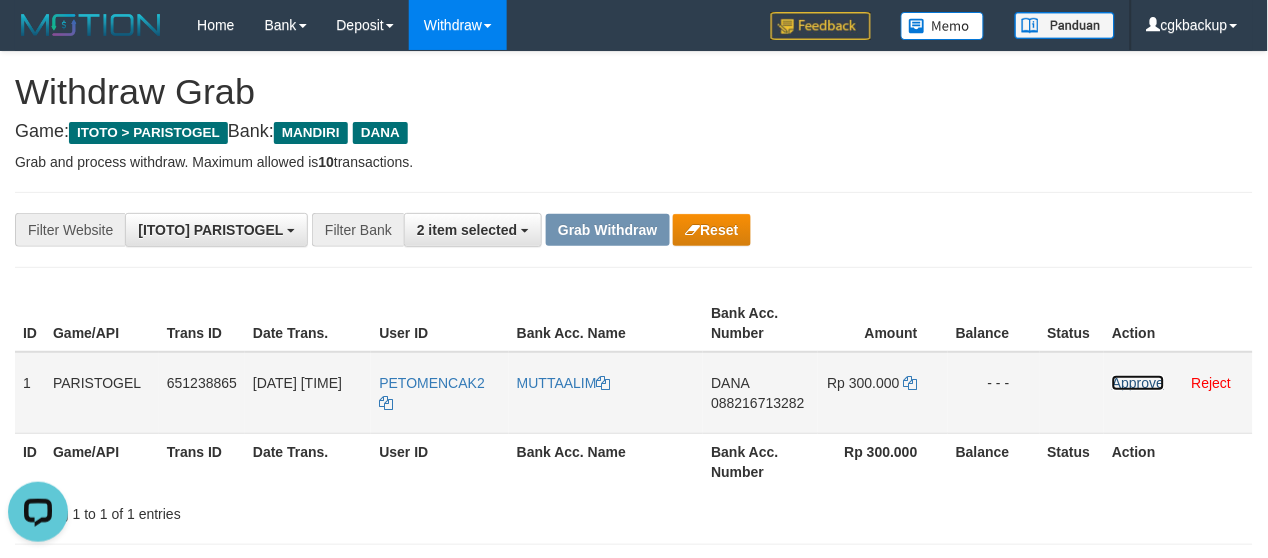 click on "Approve" at bounding box center (1138, 383) 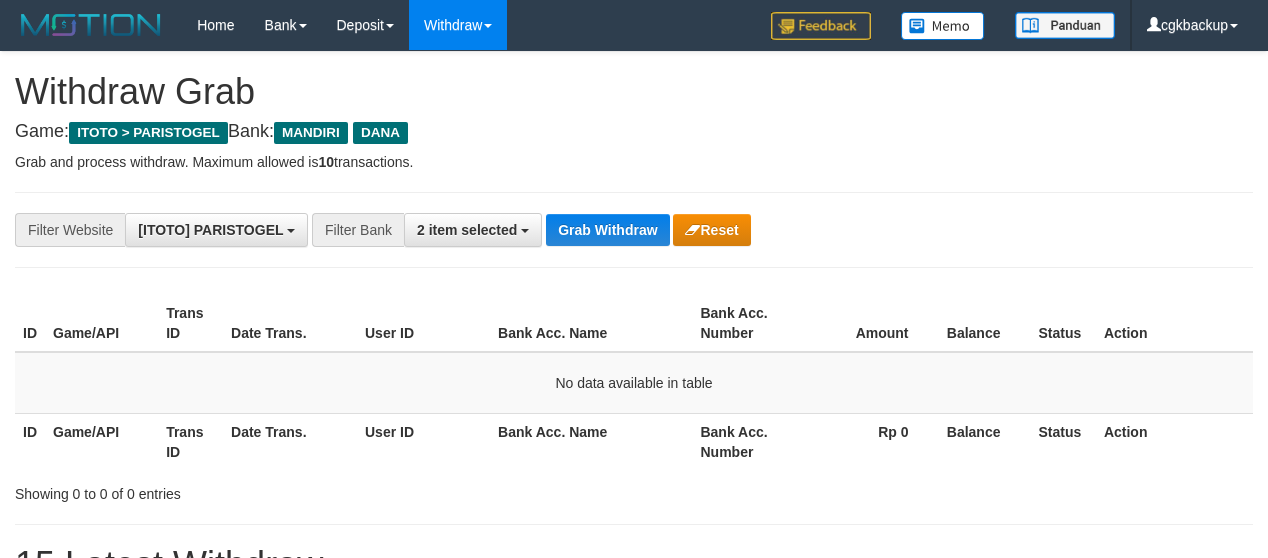 scroll, scrollTop: 0, scrollLeft: 0, axis: both 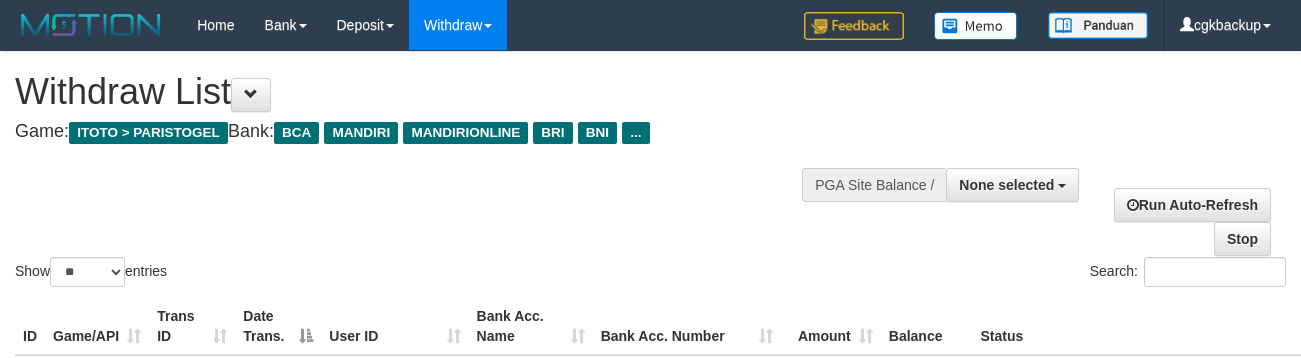 select 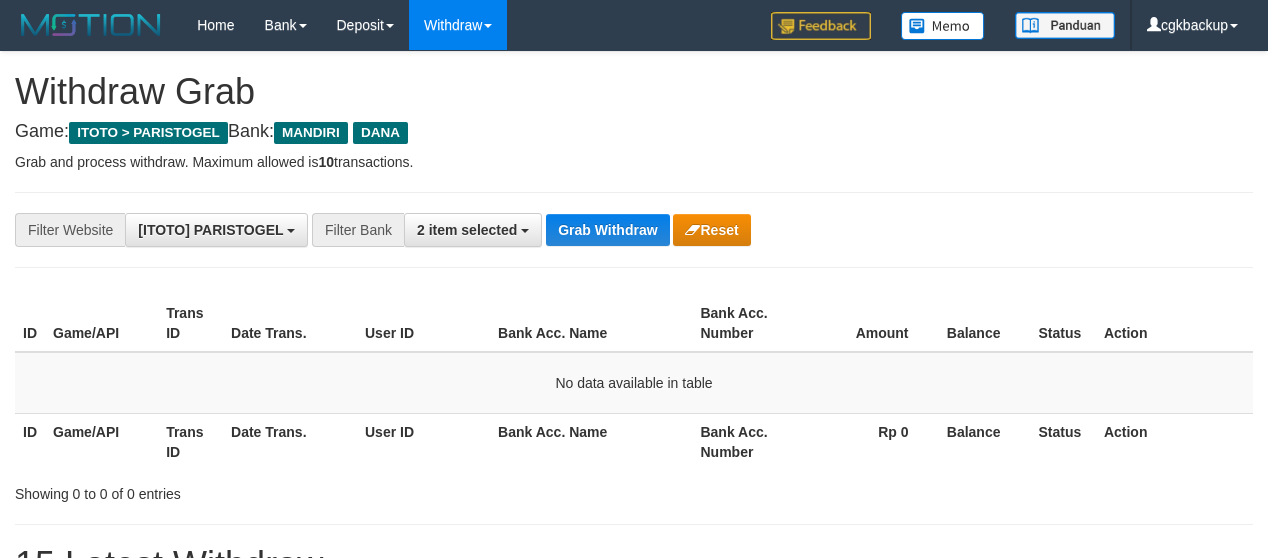 scroll, scrollTop: 0, scrollLeft: 0, axis: both 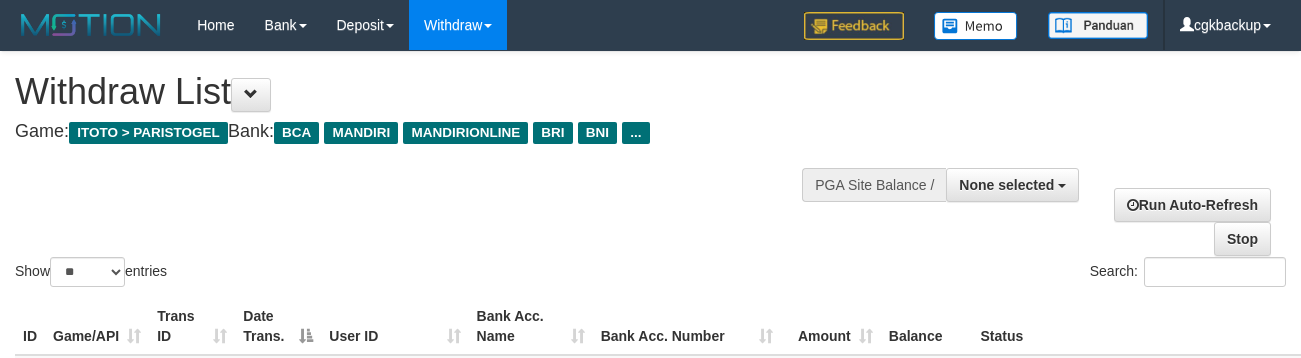 select 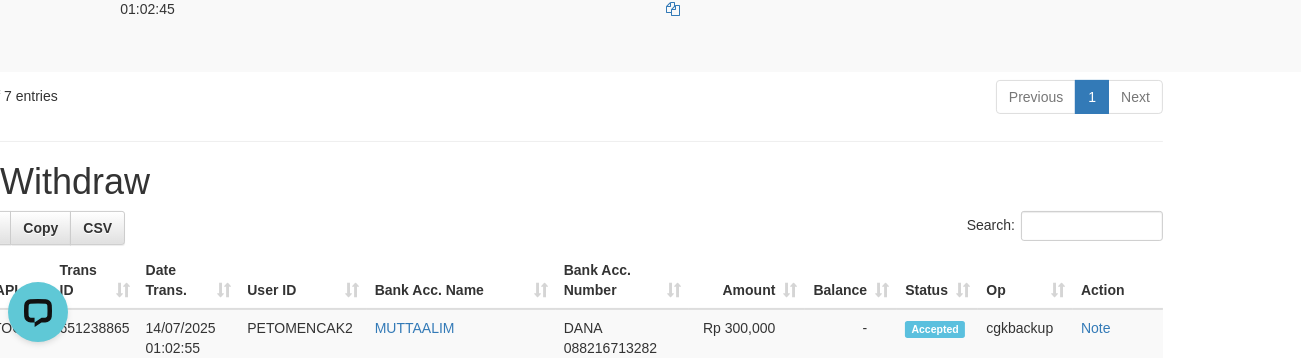 scroll, scrollTop: 787, scrollLeft: 123, axis: both 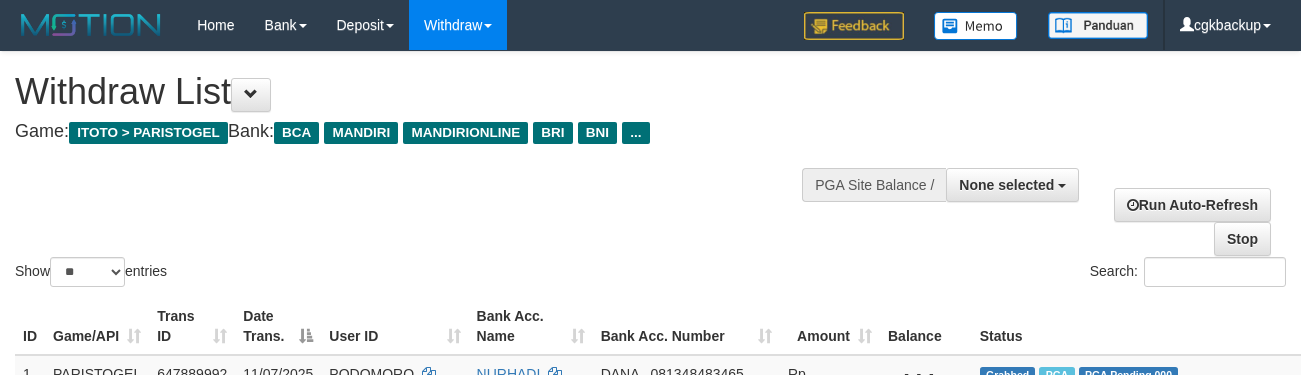 select 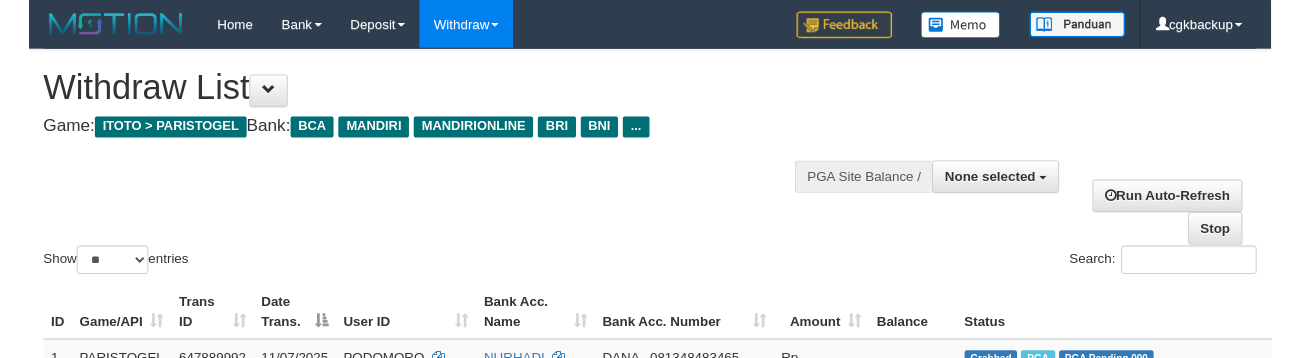 scroll, scrollTop: 676, scrollLeft: 123, axis: both 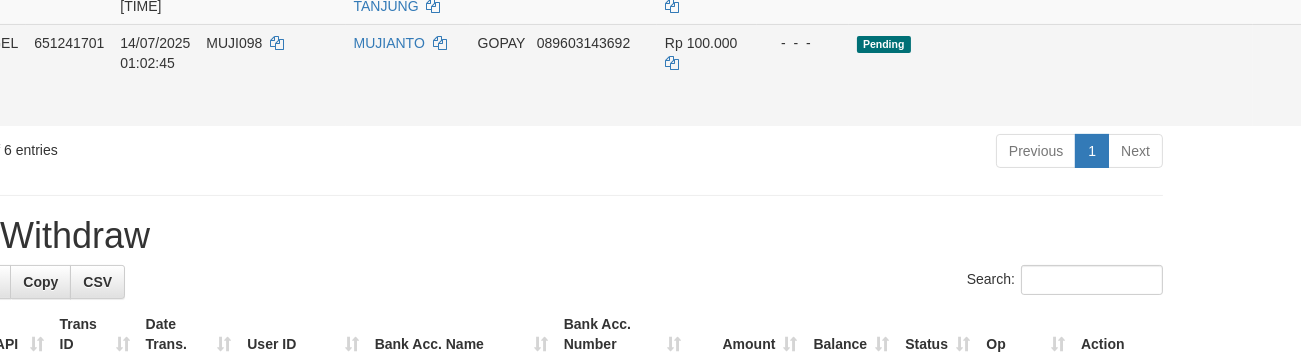 click on "Allow Grab" at bounding box center [1360, 53] 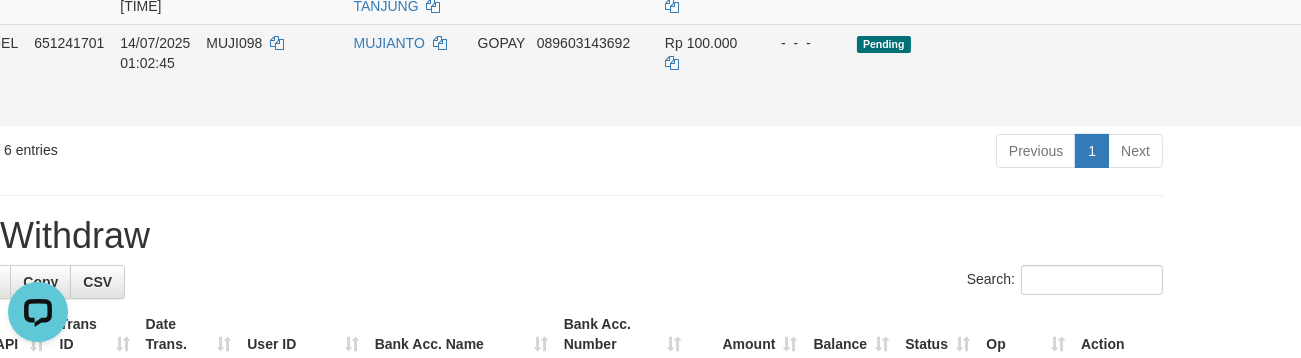 scroll, scrollTop: 0, scrollLeft: 0, axis: both 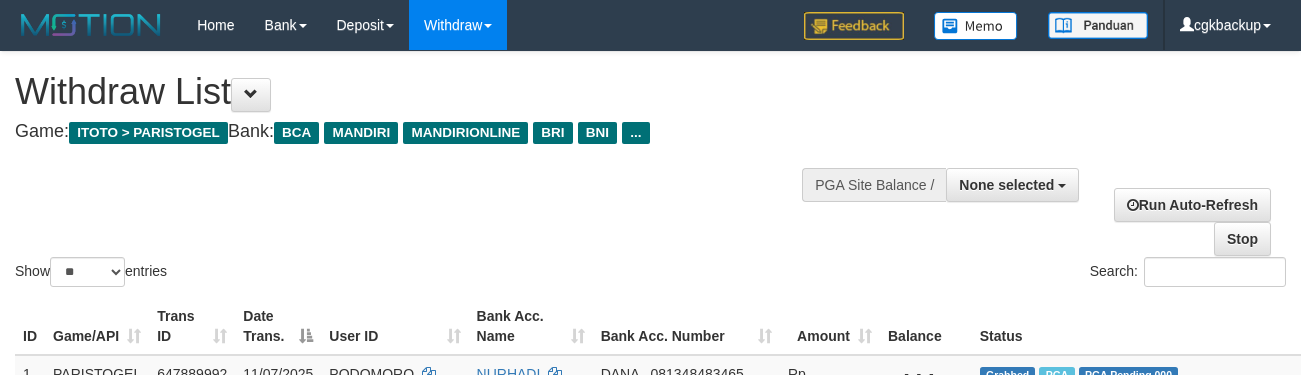 select 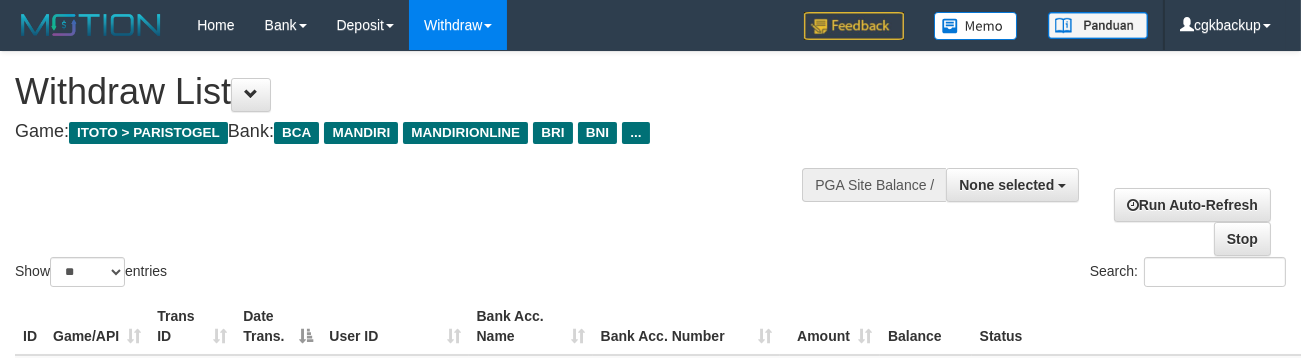scroll, scrollTop: 565, scrollLeft: 135, axis: both 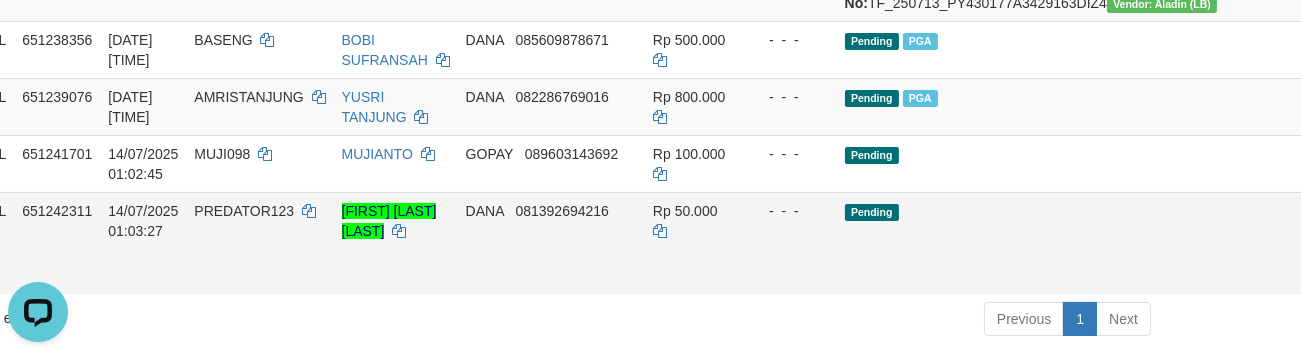 click on "Allow Grab" at bounding box center [1348, 221] 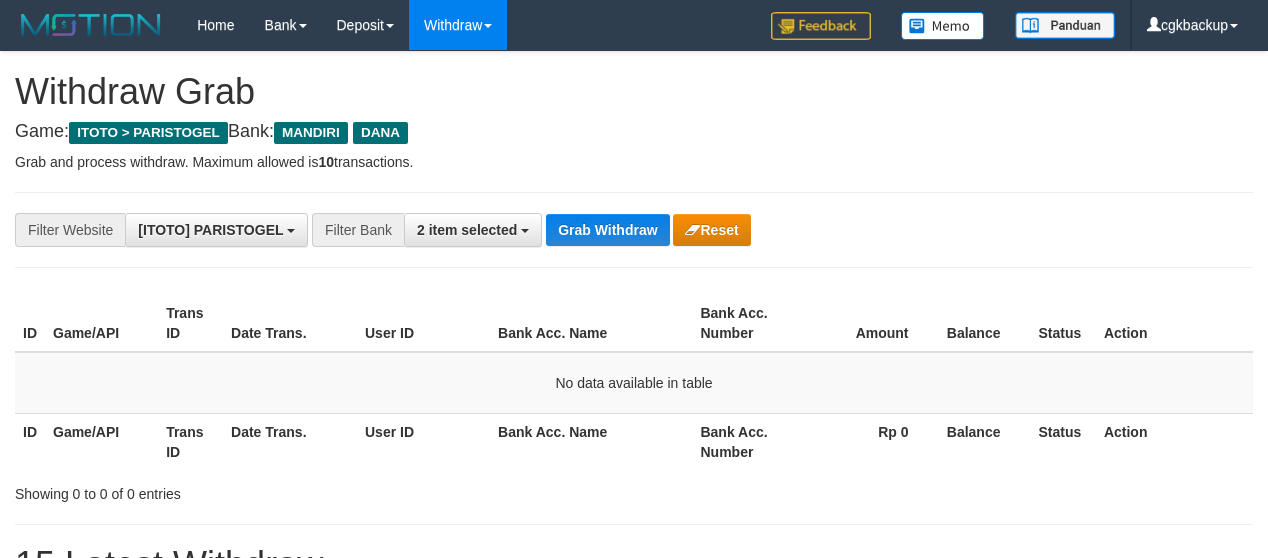 scroll, scrollTop: 0, scrollLeft: 0, axis: both 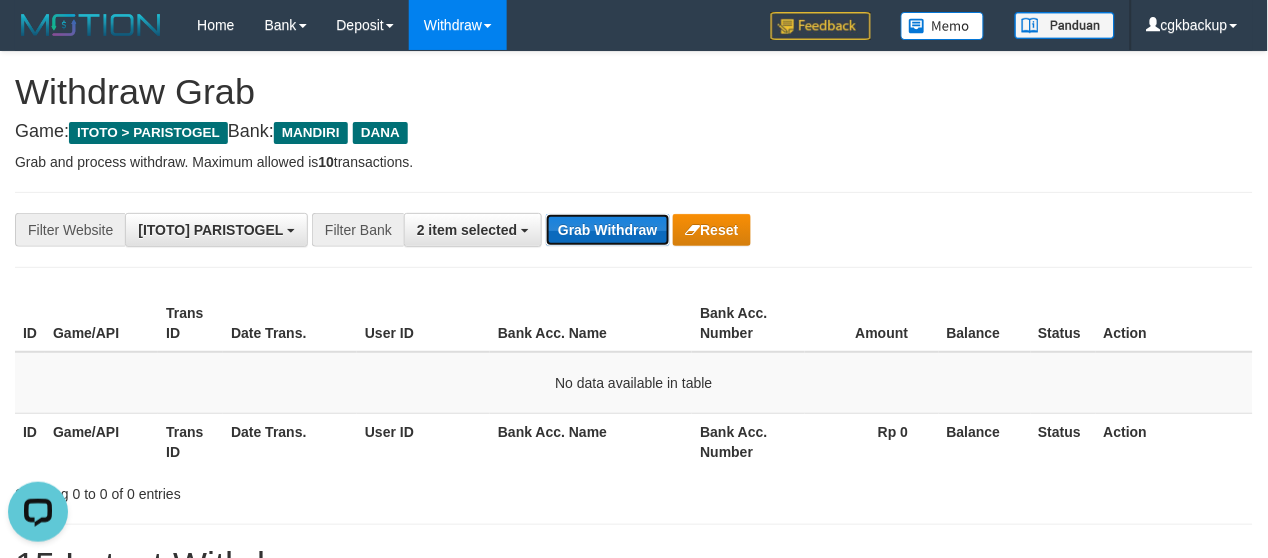 click on "Grab Withdraw" at bounding box center [607, 230] 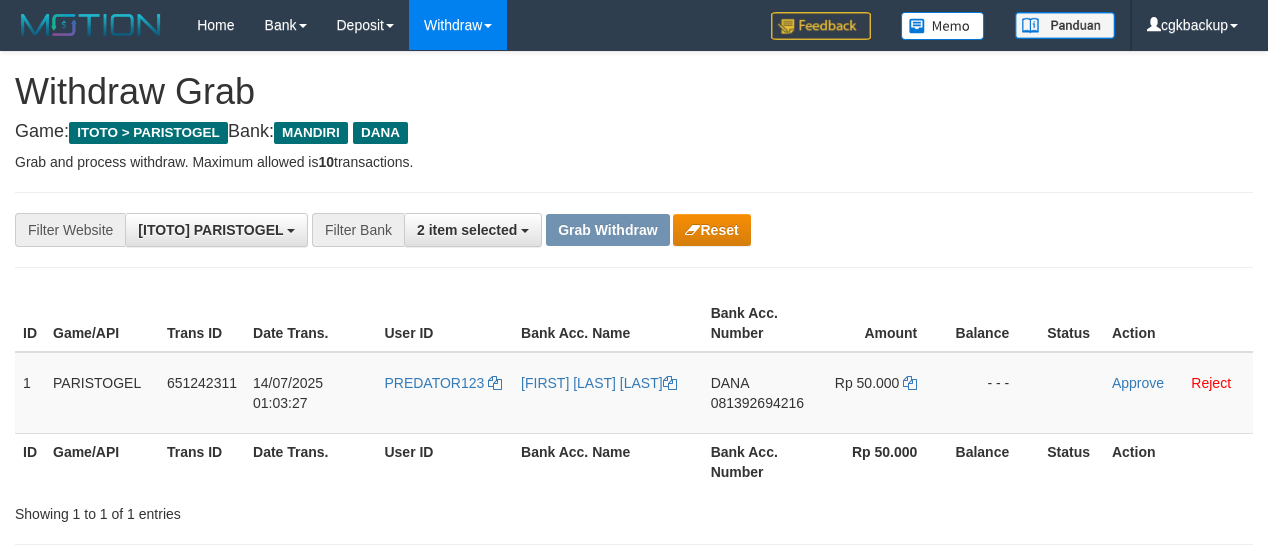 scroll, scrollTop: 0, scrollLeft: 0, axis: both 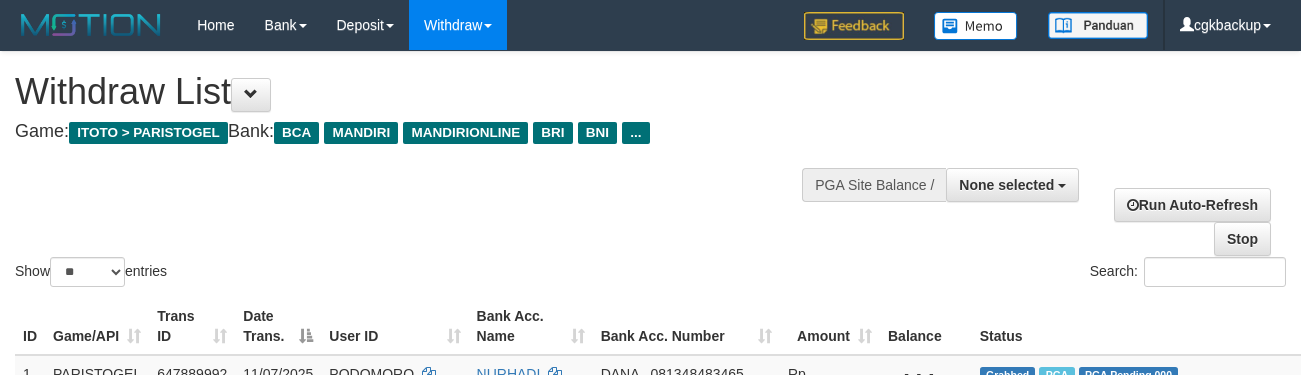 select 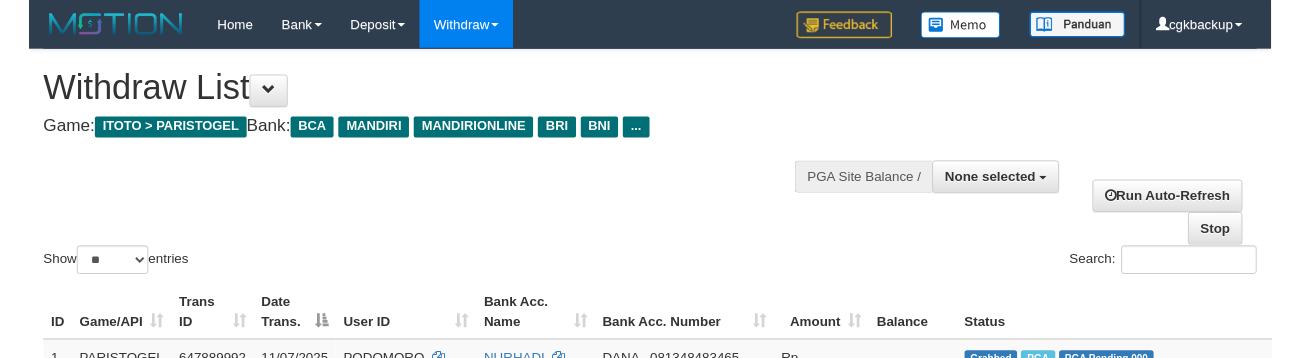 scroll, scrollTop: 556, scrollLeft: 126, axis: both 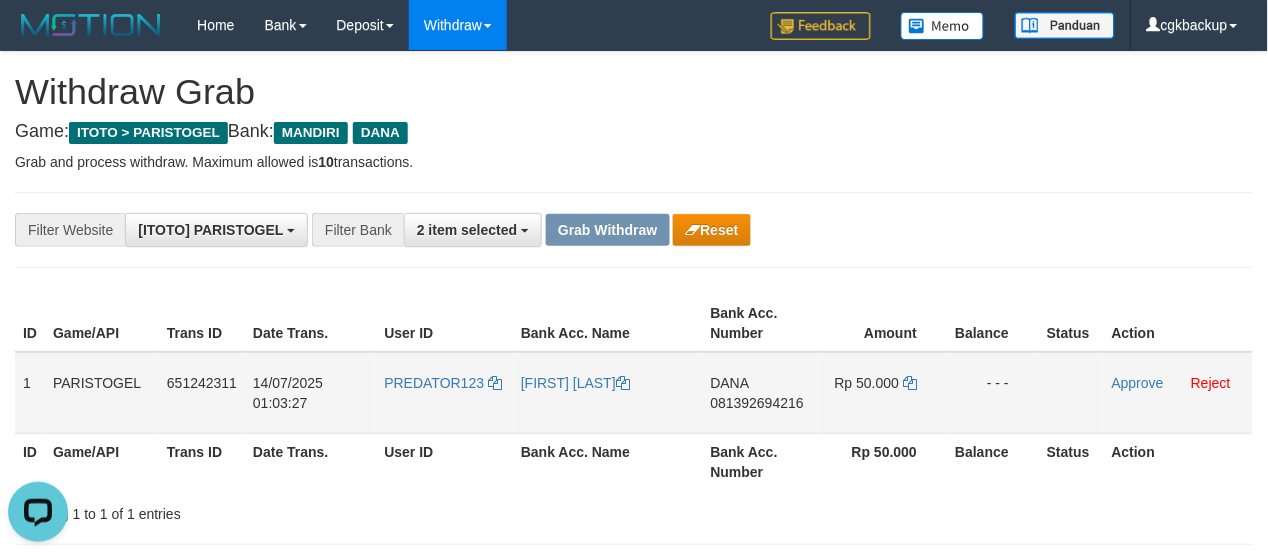click on "PREDATOR123" at bounding box center [444, 393] 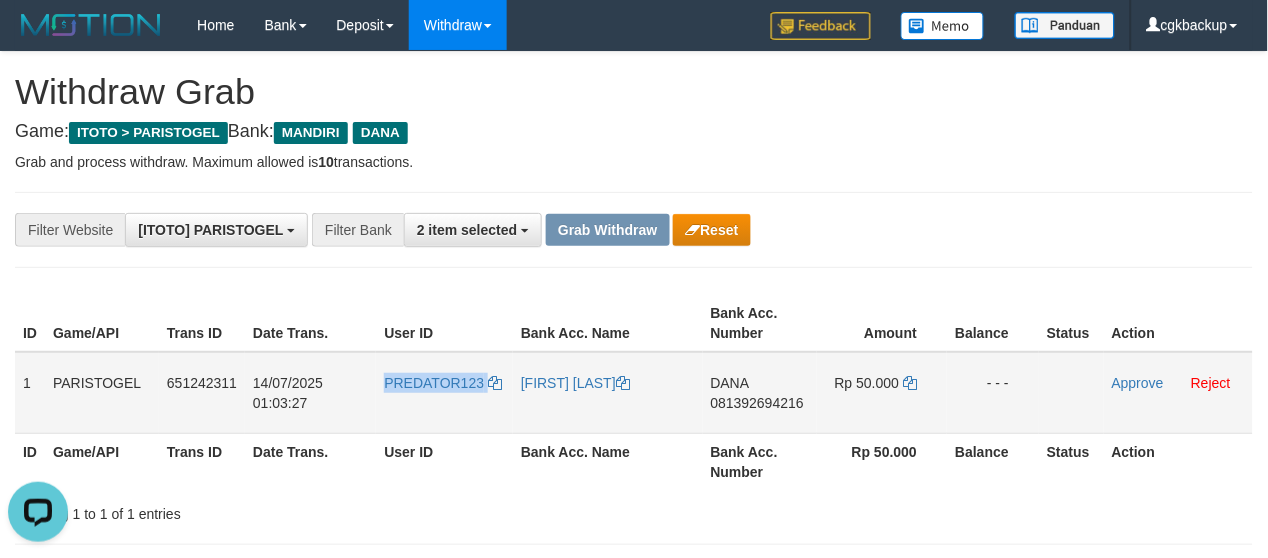 click on "PREDATOR123" at bounding box center (444, 393) 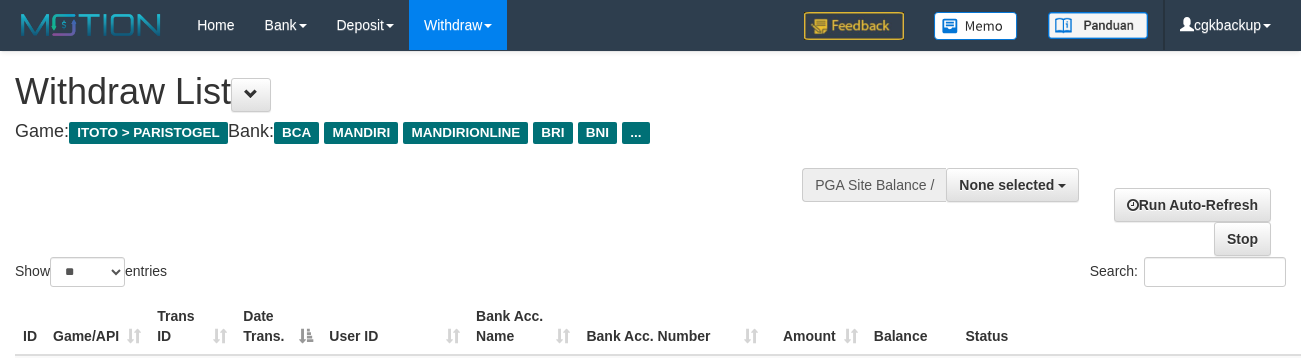 select 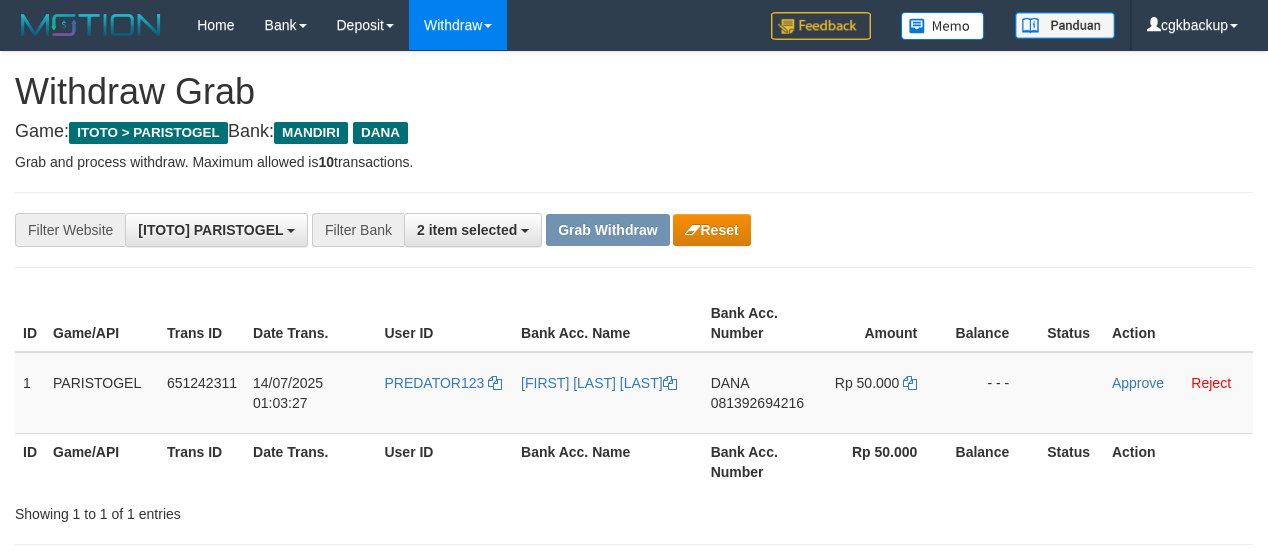 scroll, scrollTop: 0, scrollLeft: 0, axis: both 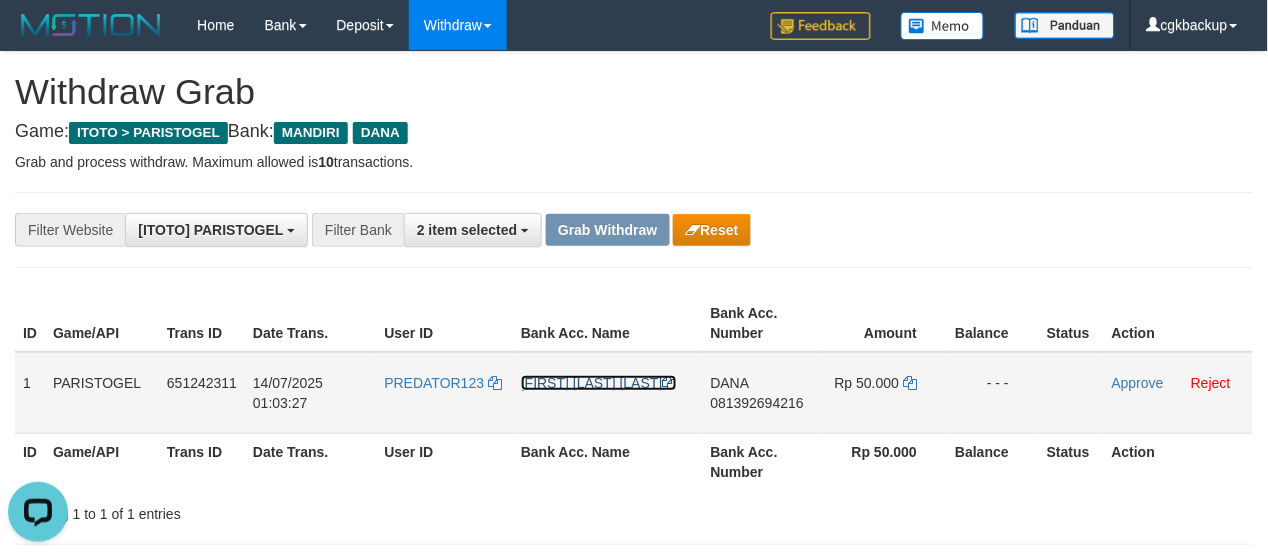 click on "[FIRST] [LAST]" at bounding box center [599, 383] 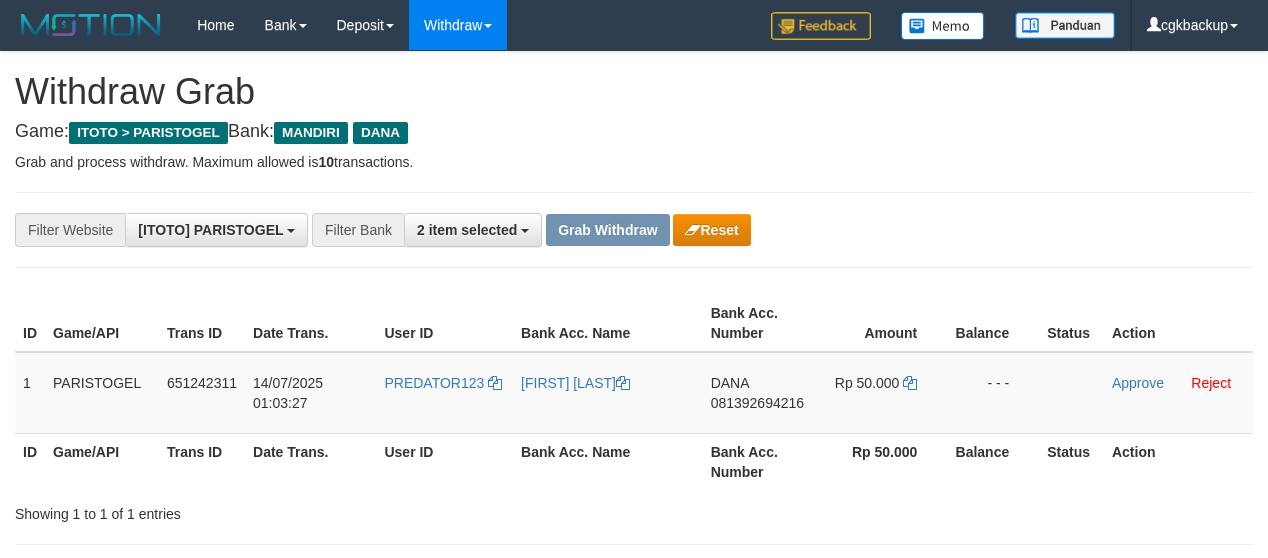 scroll, scrollTop: 0, scrollLeft: 0, axis: both 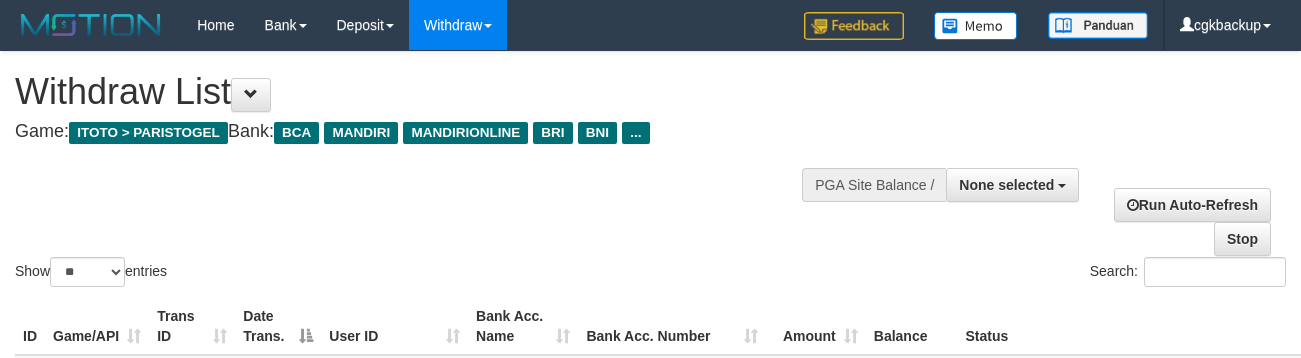 select 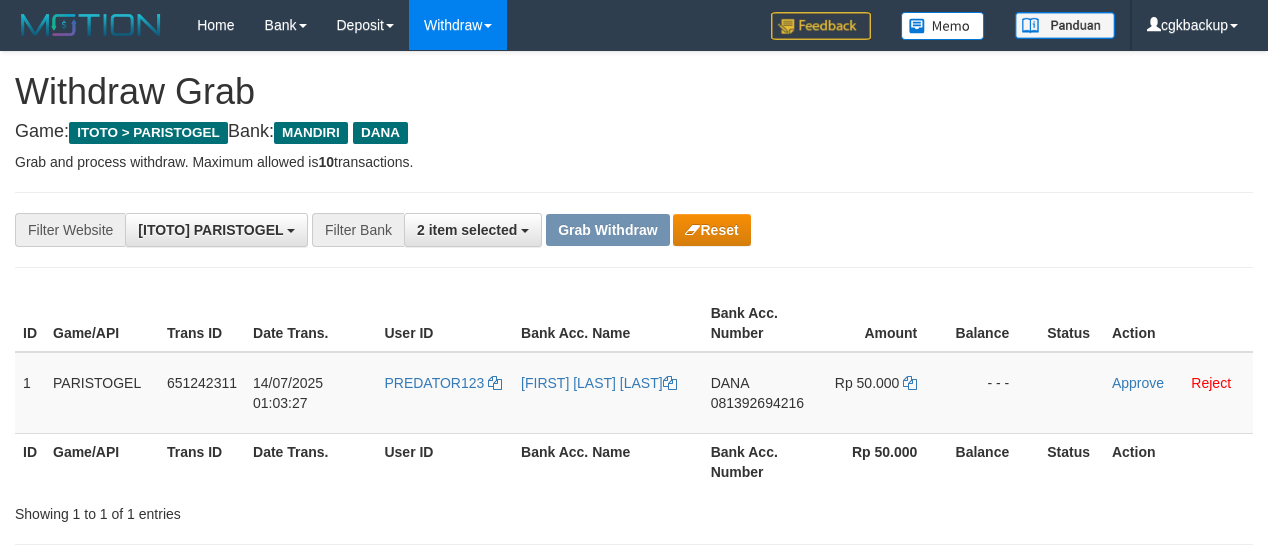 scroll, scrollTop: 0, scrollLeft: 0, axis: both 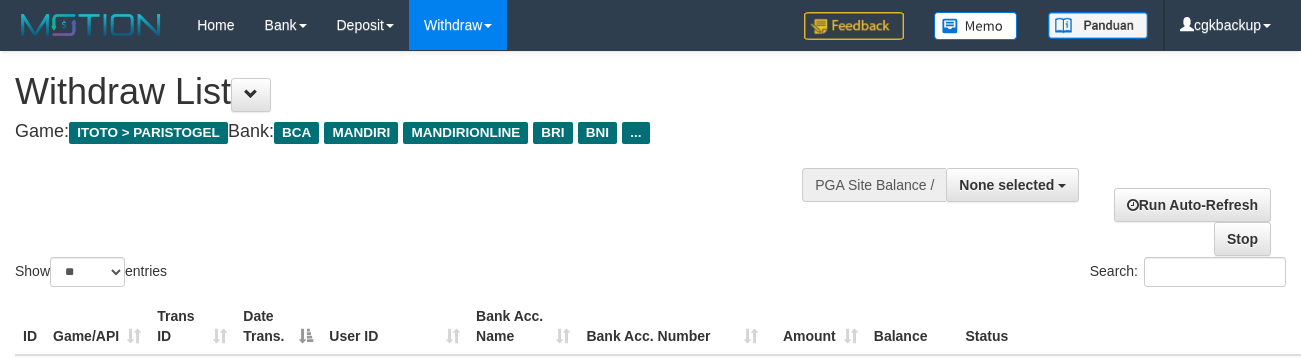 select 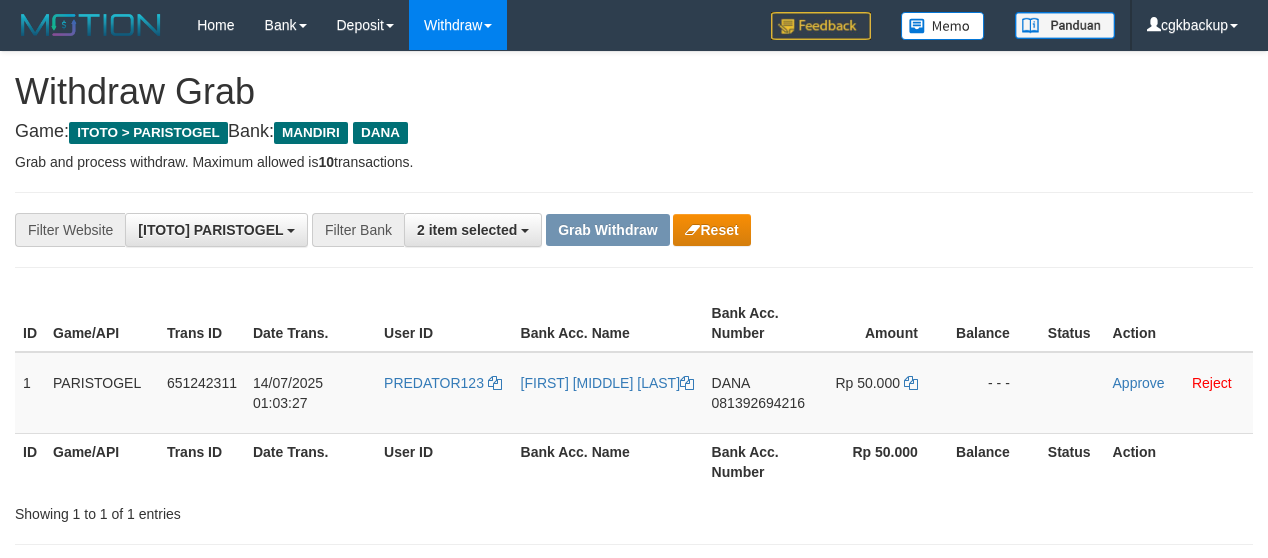 scroll, scrollTop: 0, scrollLeft: 0, axis: both 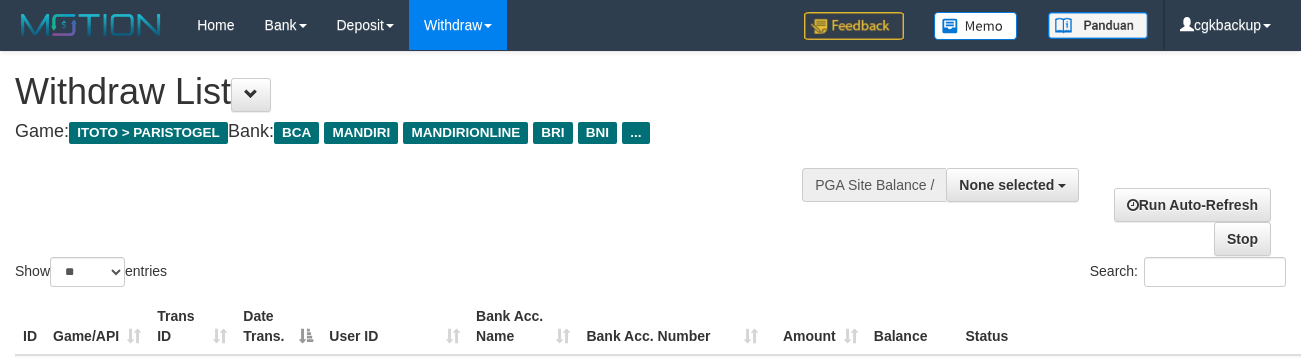 select 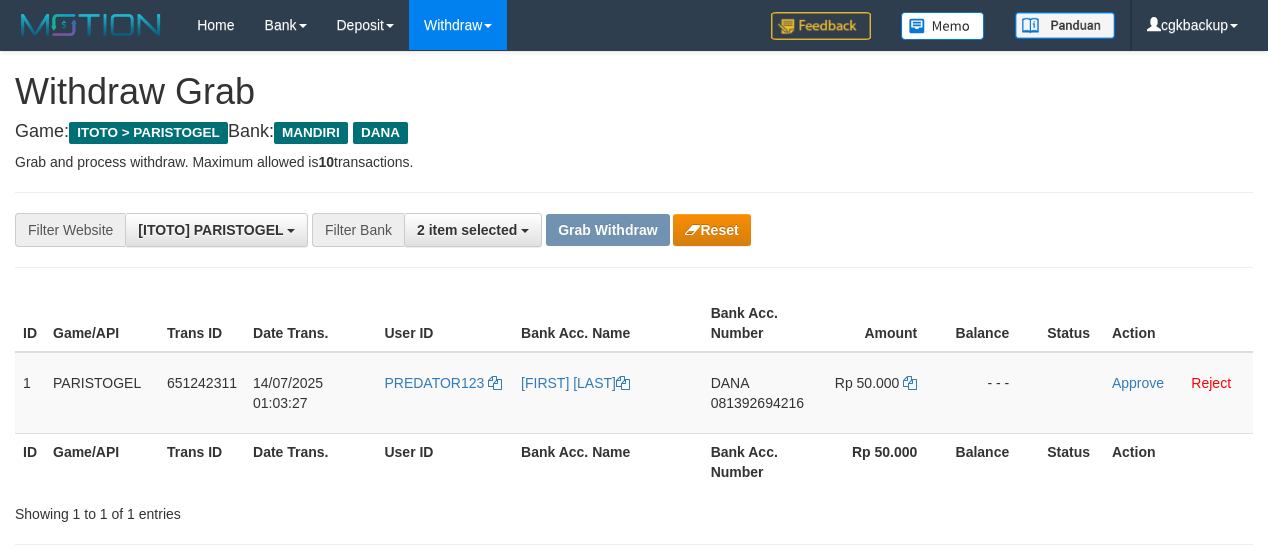 scroll, scrollTop: 0, scrollLeft: 0, axis: both 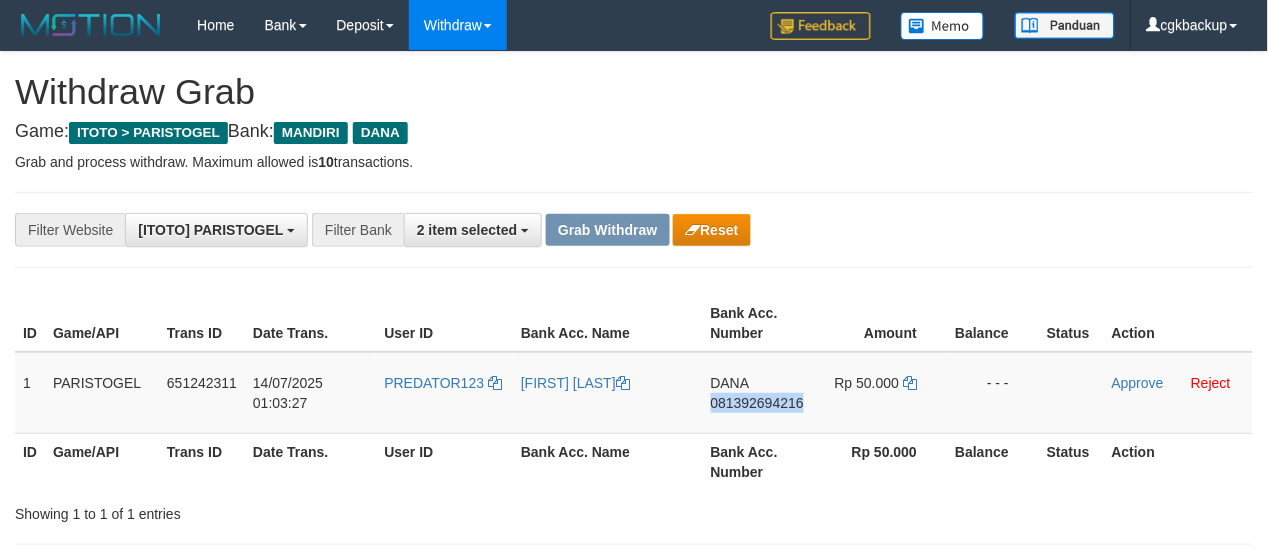 click on "[FIRST]
[PHONE]" at bounding box center [760, 393] 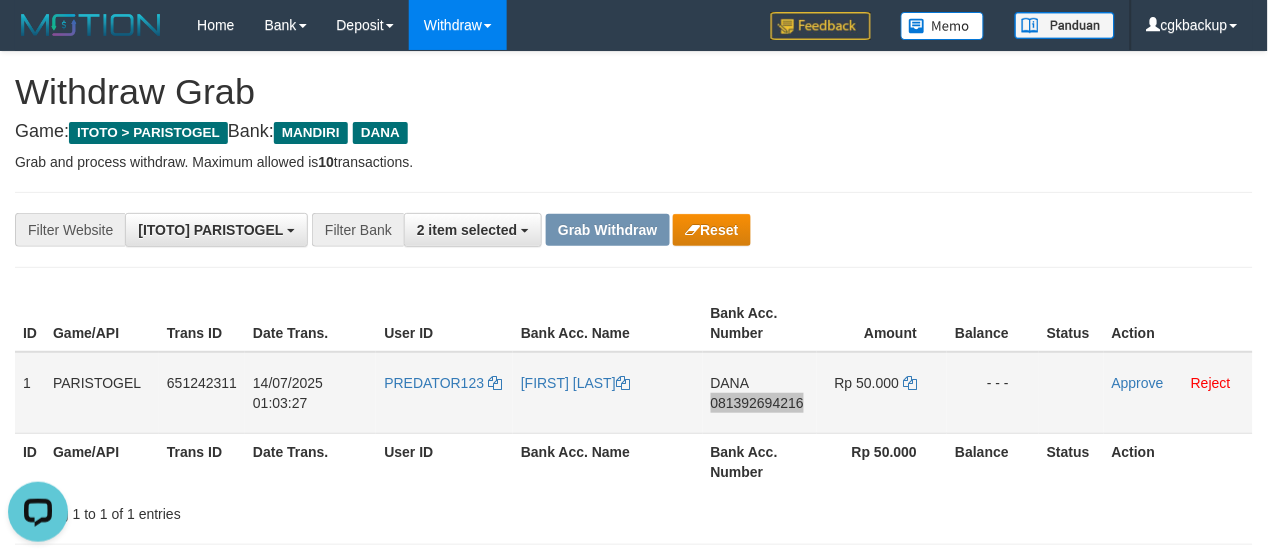 scroll, scrollTop: 0, scrollLeft: 0, axis: both 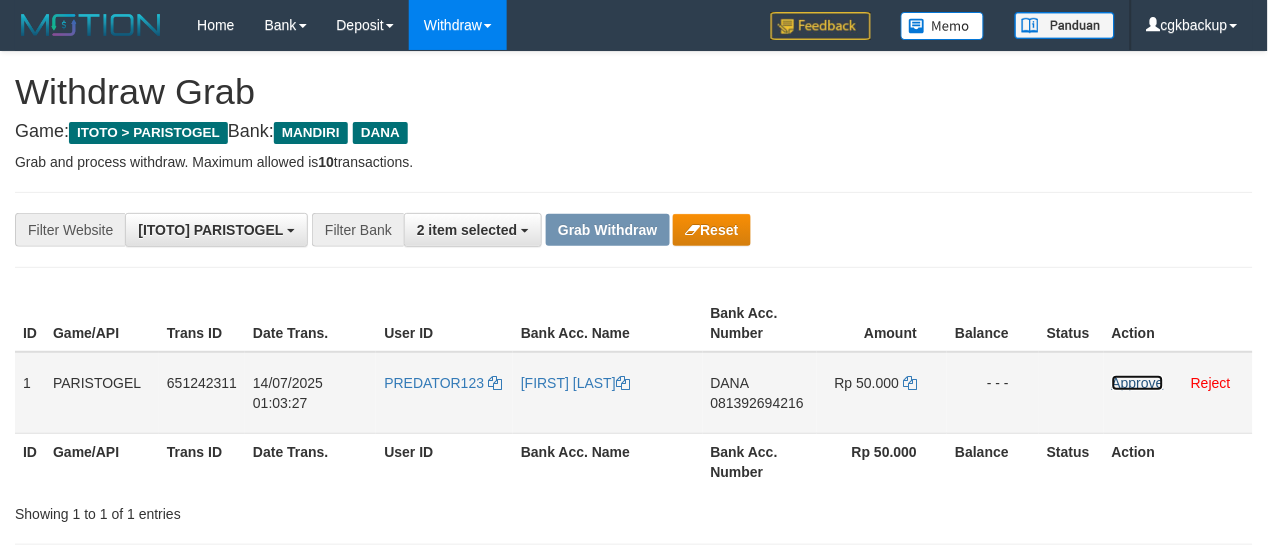 drag, startPoint x: 1131, startPoint y: 381, endPoint x: 1103, endPoint y: 395, distance: 31.304953 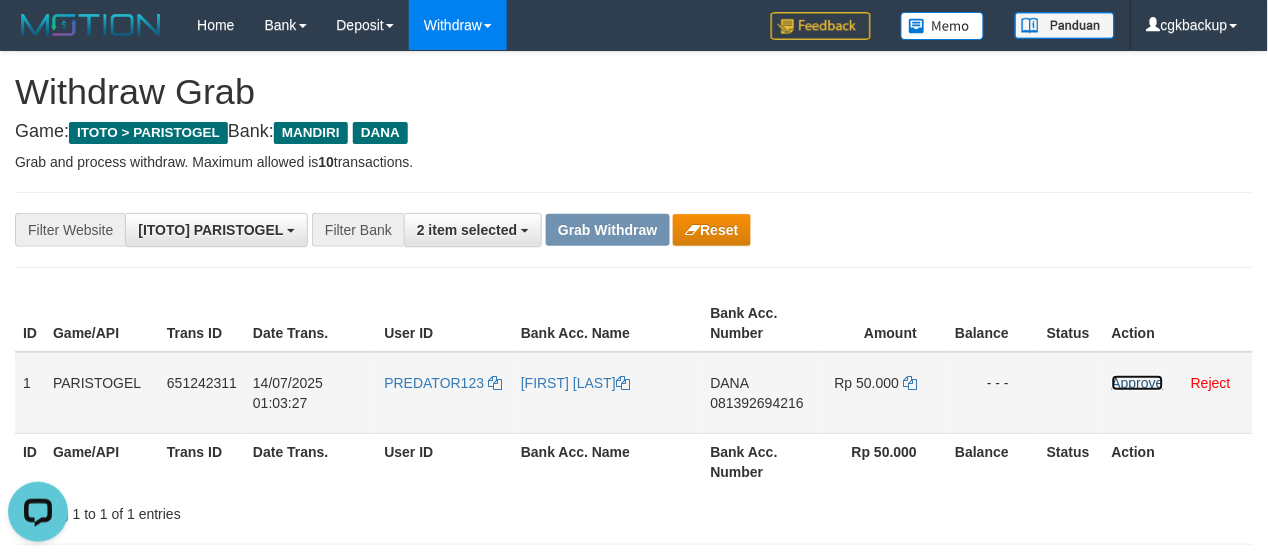scroll, scrollTop: 0, scrollLeft: 0, axis: both 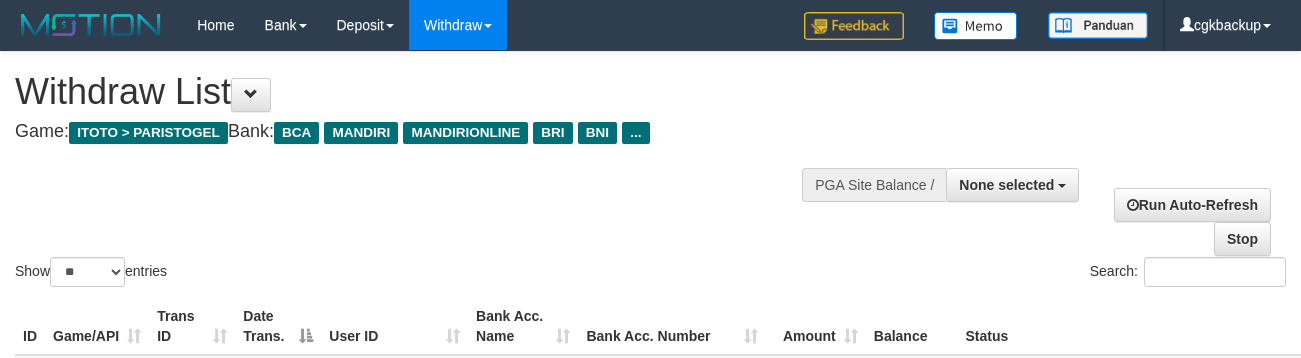select 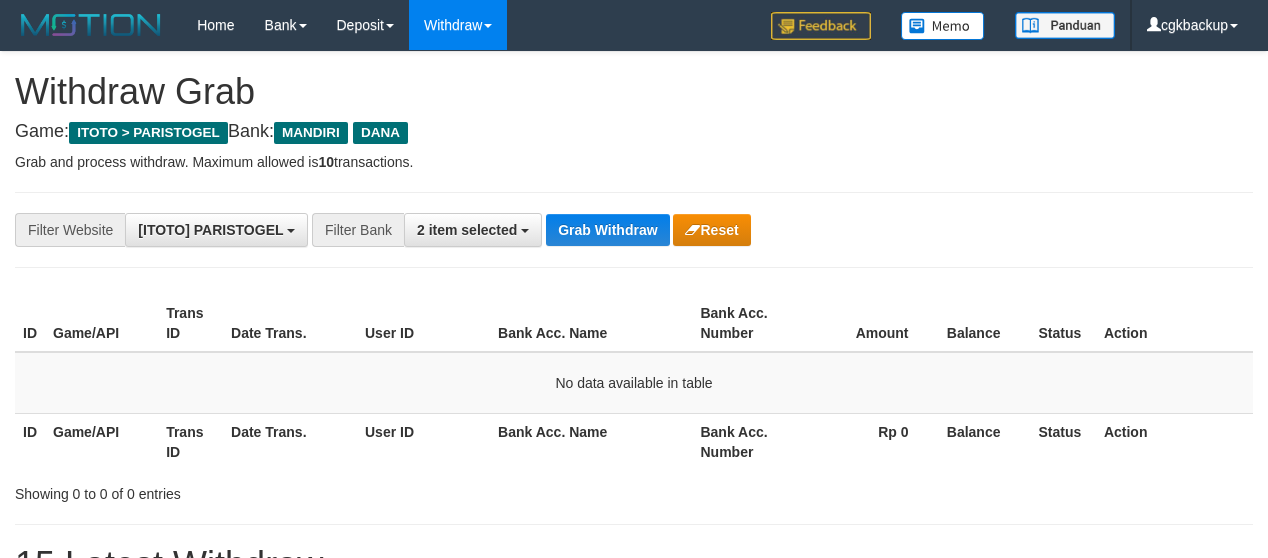 scroll, scrollTop: 0, scrollLeft: 0, axis: both 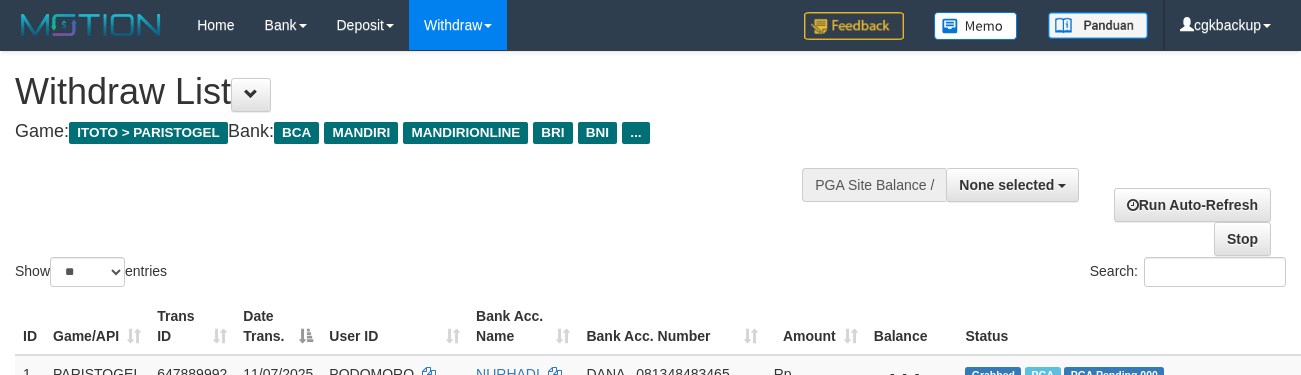 select 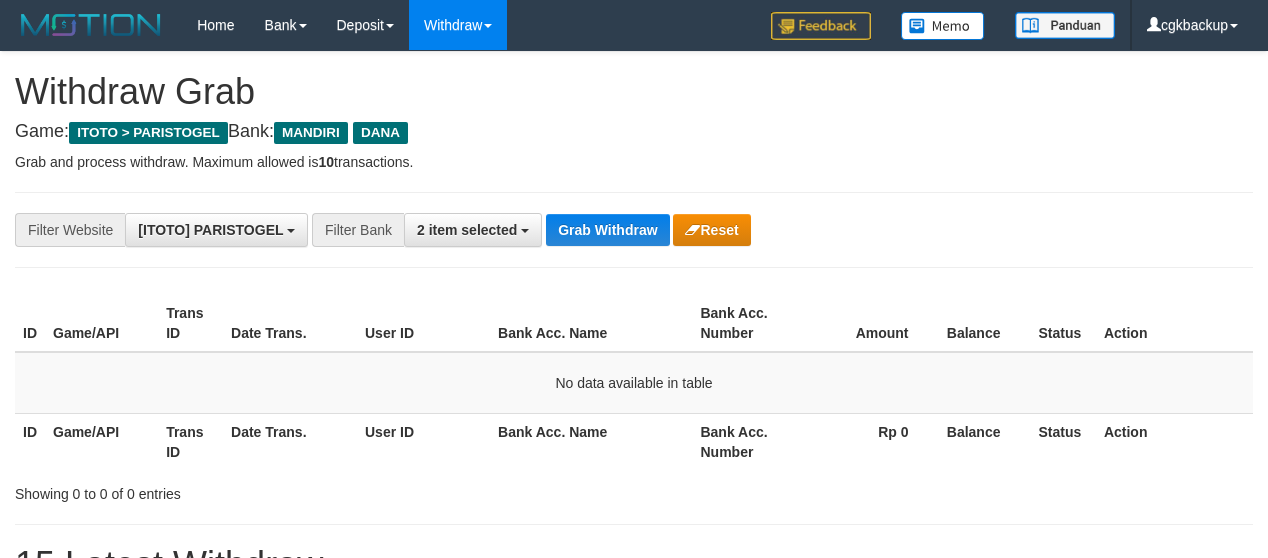 scroll, scrollTop: 0, scrollLeft: 0, axis: both 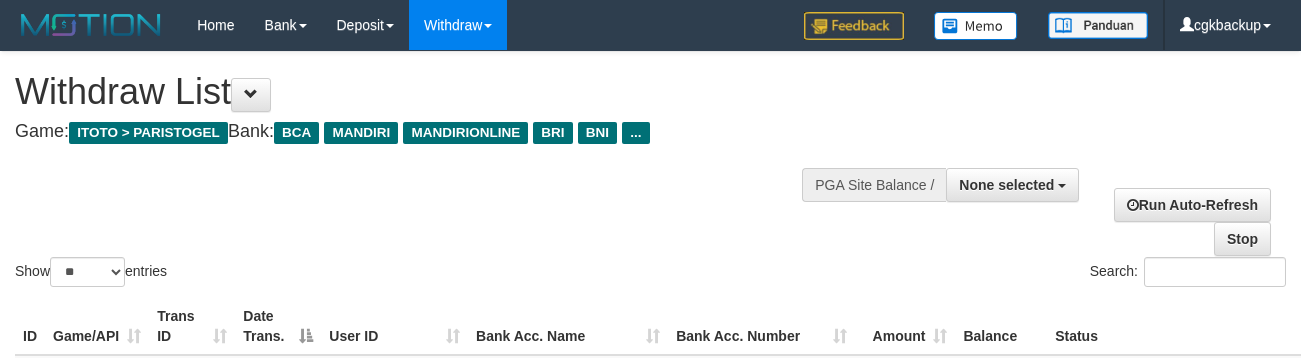 select 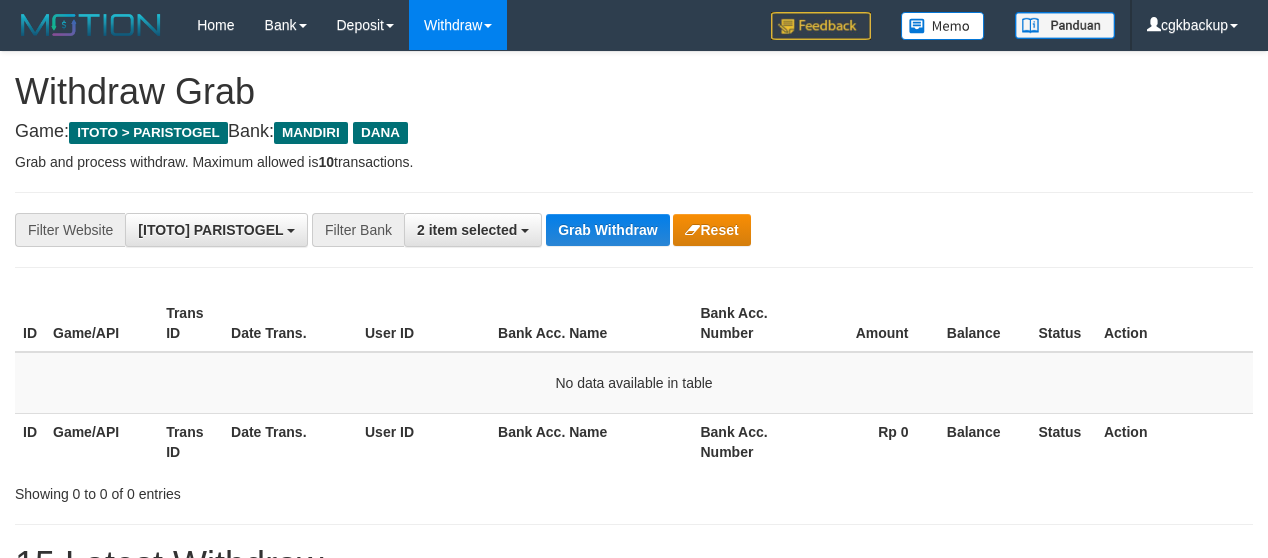 scroll, scrollTop: 0, scrollLeft: 0, axis: both 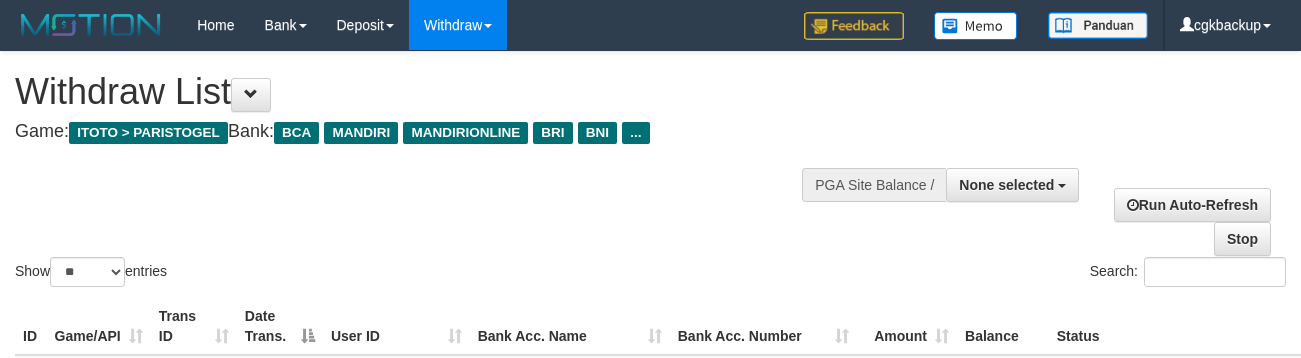 select 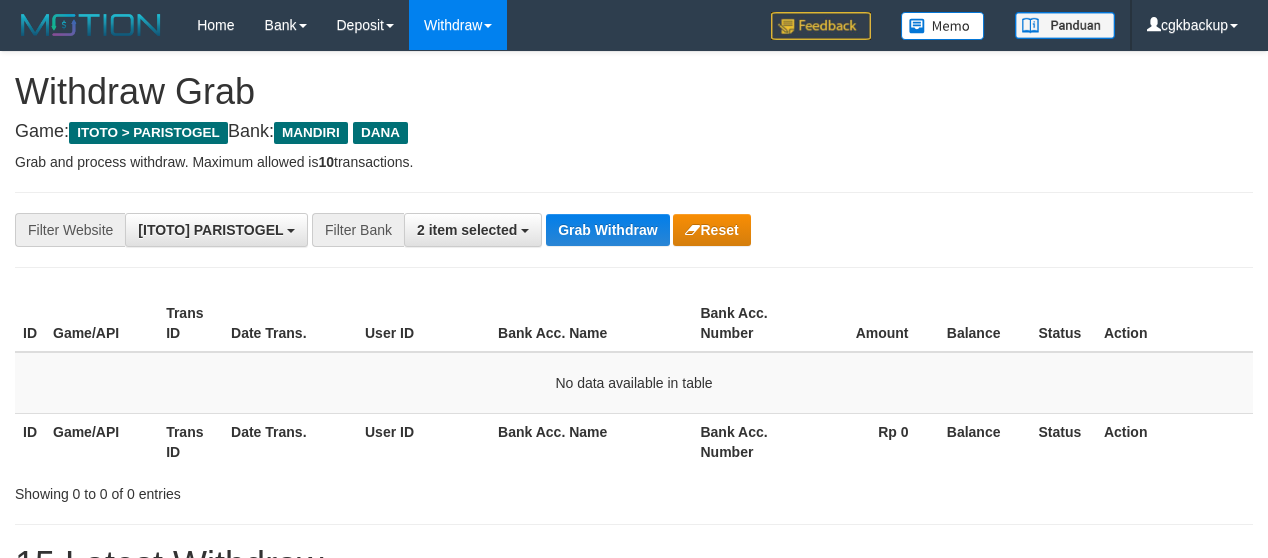 scroll, scrollTop: 0, scrollLeft: 0, axis: both 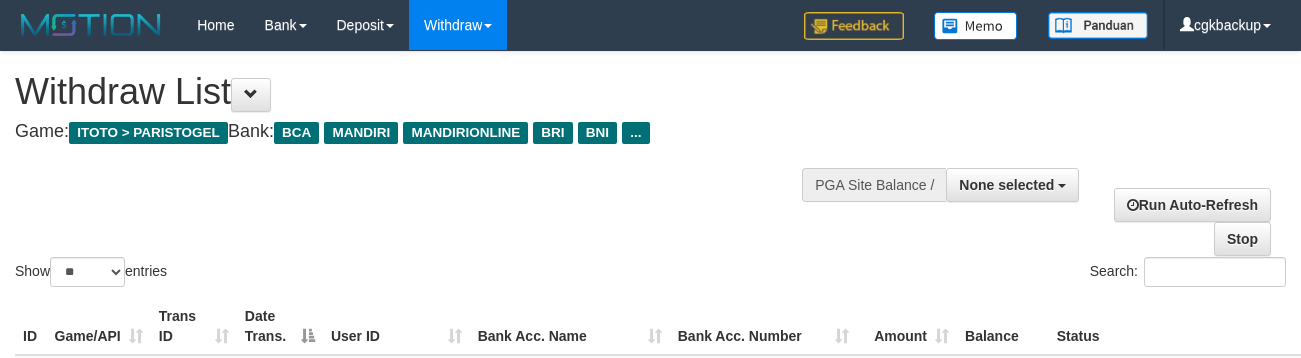 select 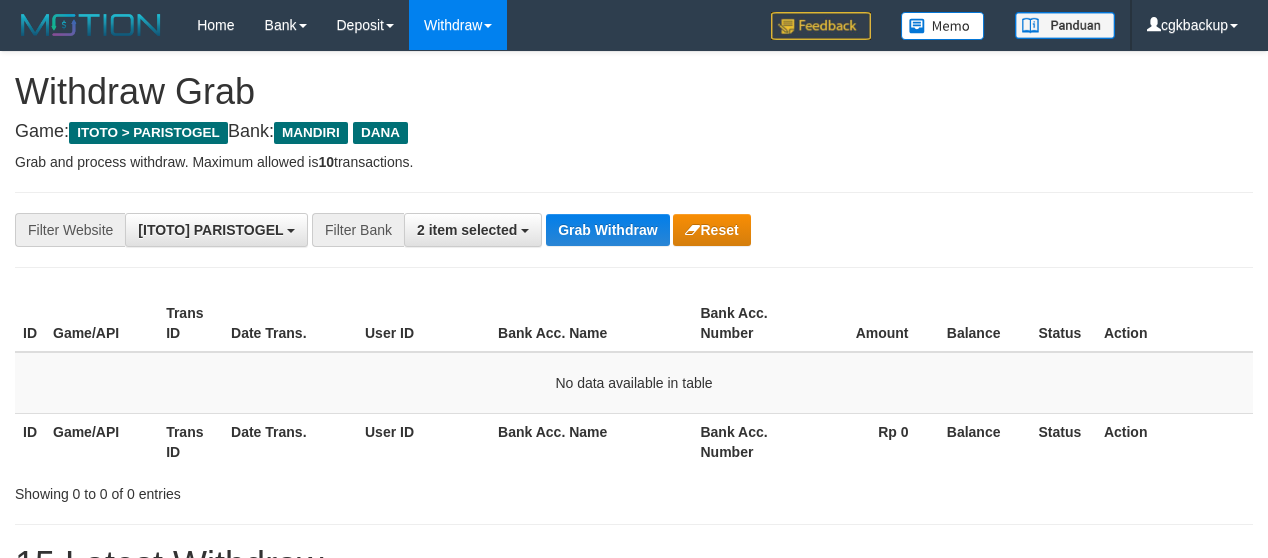 scroll, scrollTop: 0, scrollLeft: 0, axis: both 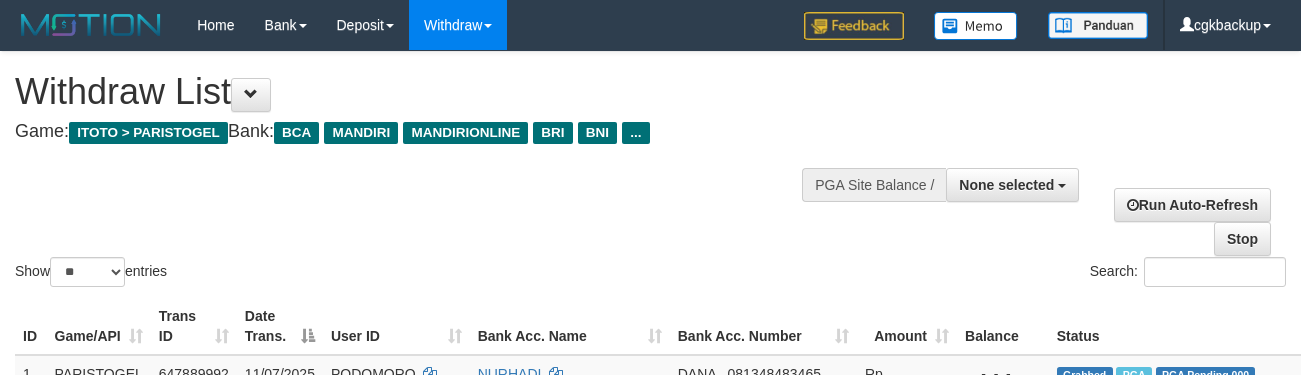 select 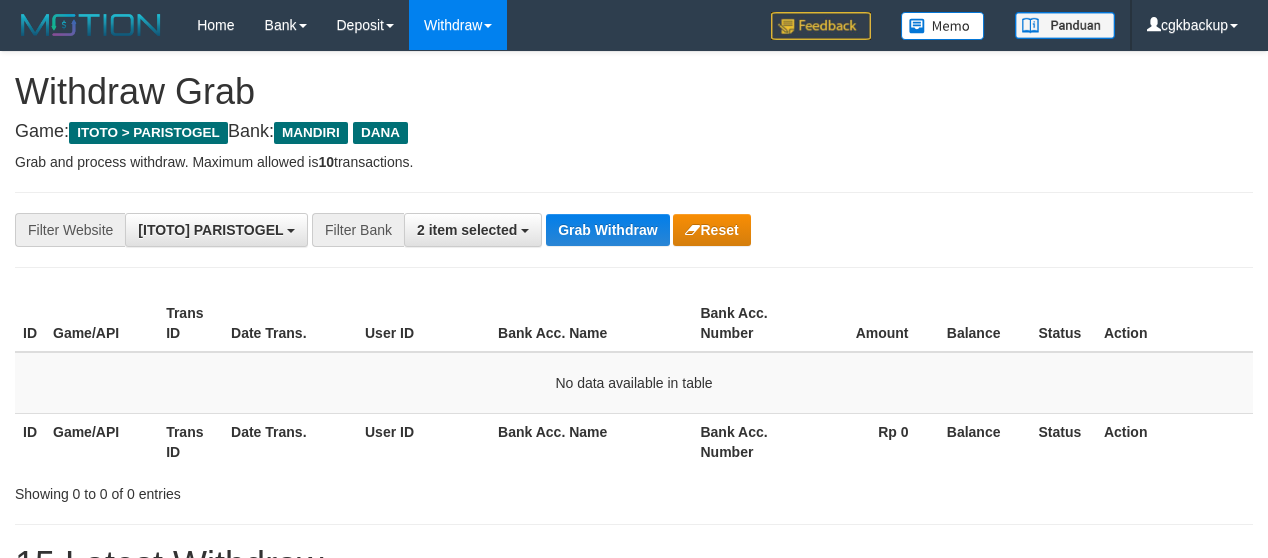 scroll, scrollTop: 0, scrollLeft: 0, axis: both 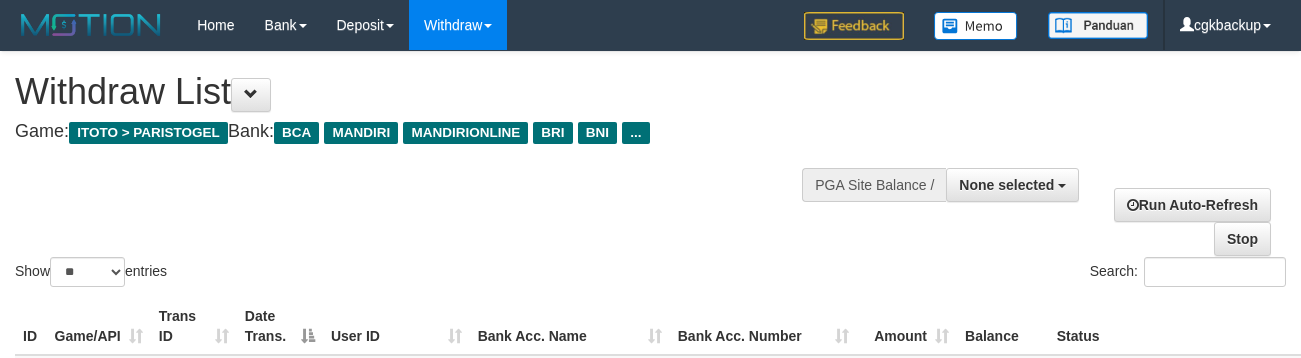 select 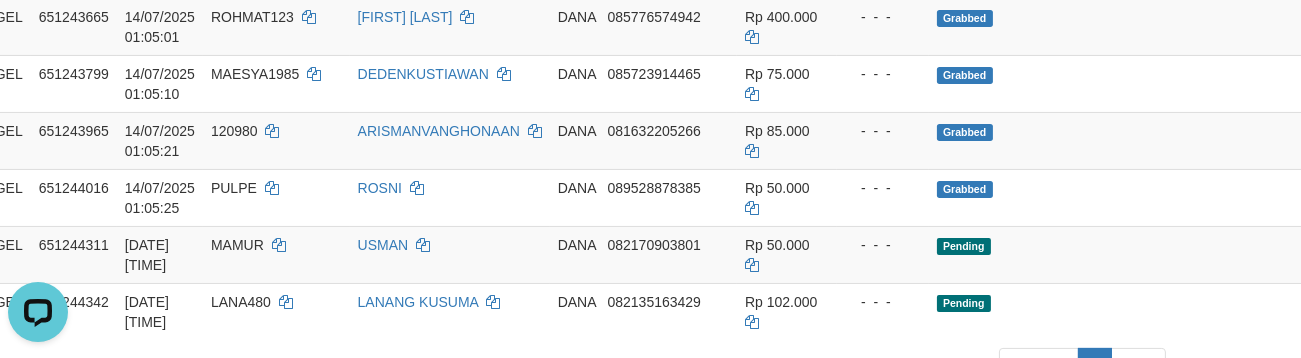 scroll, scrollTop: 0, scrollLeft: 0, axis: both 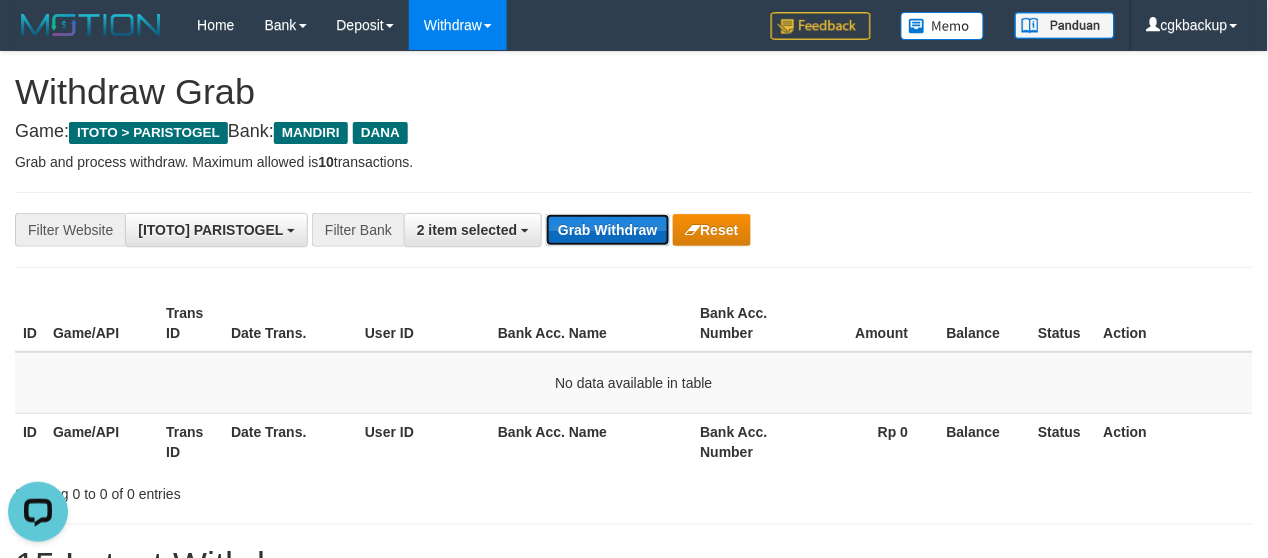 click on "Grab Withdraw" at bounding box center [607, 230] 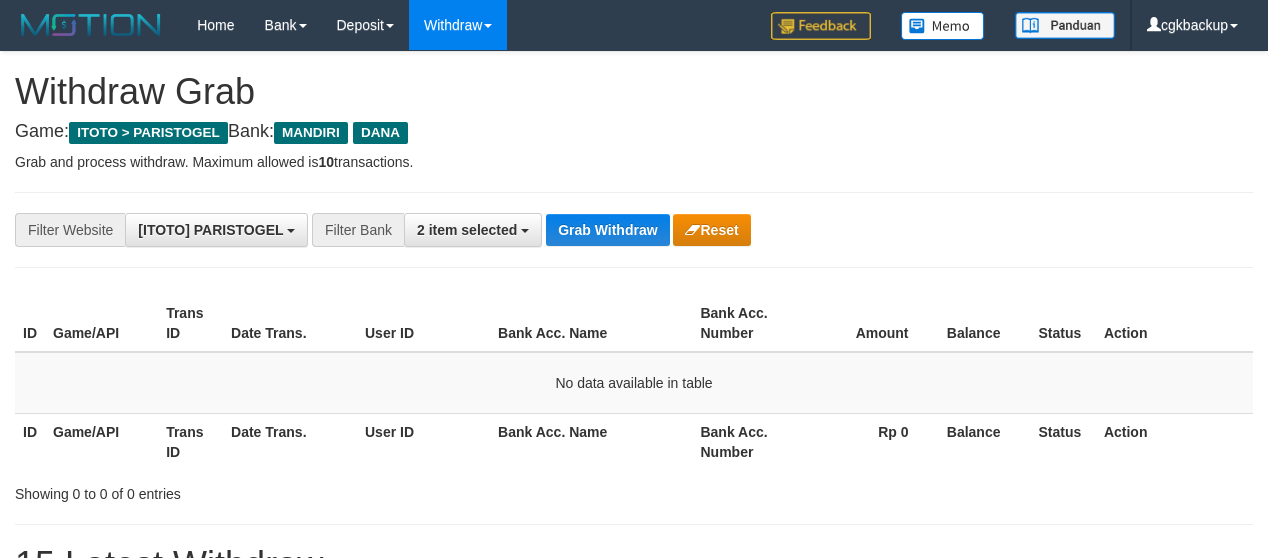 scroll, scrollTop: 0, scrollLeft: 0, axis: both 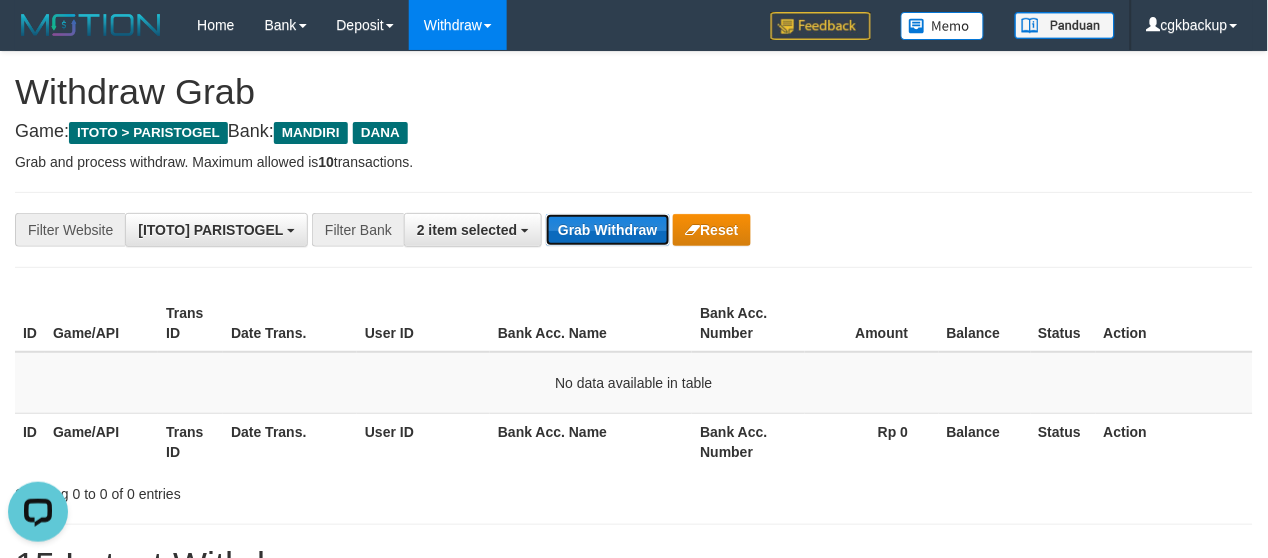 click on "Grab Withdraw" at bounding box center [607, 230] 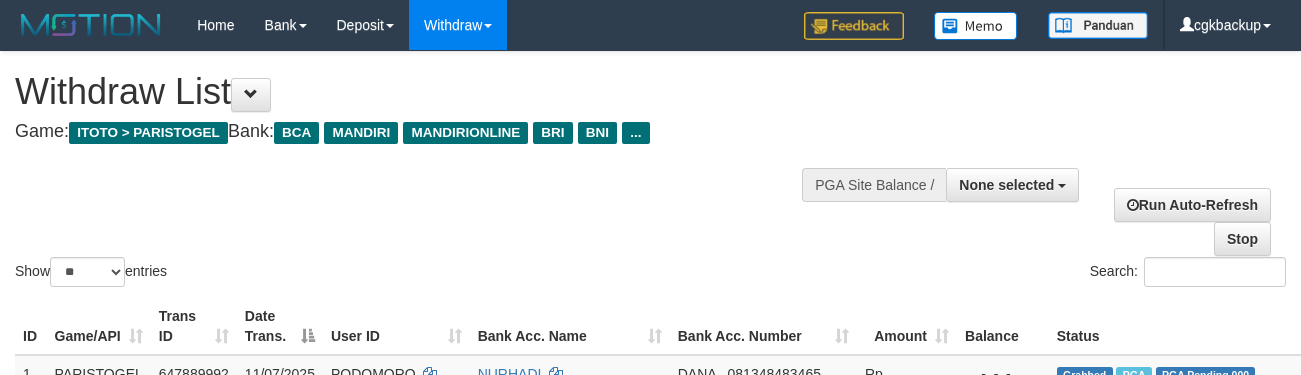 select 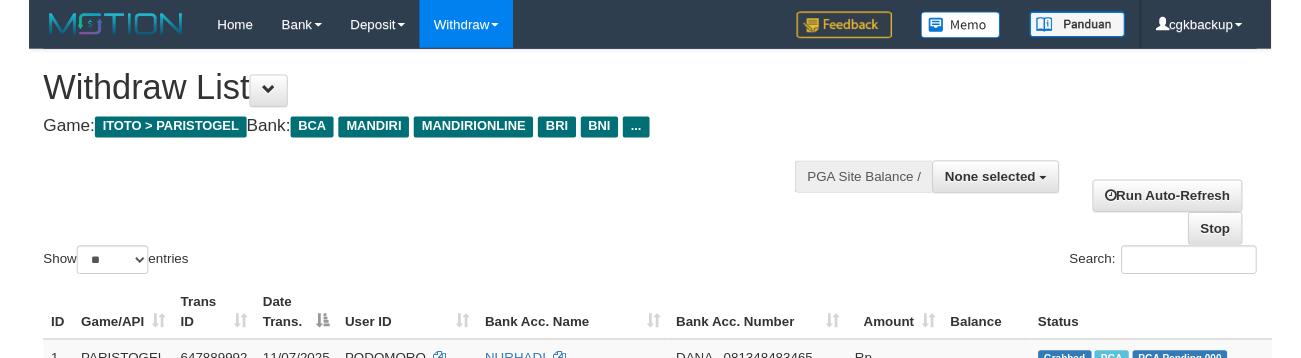 scroll, scrollTop: 867, scrollLeft: 218, axis: both 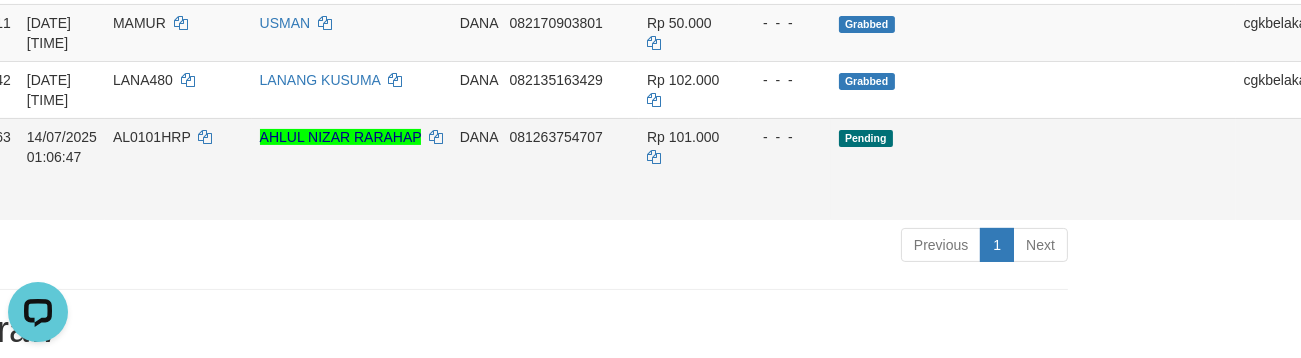 click on "Allow Grab" at bounding box center (1354, 147) 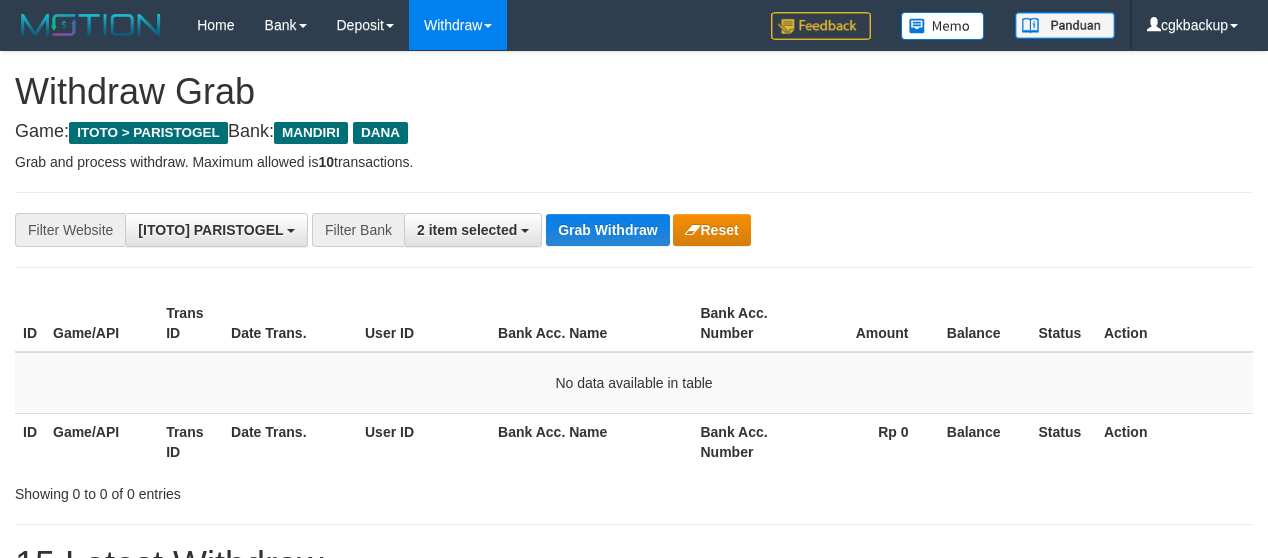 scroll, scrollTop: 0, scrollLeft: 0, axis: both 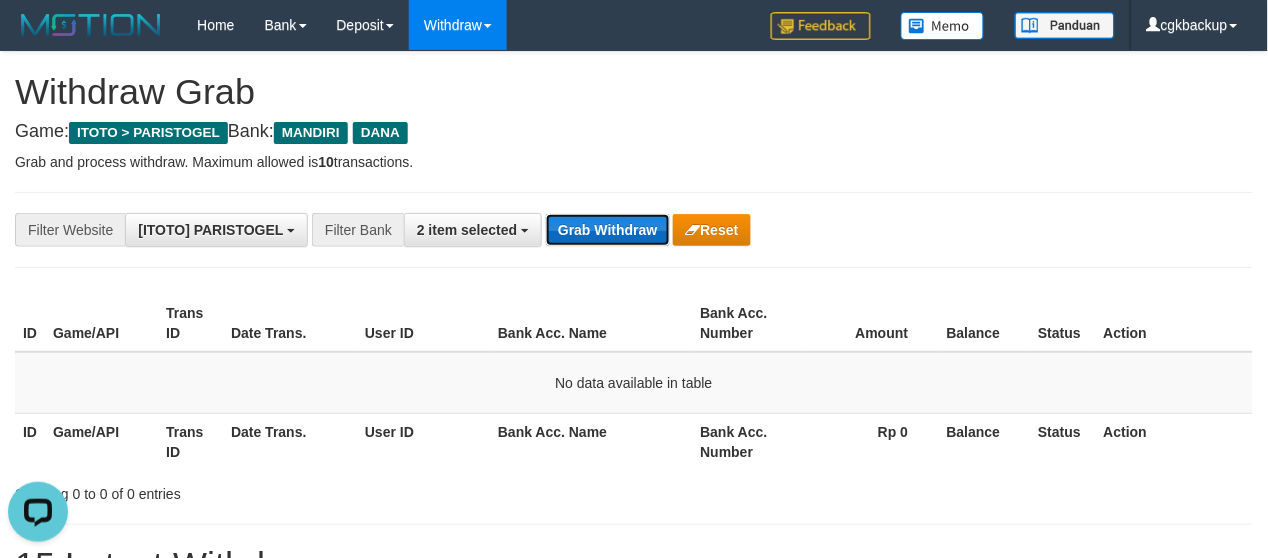 click on "Grab Withdraw" at bounding box center [607, 230] 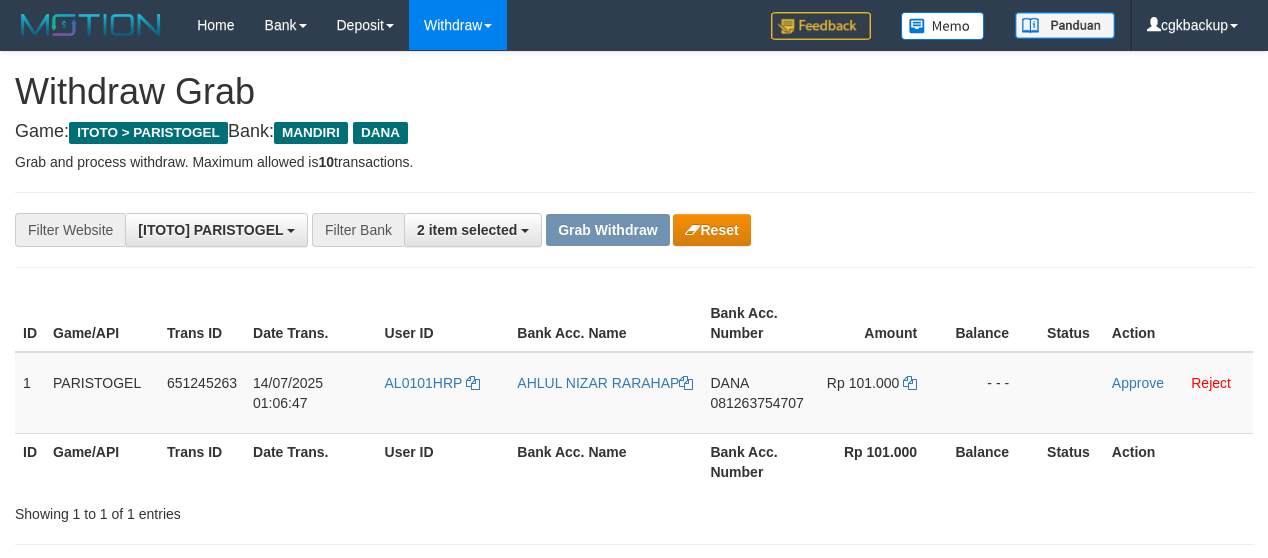 scroll, scrollTop: 0, scrollLeft: 0, axis: both 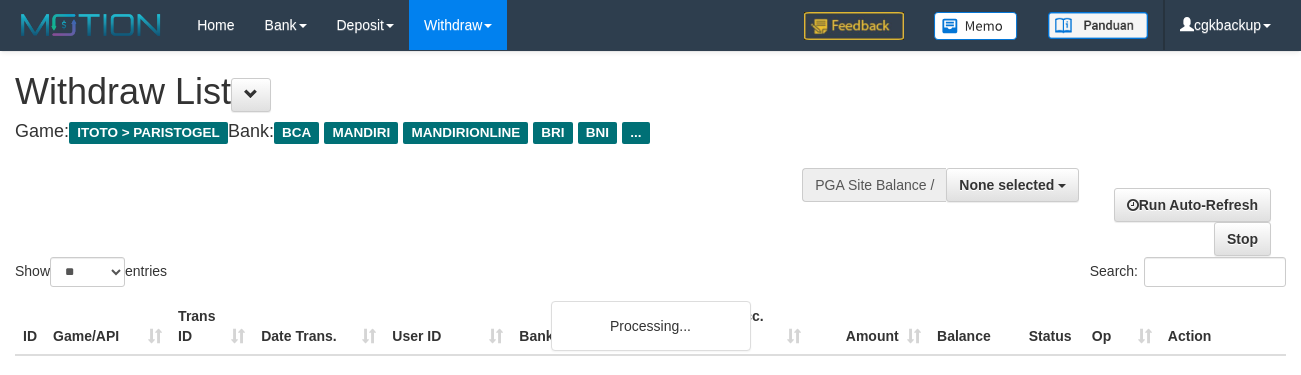 select 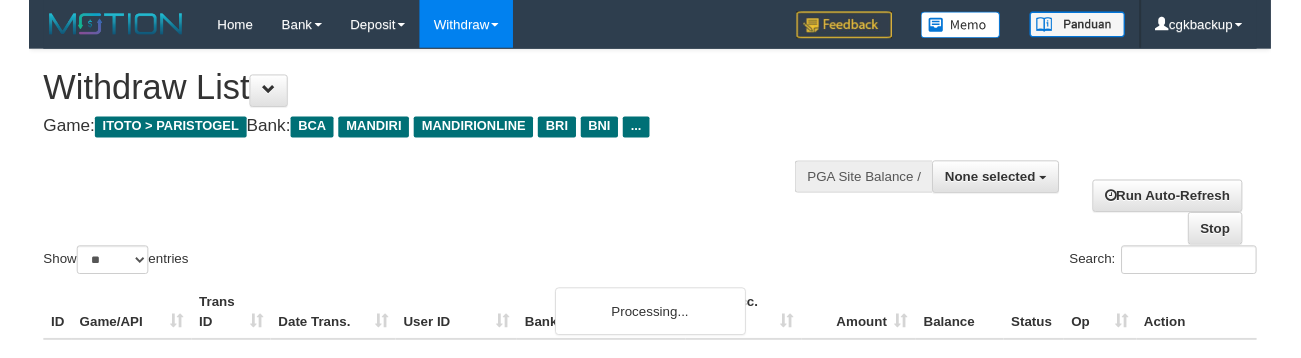 scroll, scrollTop: 867, scrollLeft: 218, axis: both 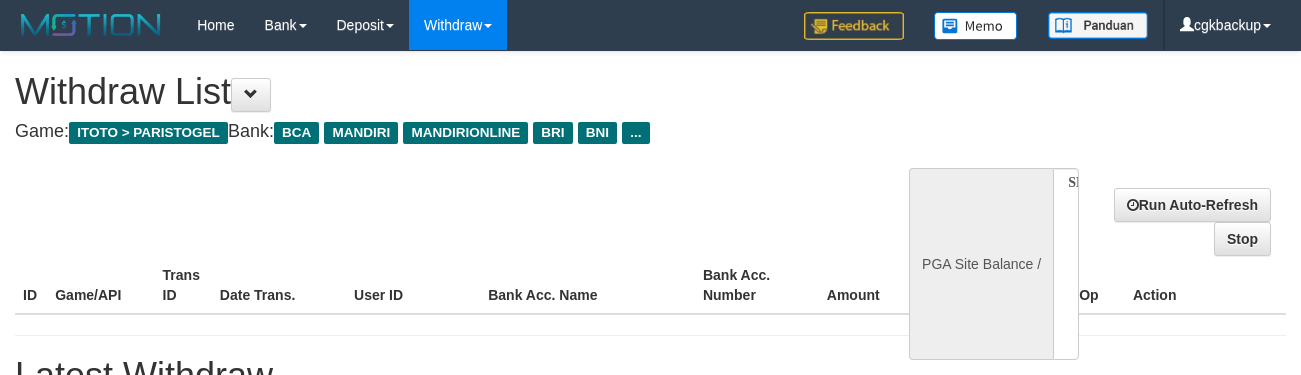 select 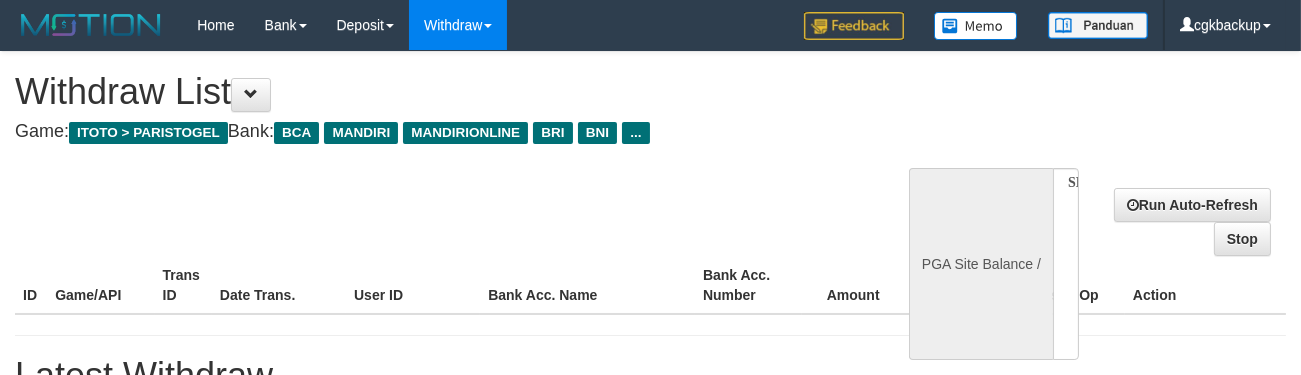 select on "**" 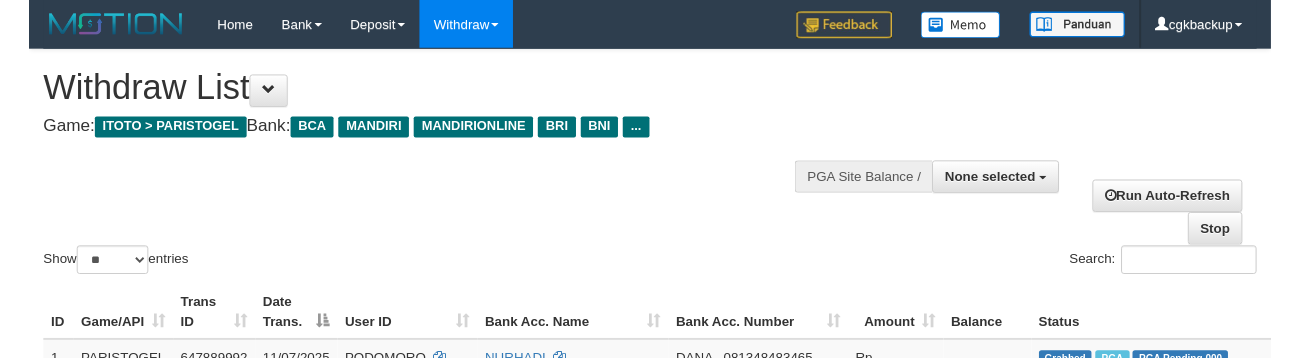 scroll, scrollTop: 867, scrollLeft: 218, axis: both 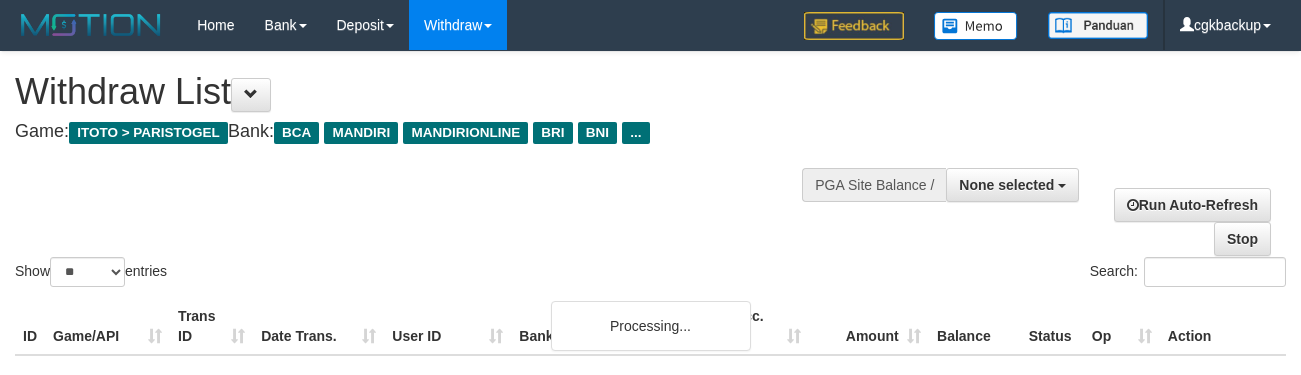 select 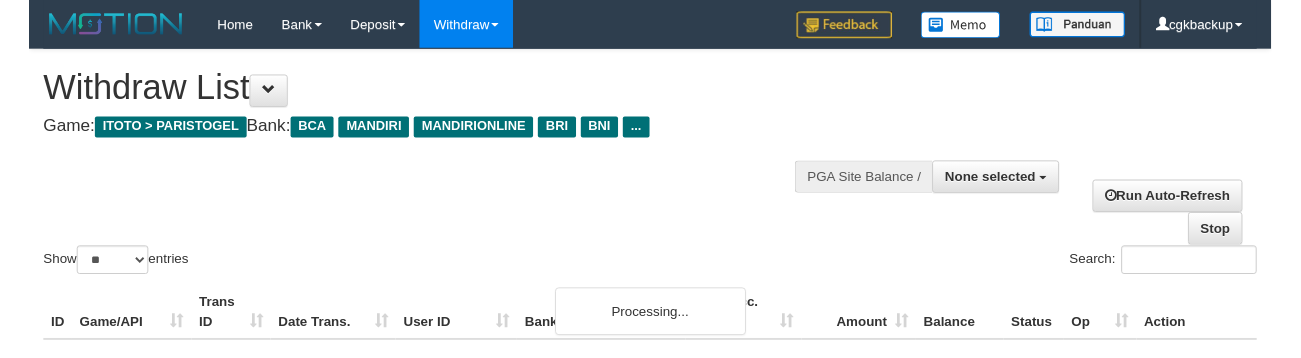scroll, scrollTop: 867, scrollLeft: 218, axis: both 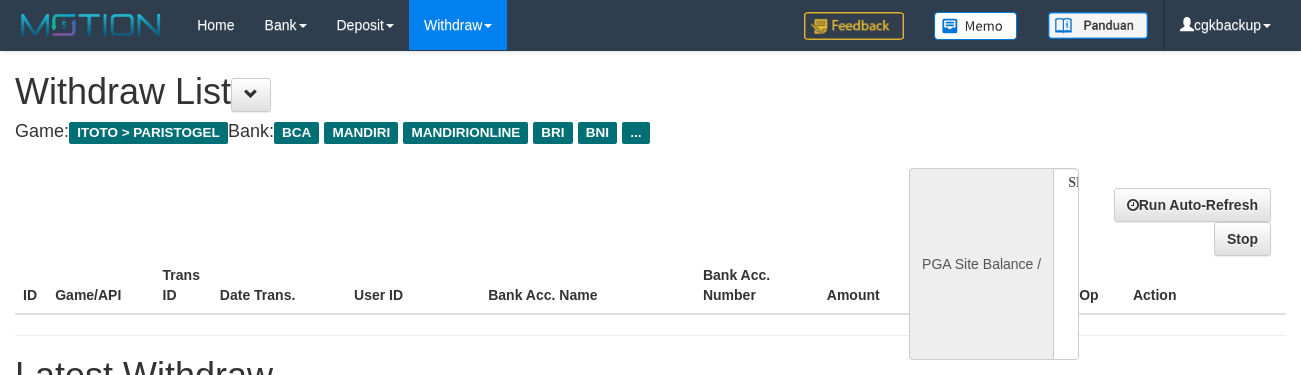 select 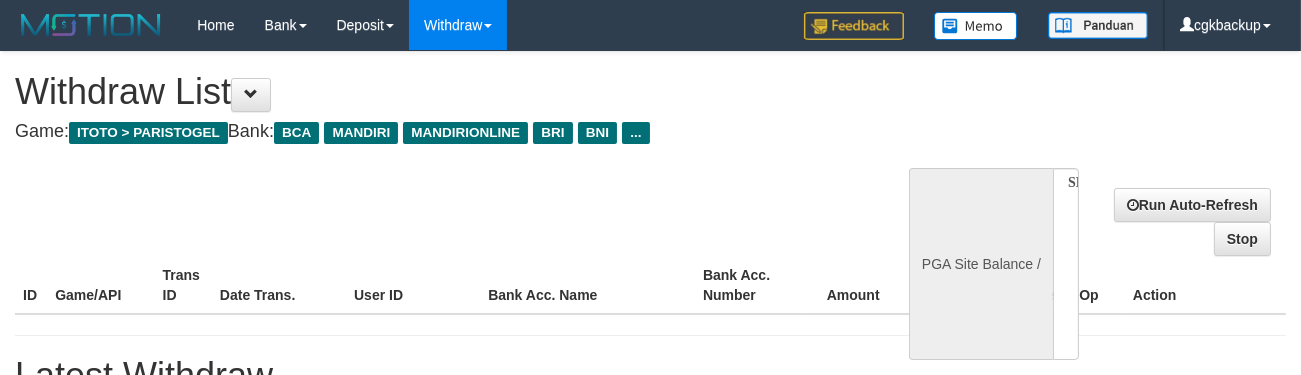 select on "**" 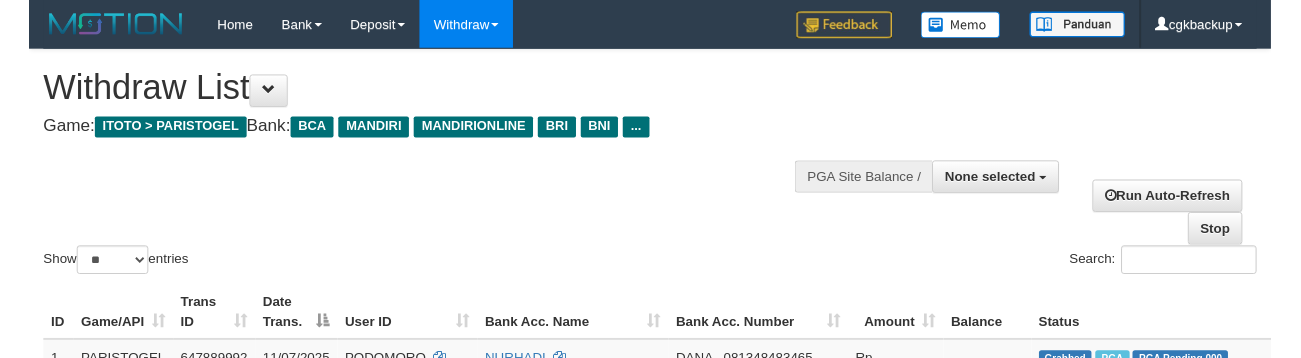 scroll, scrollTop: 867, scrollLeft: 218, axis: both 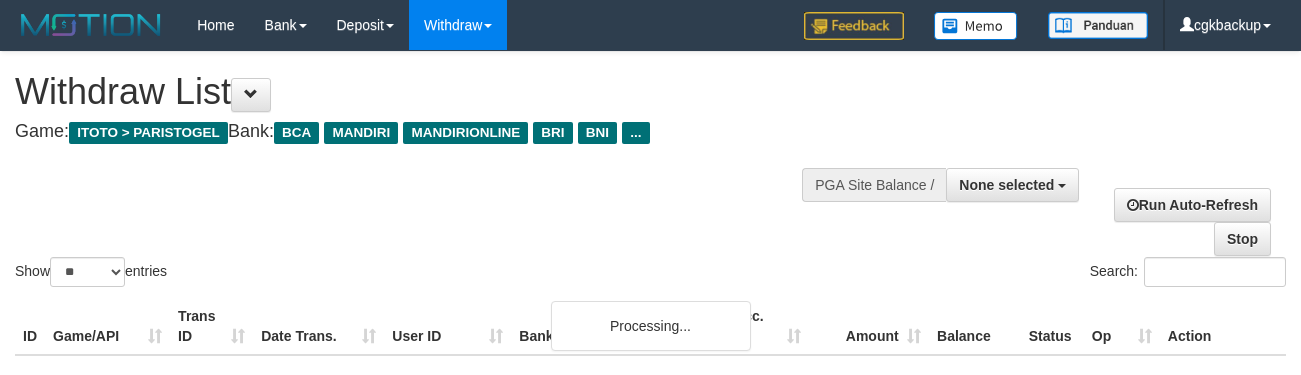 select 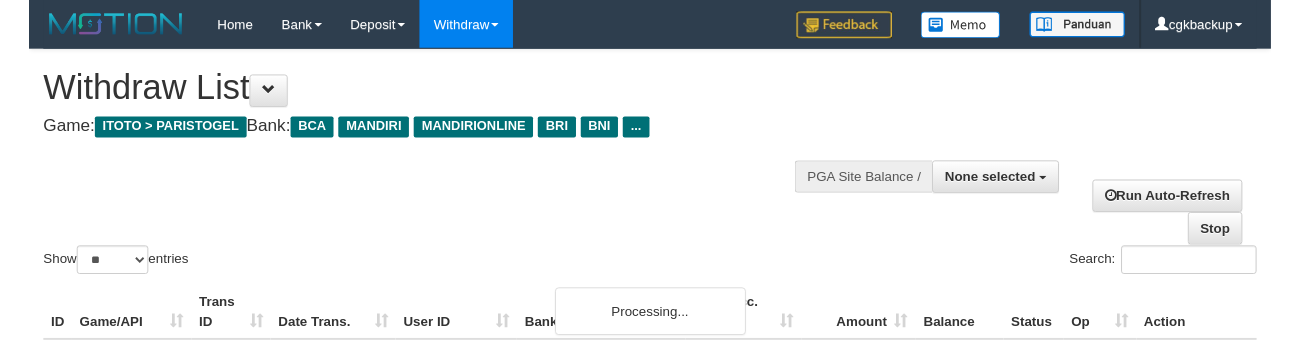 scroll, scrollTop: 867, scrollLeft: 218, axis: both 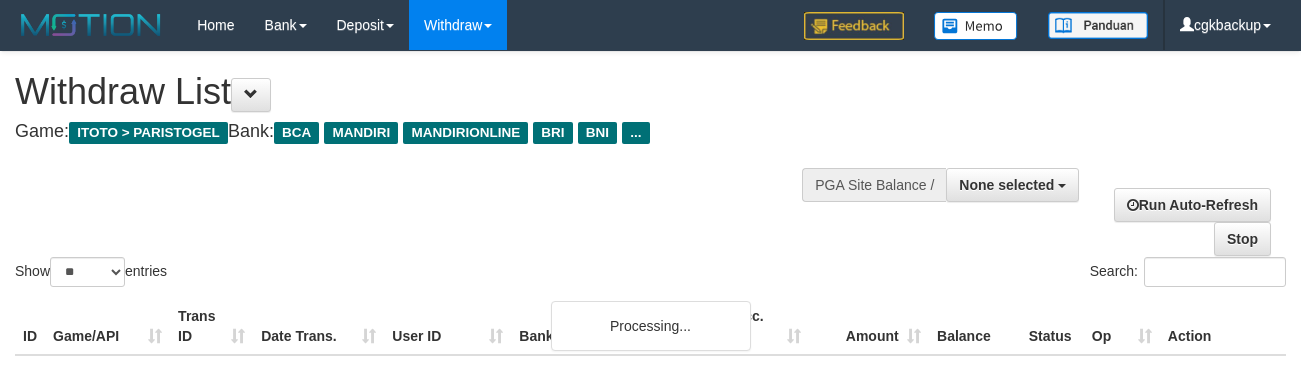 select 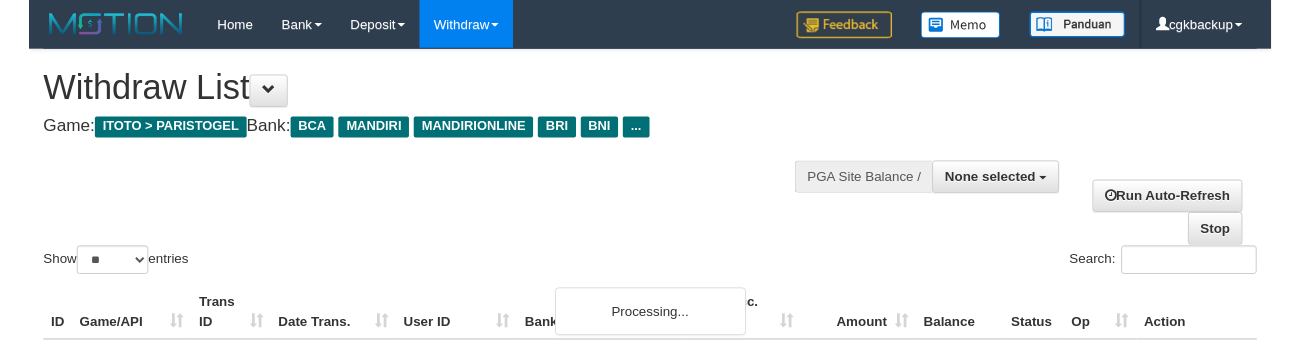 scroll, scrollTop: 867, scrollLeft: 218, axis: both 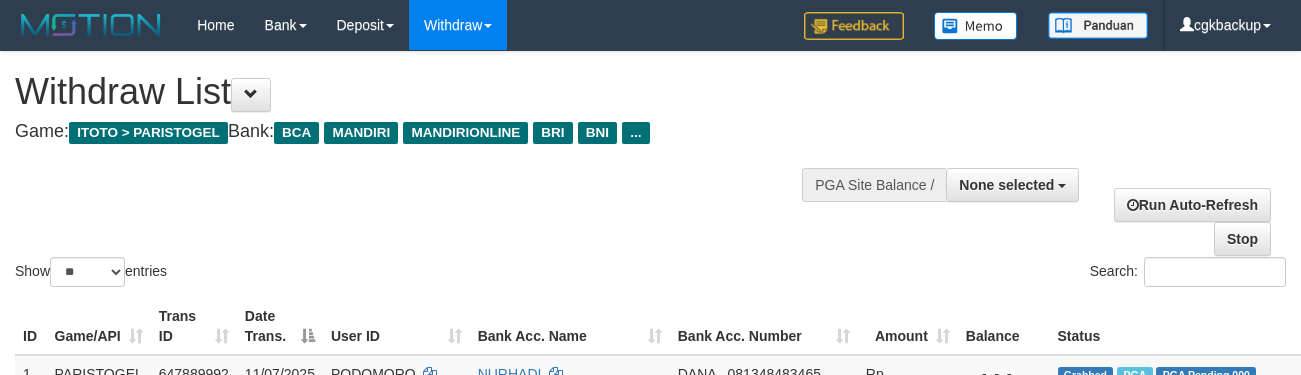 select 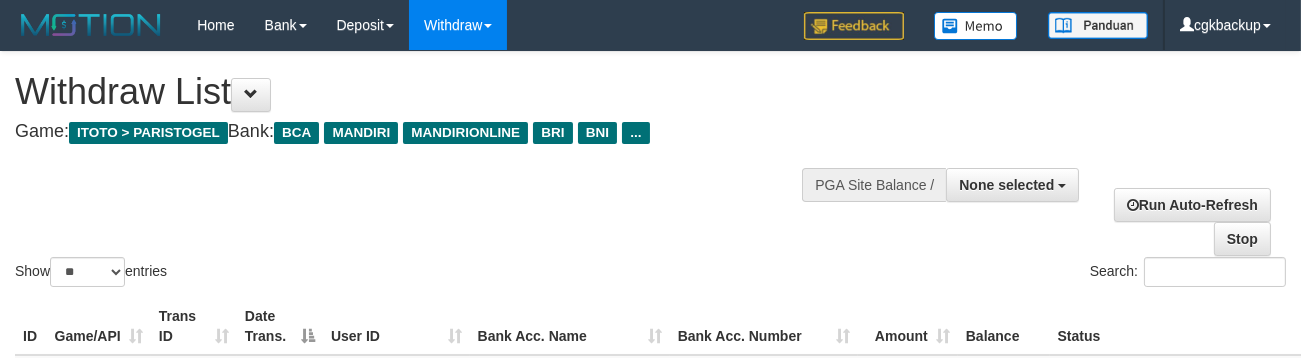 scroll, scrollTop: 867, scrollLeft: 213, axis: both 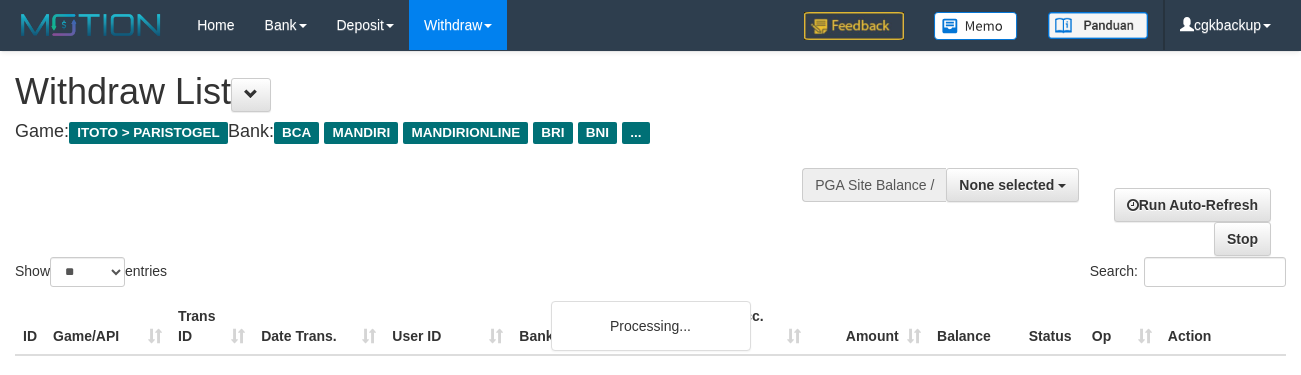 select 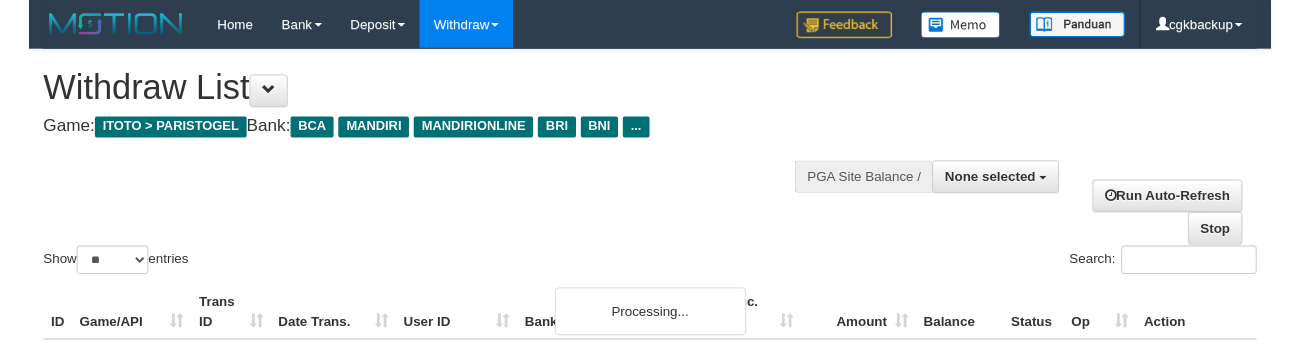scroll, scrollTop: 867, scrollLeft: 213, axis: both 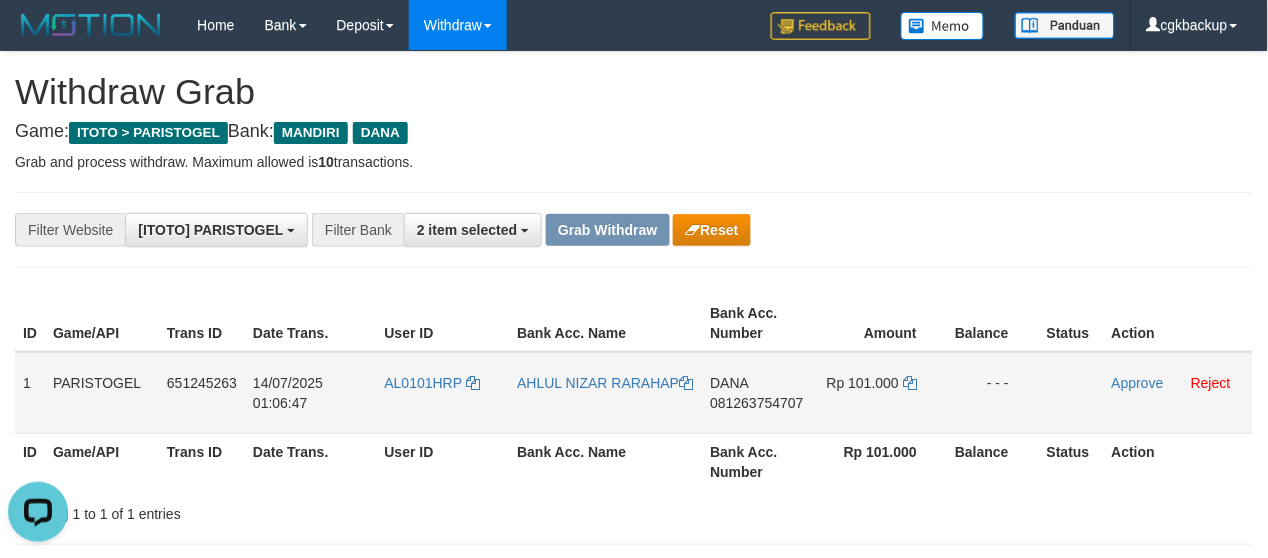 click on "AL0101HRP" at bounding box center [443, 393] 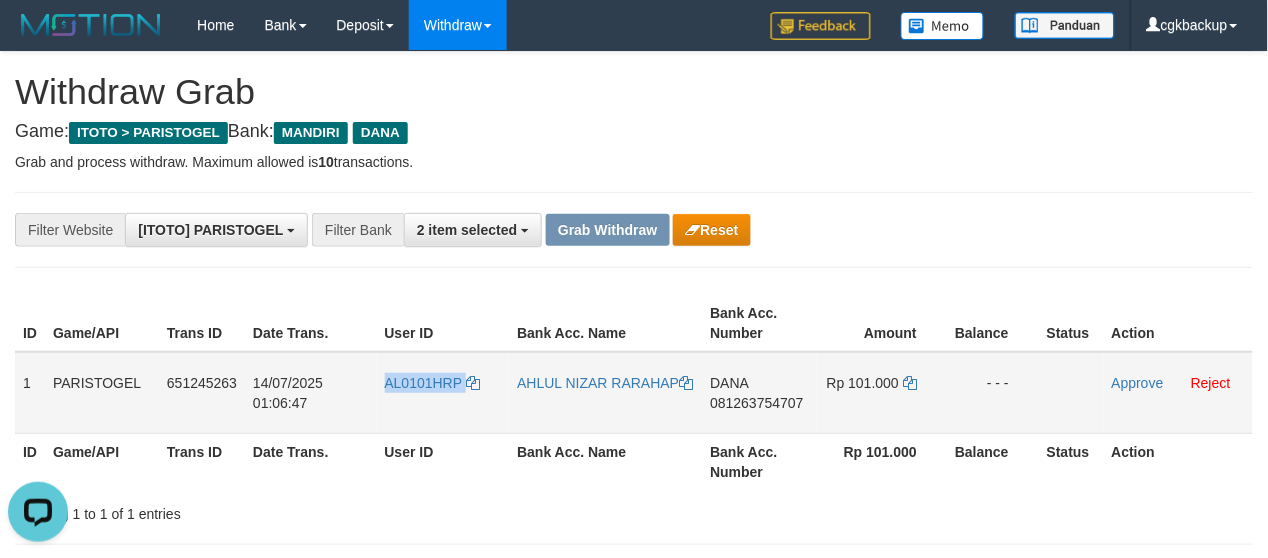 click on "AL0101HRP" at bounding box center [443, 393] 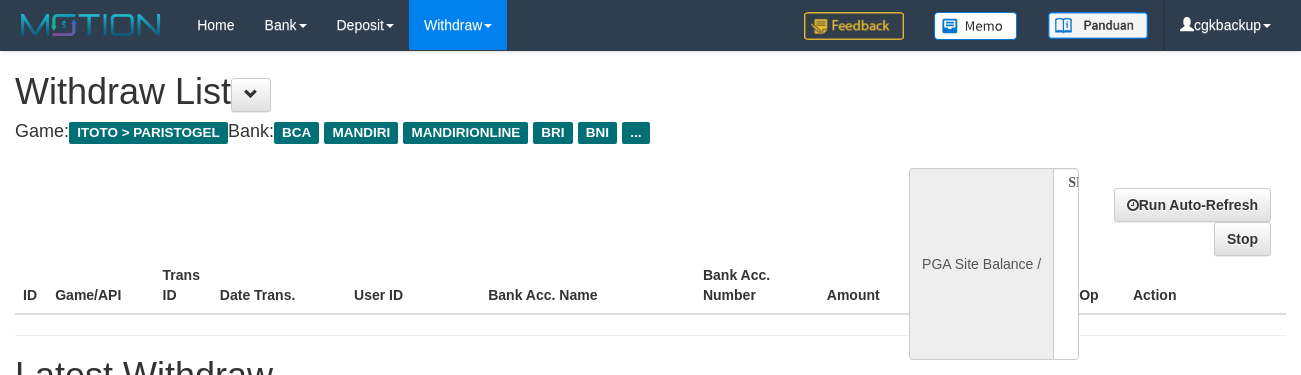 select 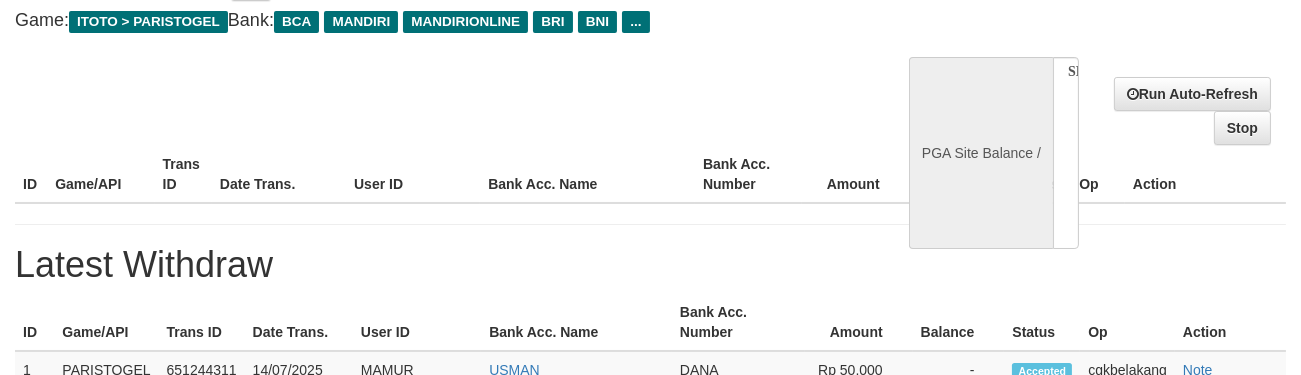 scroll, scrollTop: 24, scrollLeft: 0, axis: vertical 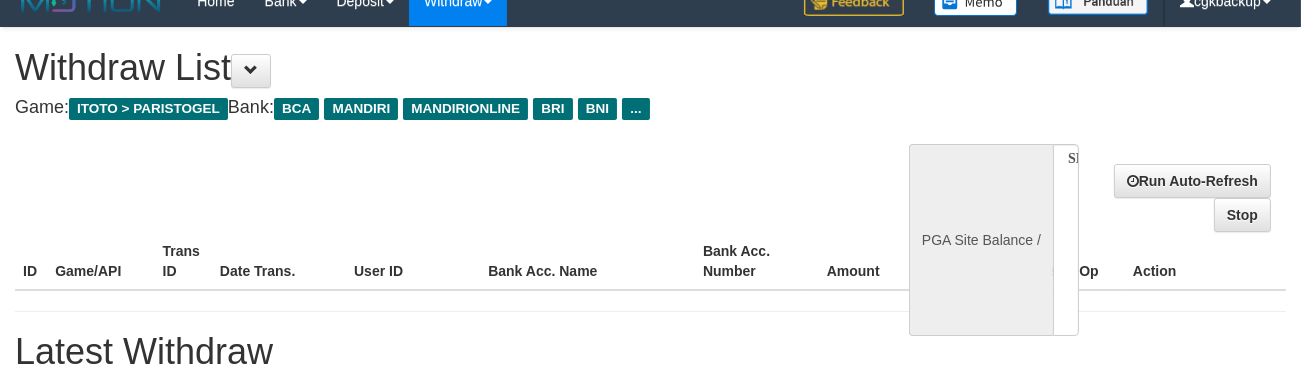 select on "**" 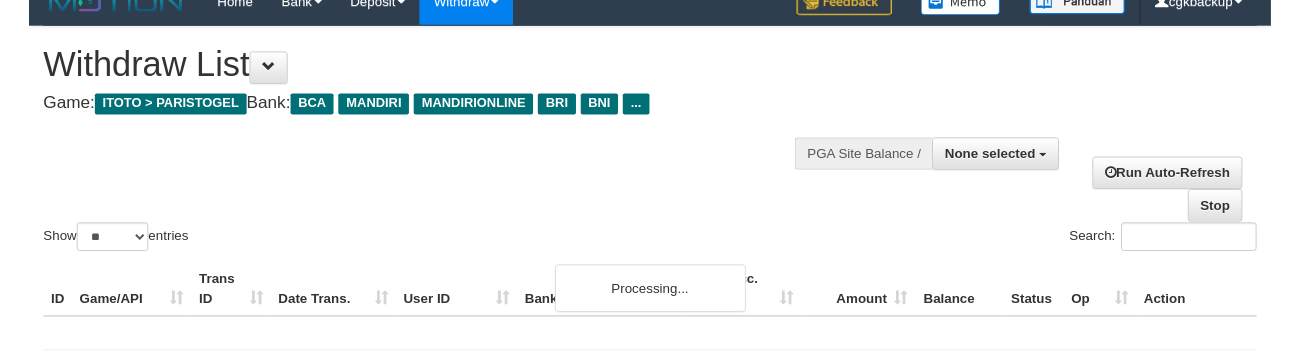 scroll, scrollTop: 0, scrollLeft: 0, axis: both 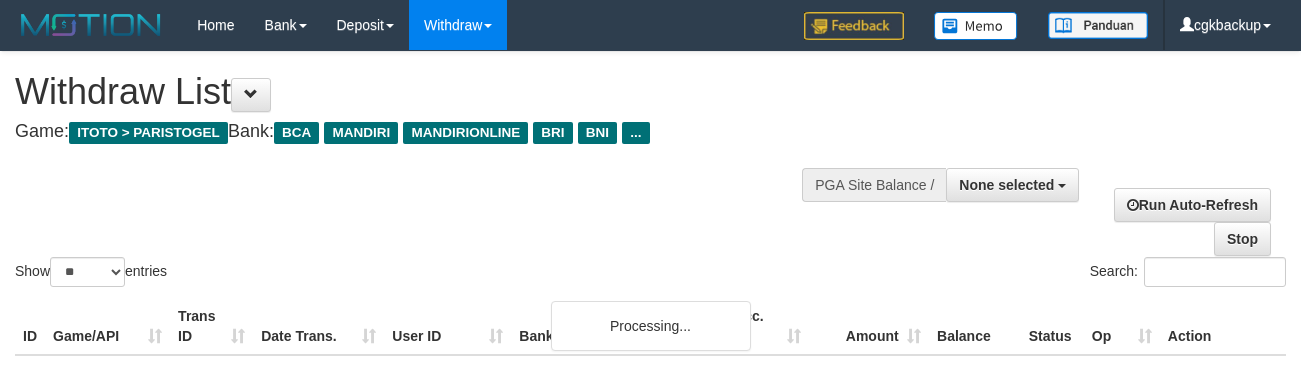 select 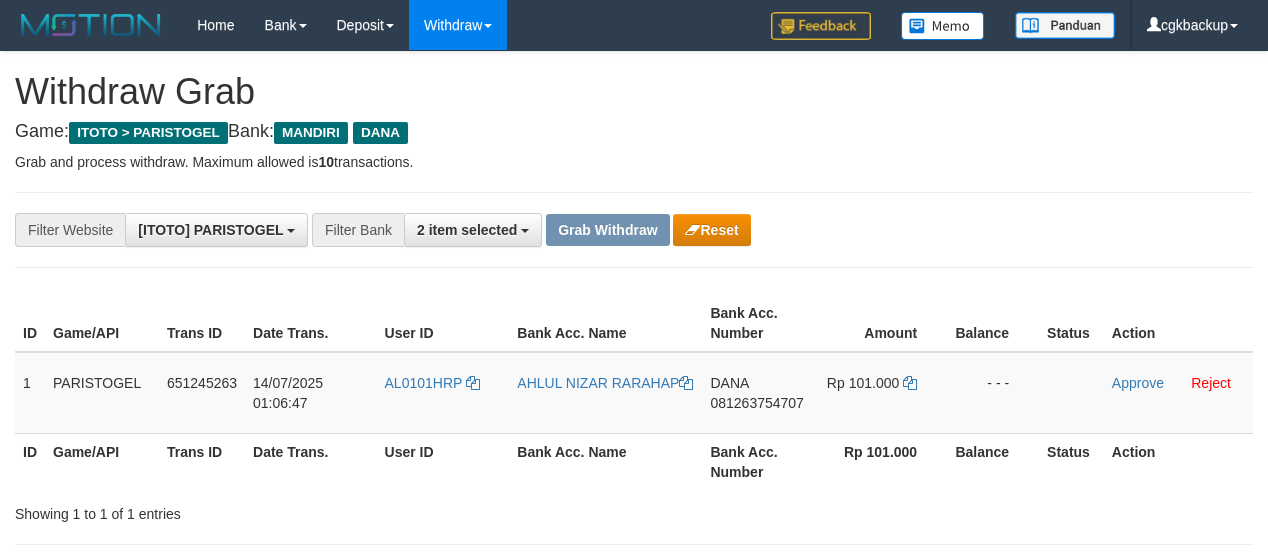 scroll, scrollTop: 0, scrollLeft: 0, axis: both 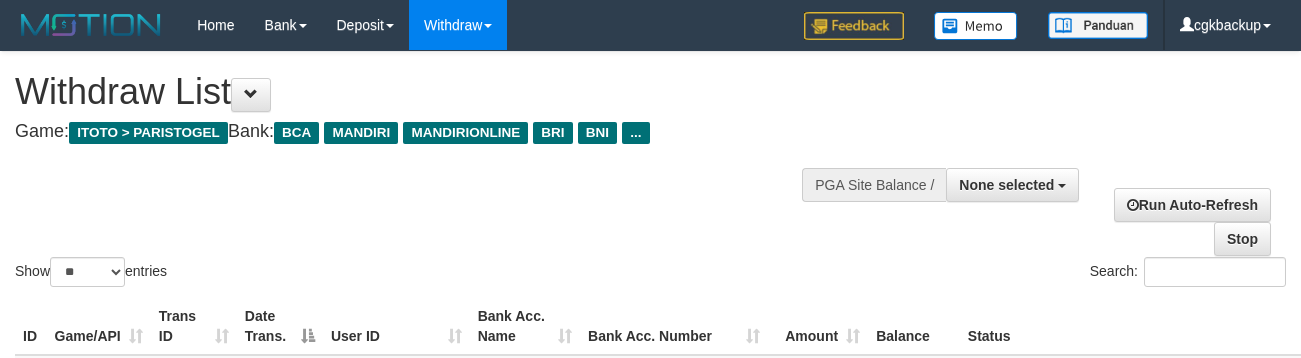 select 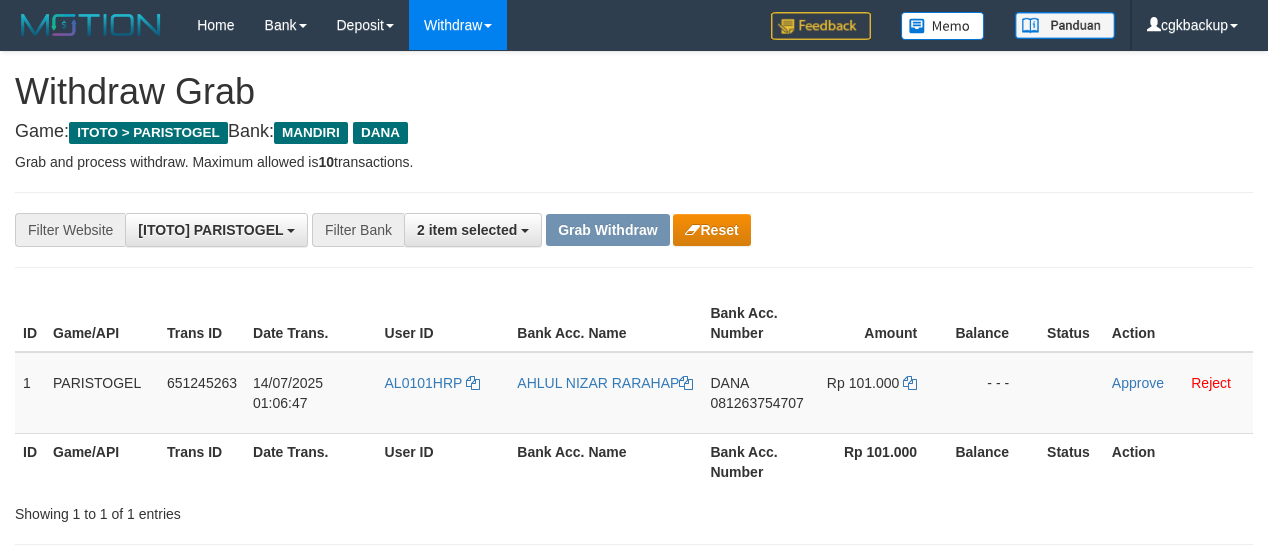 scroll, scrollTop: 0, scrollLeft: 0, axis: both 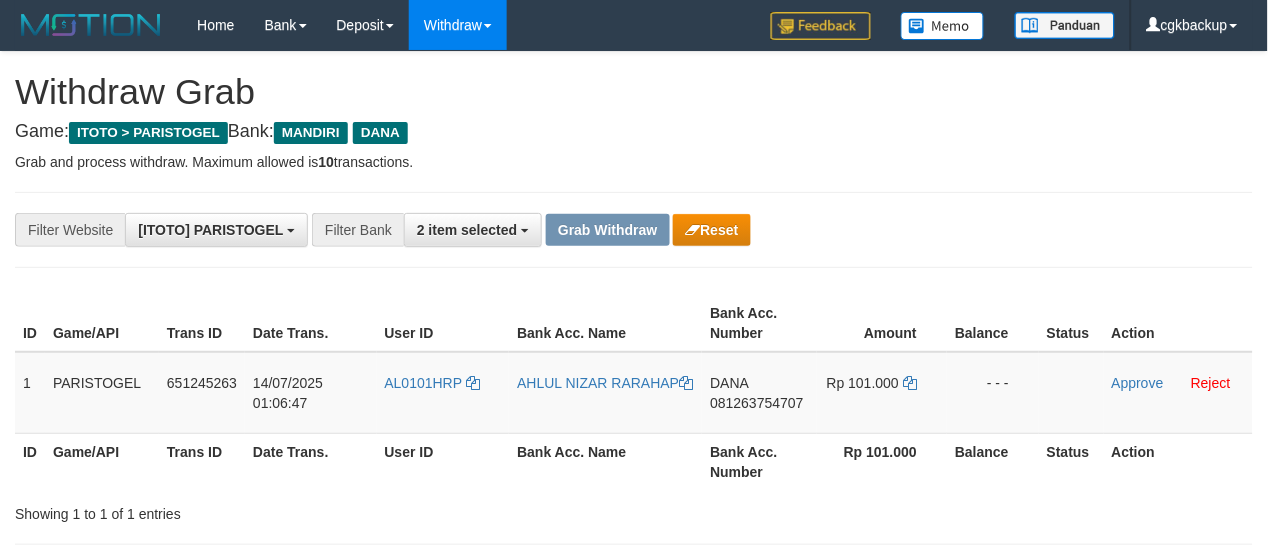 click on "**********" at bounding box center [634, 230] 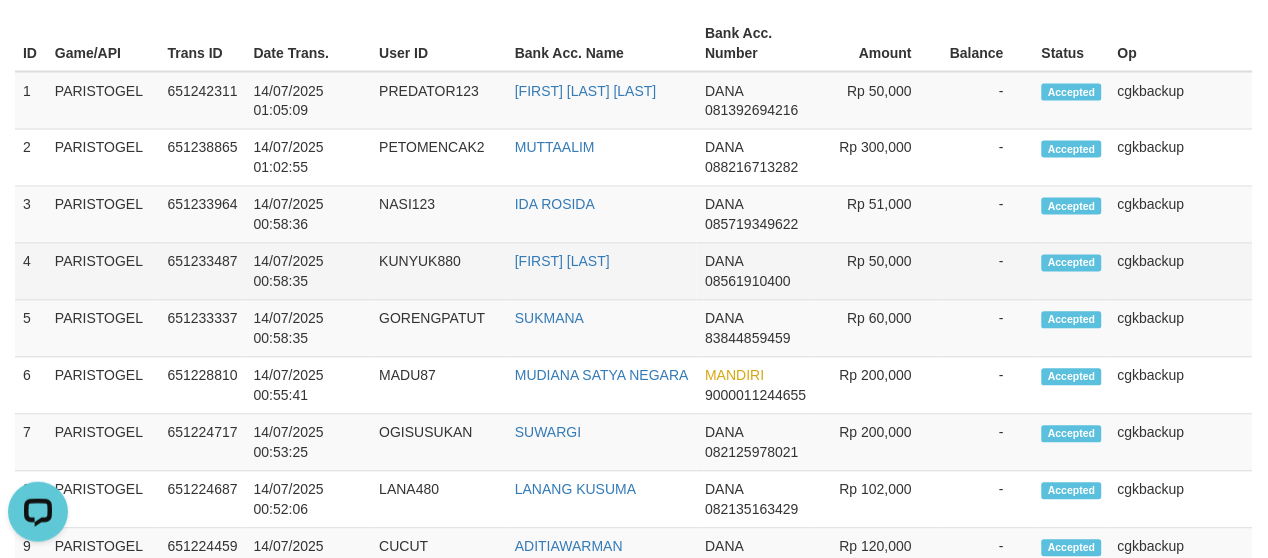 scroll, scrollTop: 0, scrollLeft: 0, axis: both 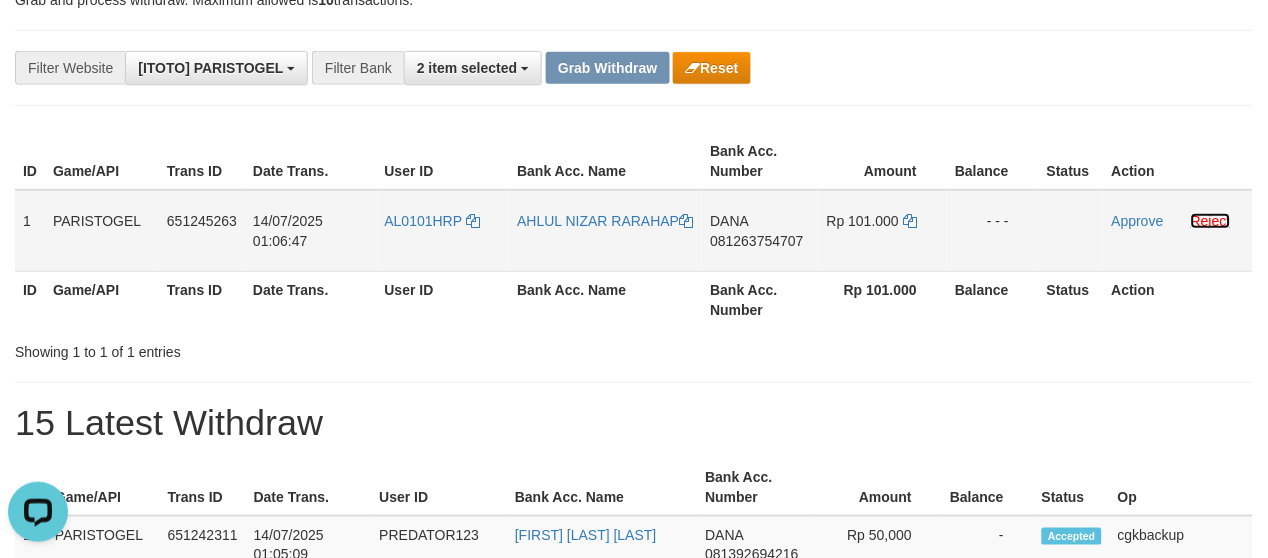 click on "Reject" at bounding box center [1211, 221] 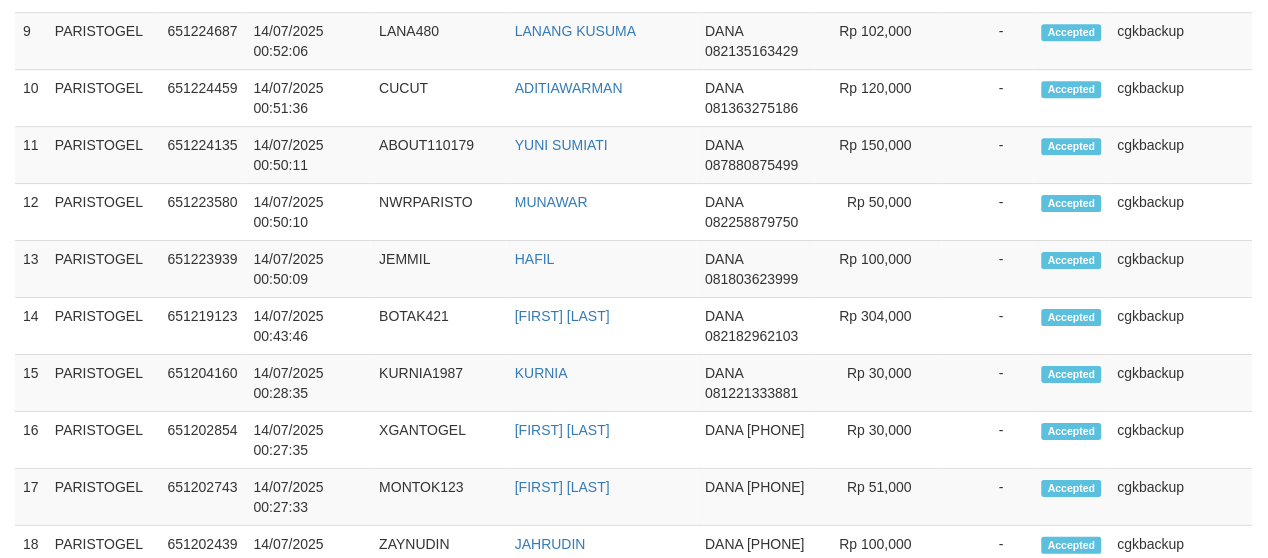 scroll, scrollTop: 1138, scrollLeft: 0, axis: vertical 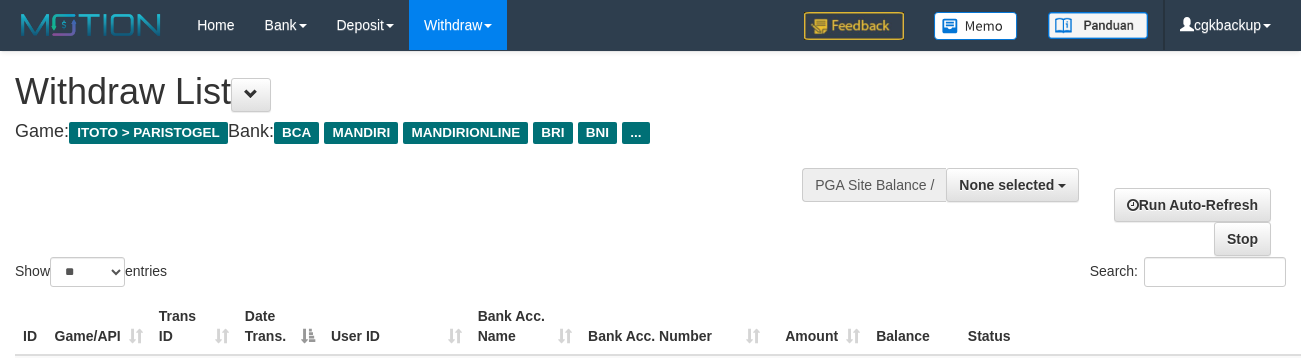 select 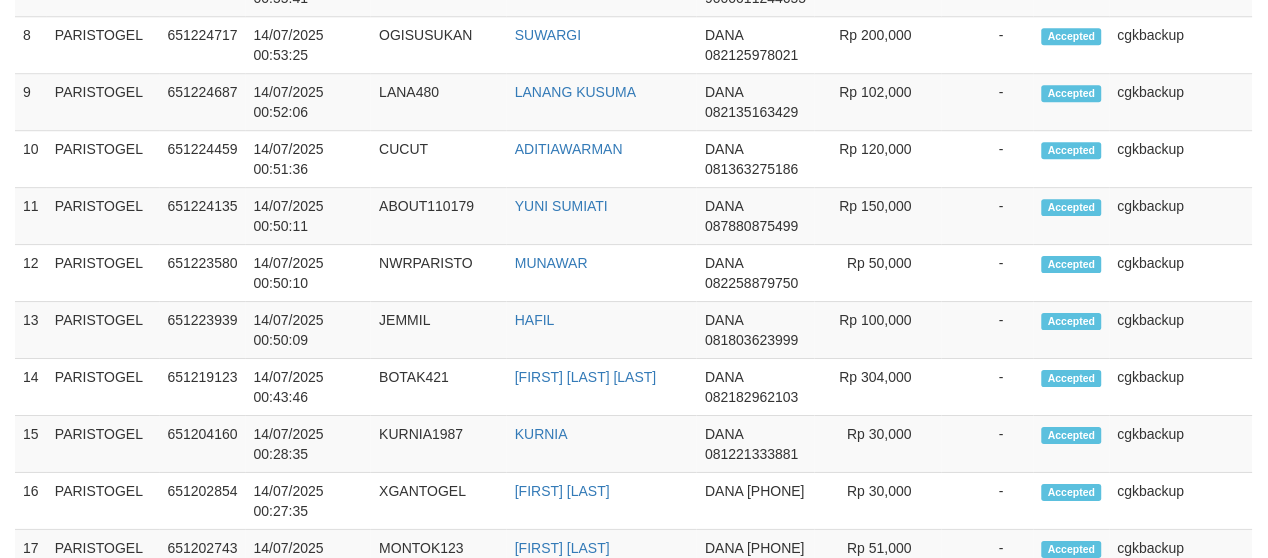 scroll, scrollTop: 1138, scrollLeft: 0, axis: vertical 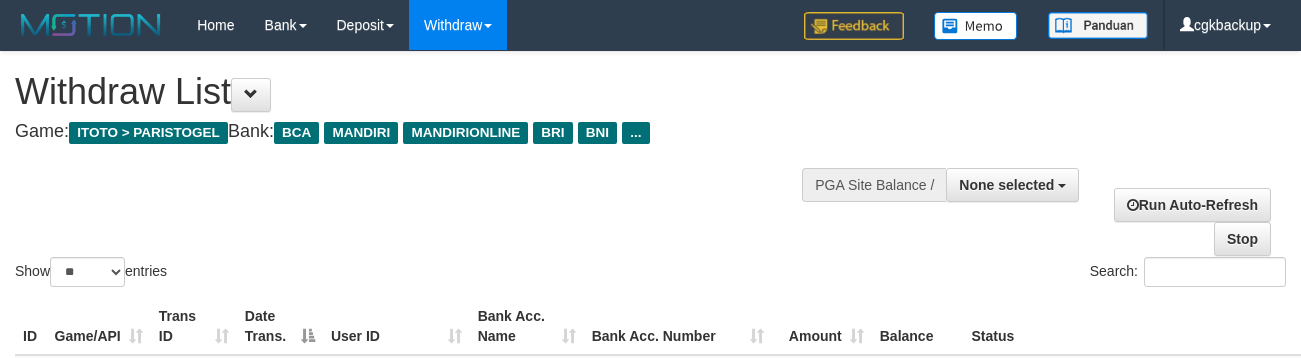 select 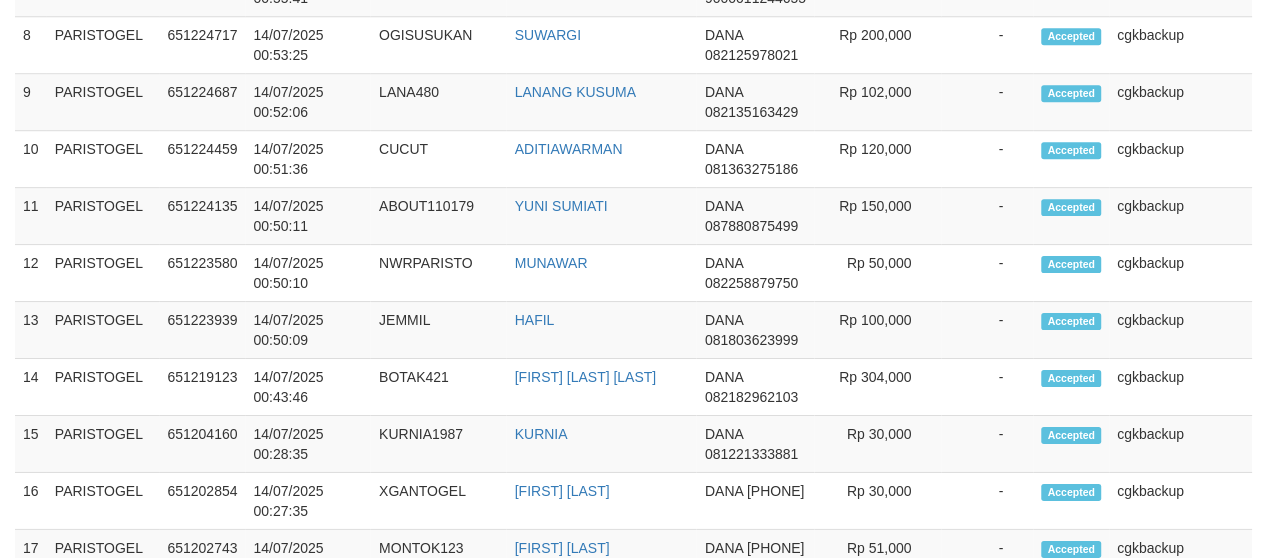 scroll, scrollTop: 1138, scrollLeft: 0, axis: vertical 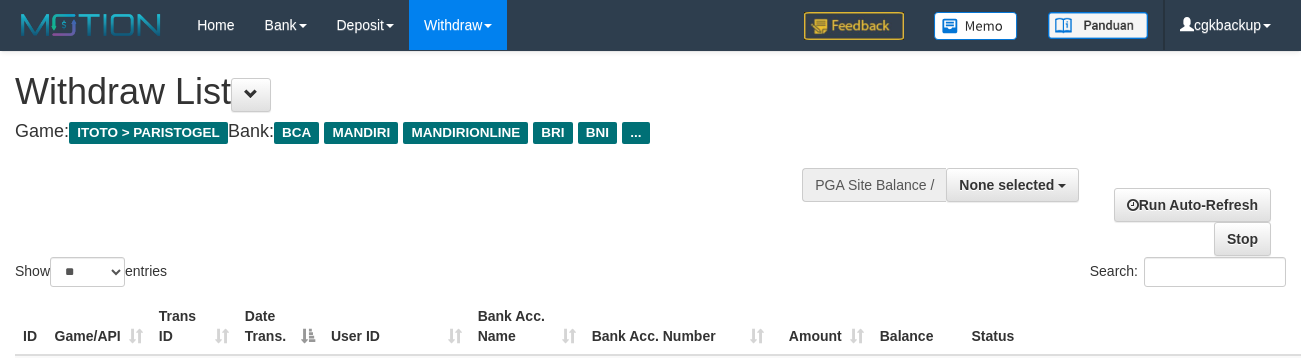 select 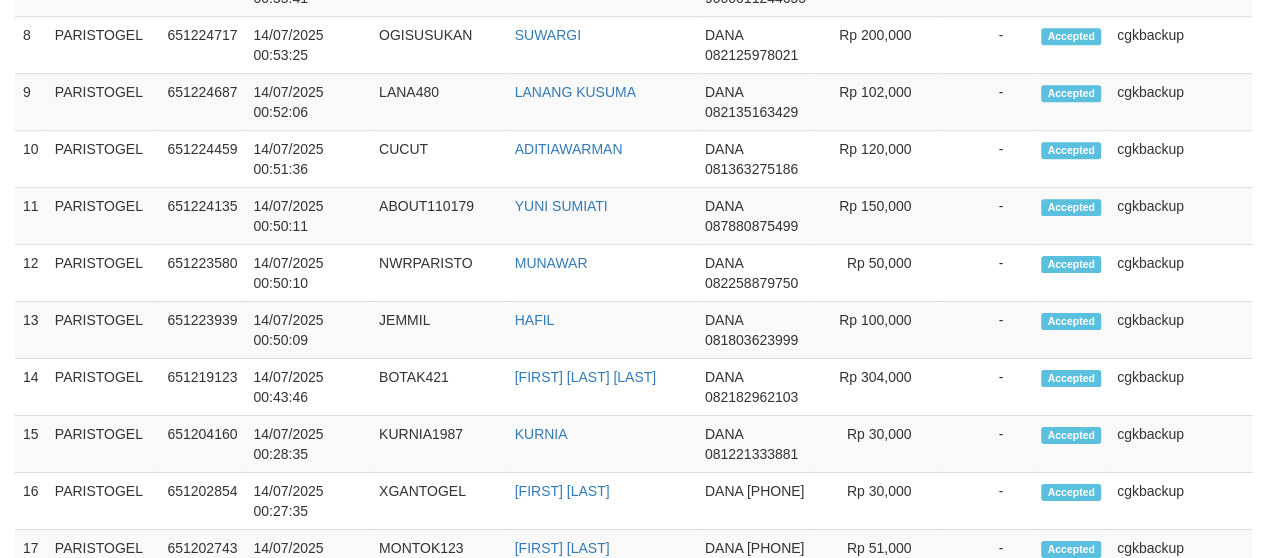 scroll, scrollTop: 1138, scrollLeft: 0, axis: vertical 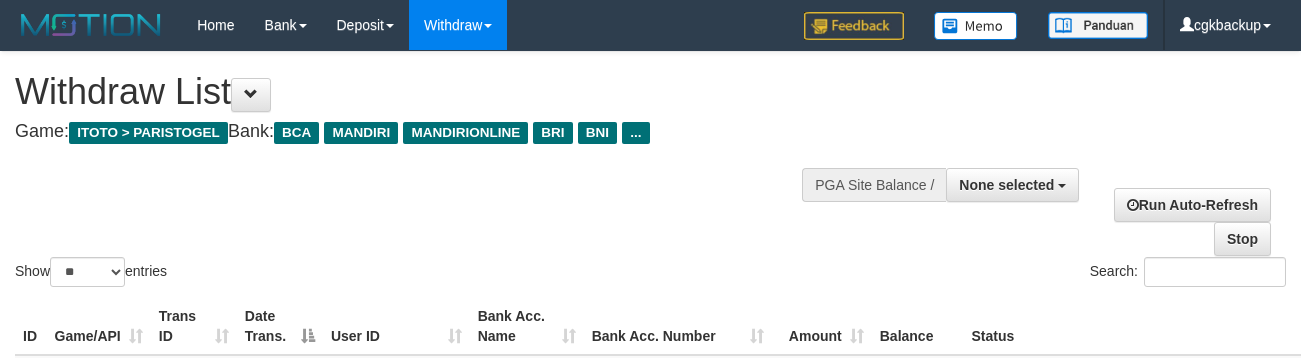 select 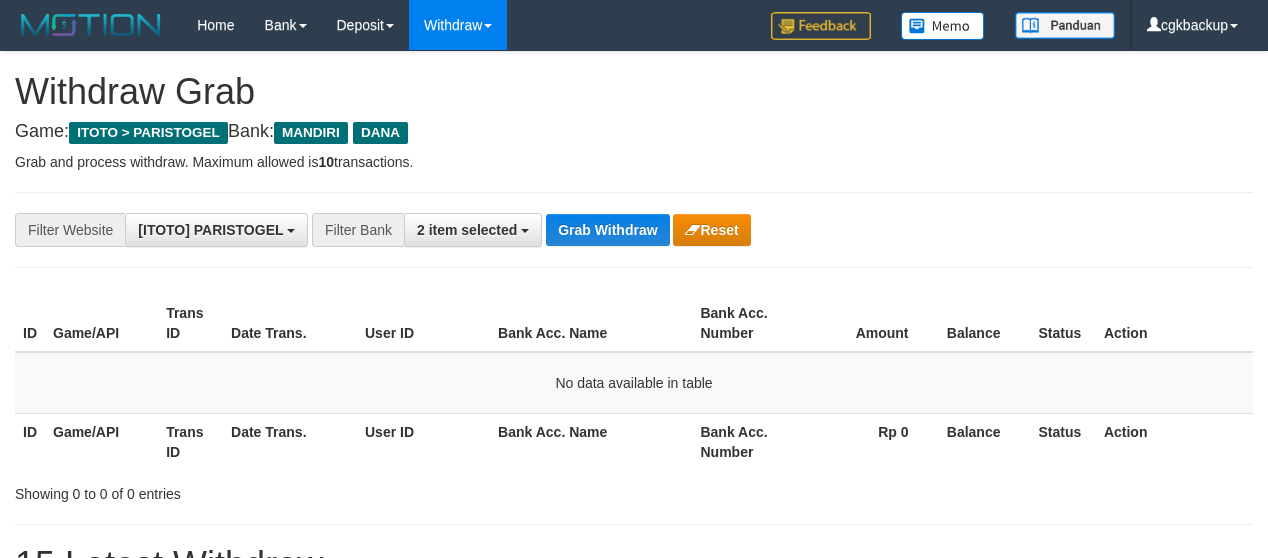scroll, scrollTop: 250, scrollLeft: 0, axis: vertical 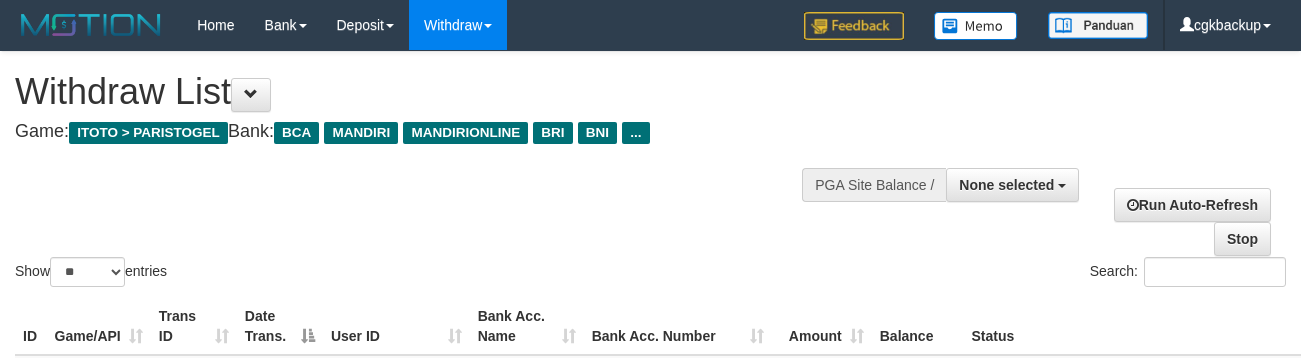 select 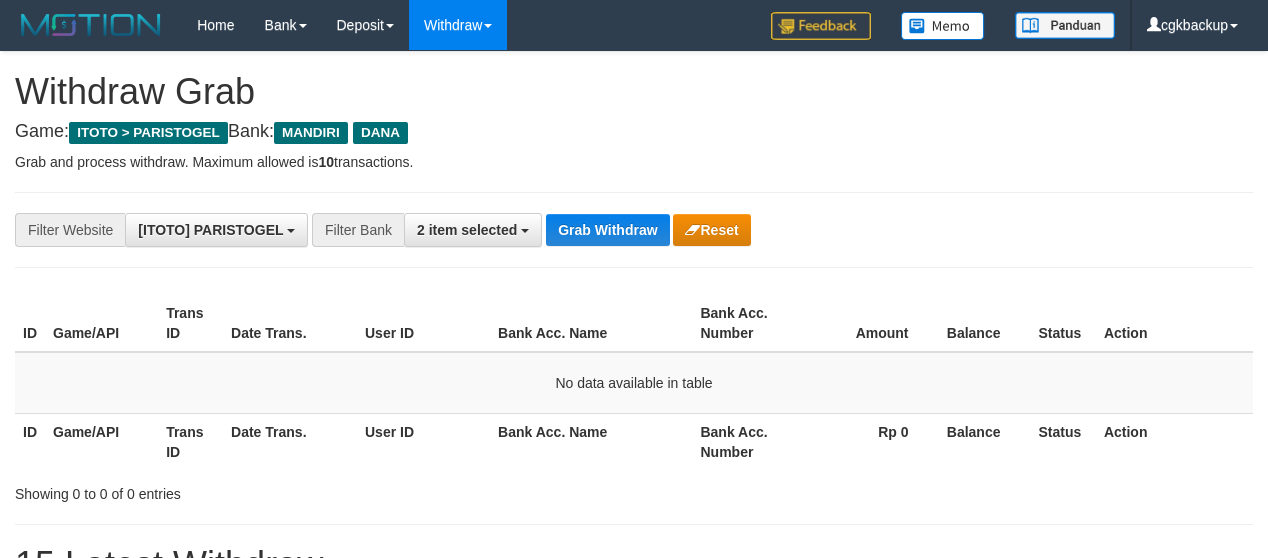scroll, scrollTop: 250, scrollLeft: 0, axis: vertical 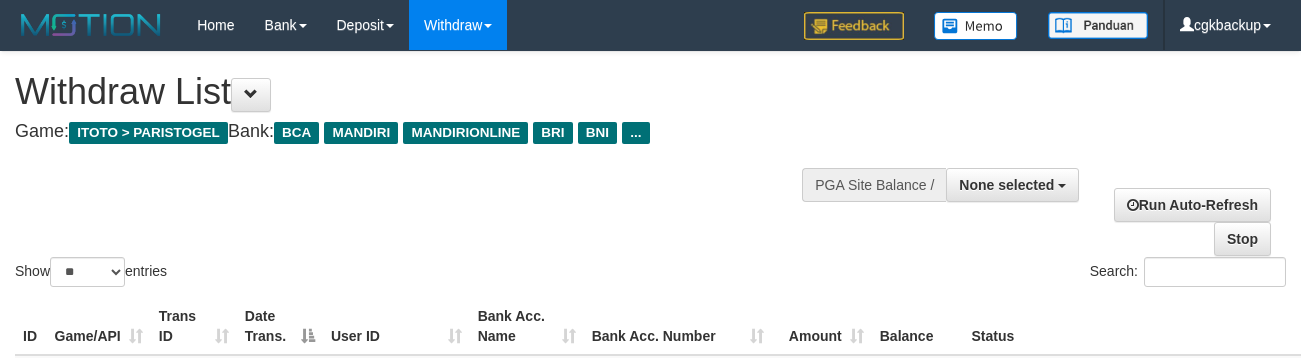 select 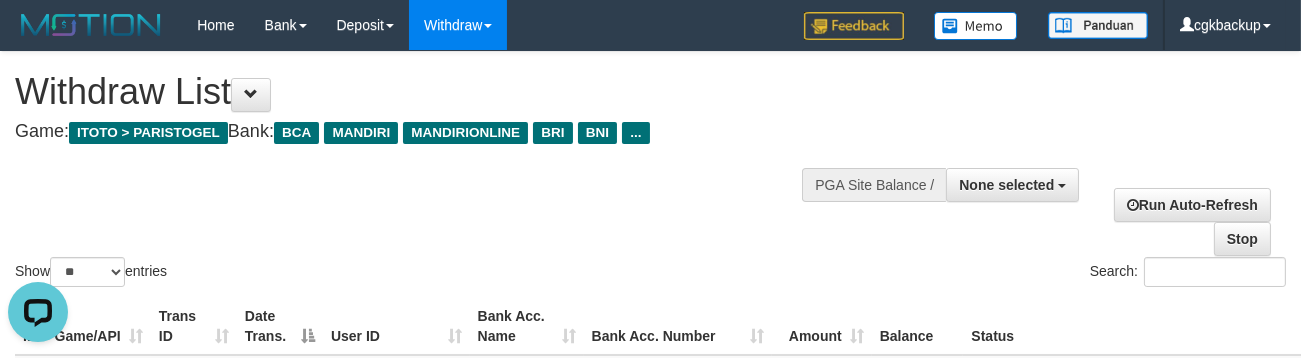 scroll, scrollTop: 0, scrollLeft: 0, axis: both 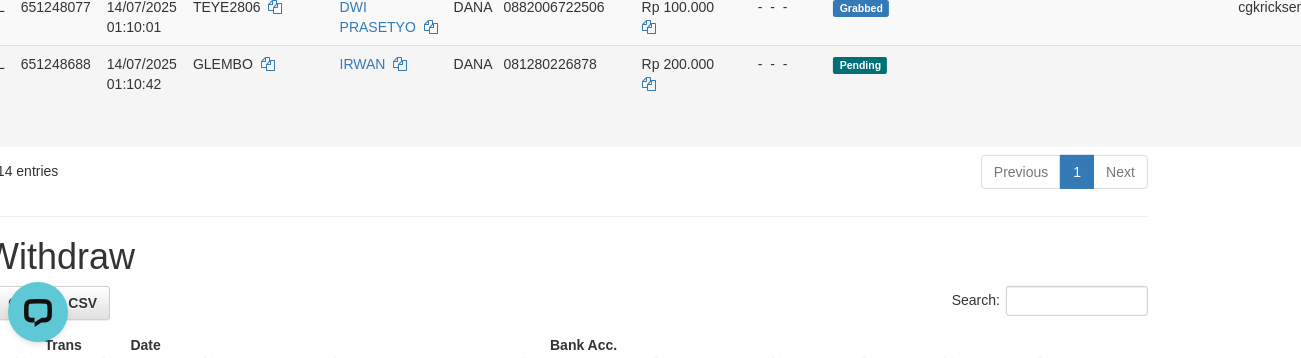 click on "Allow Grab" at bounding box center (1349, 74) 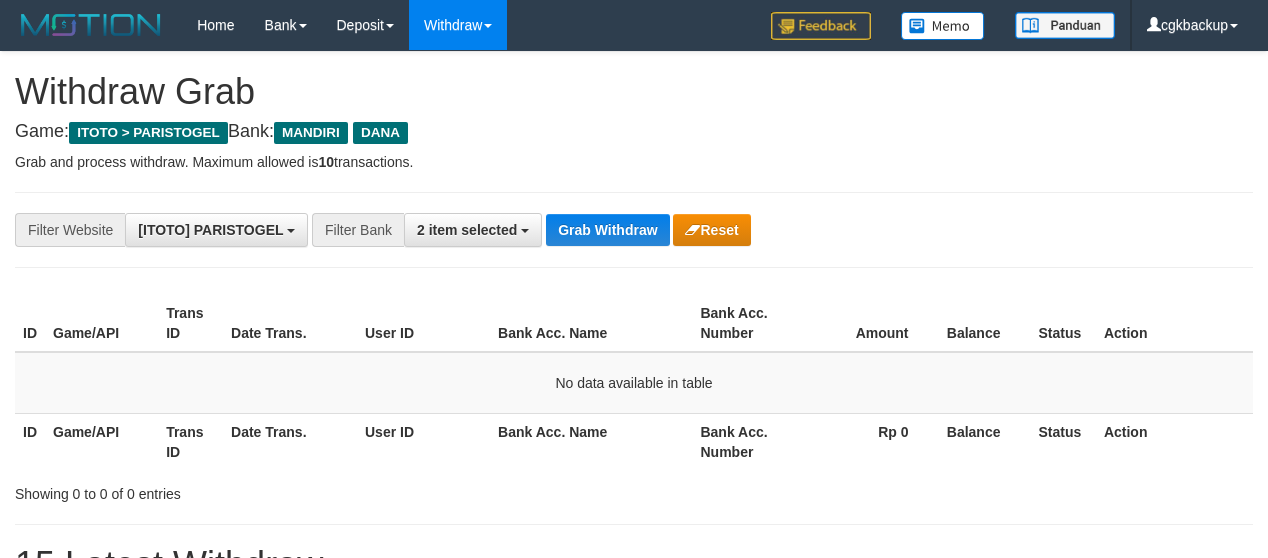 scroll, scrollTop: 250, scrollLeft: 0, axis: vertical 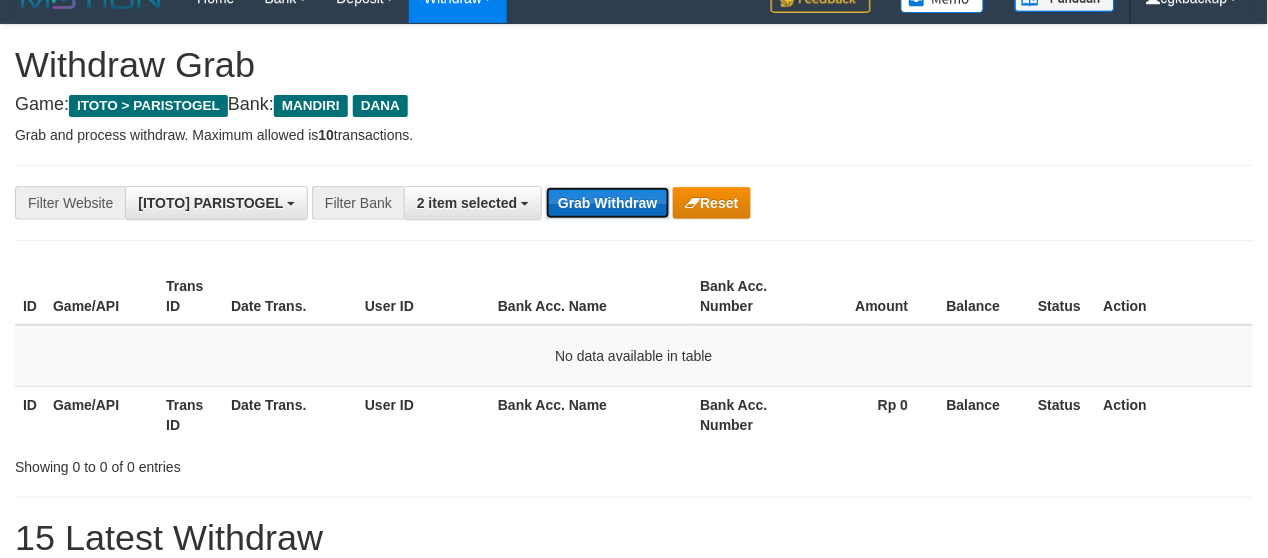 click on "Grab Withdraw" at bounding box center [607, 203] 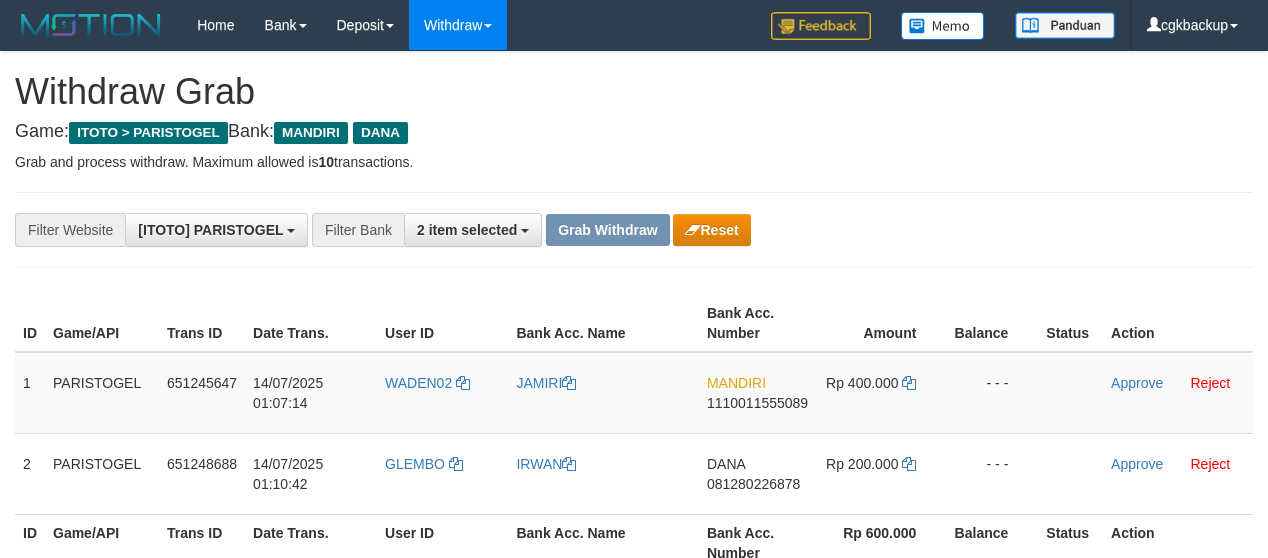 scroll, scrollTop: 0, scrollLeft: 0, axis: both 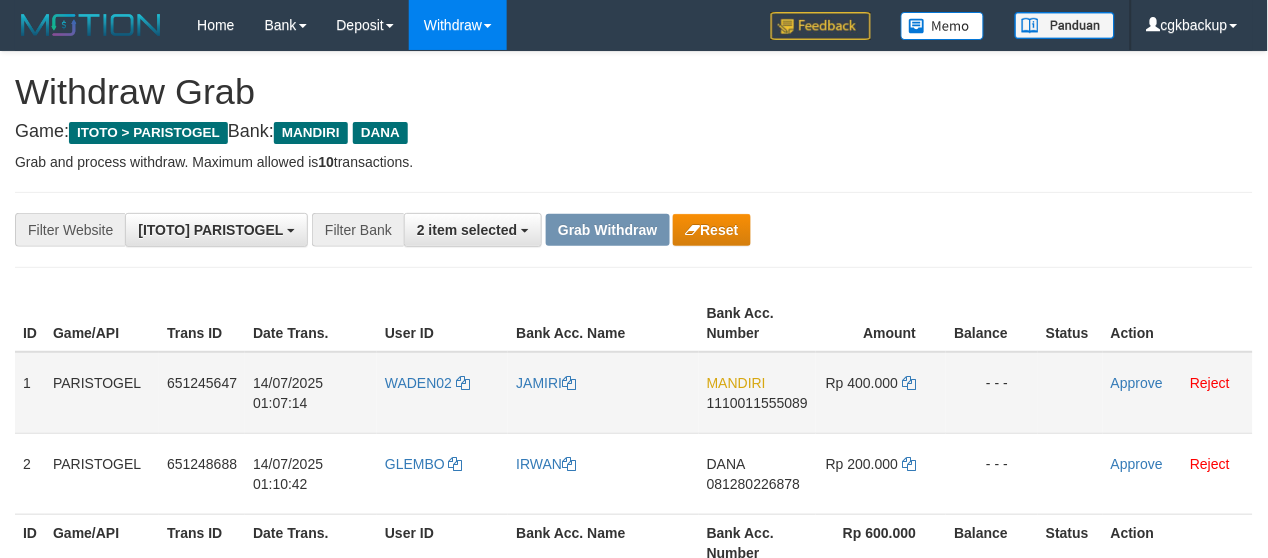 click on "WADEN02" at bounding box center (442, 393) 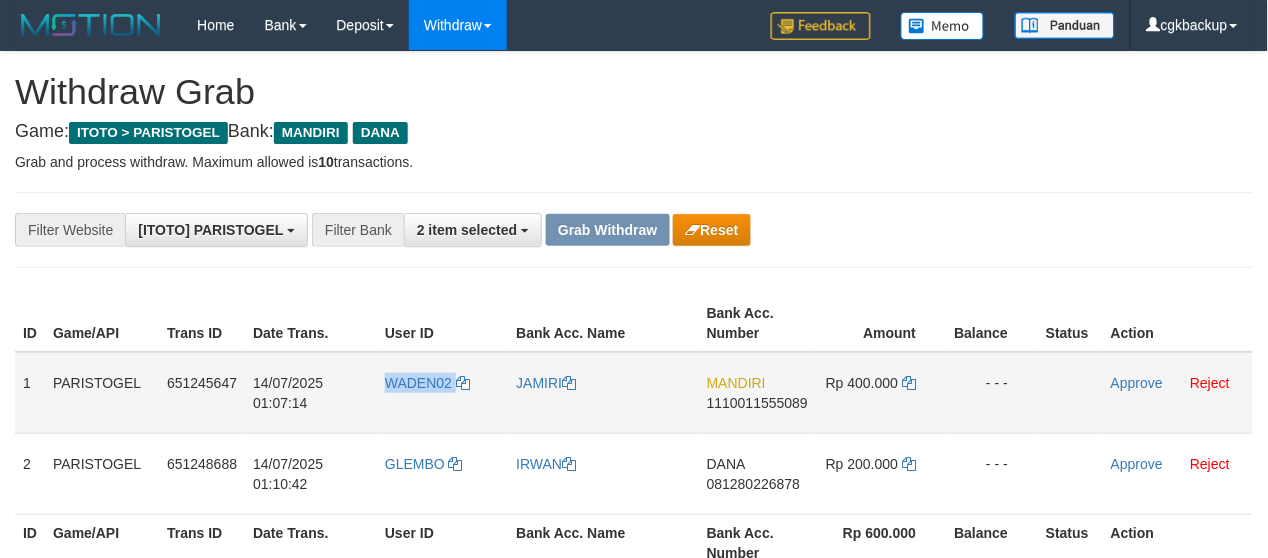 copy on "WADEN02" 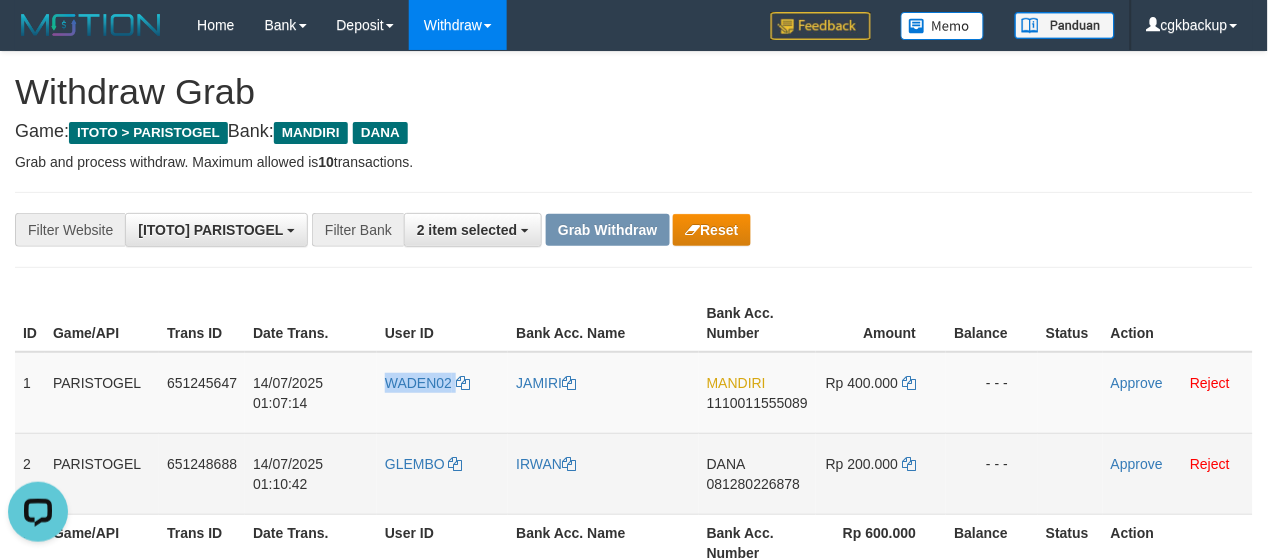 scroll, scrollTop: 0, scrollLeft: 0, axis: both 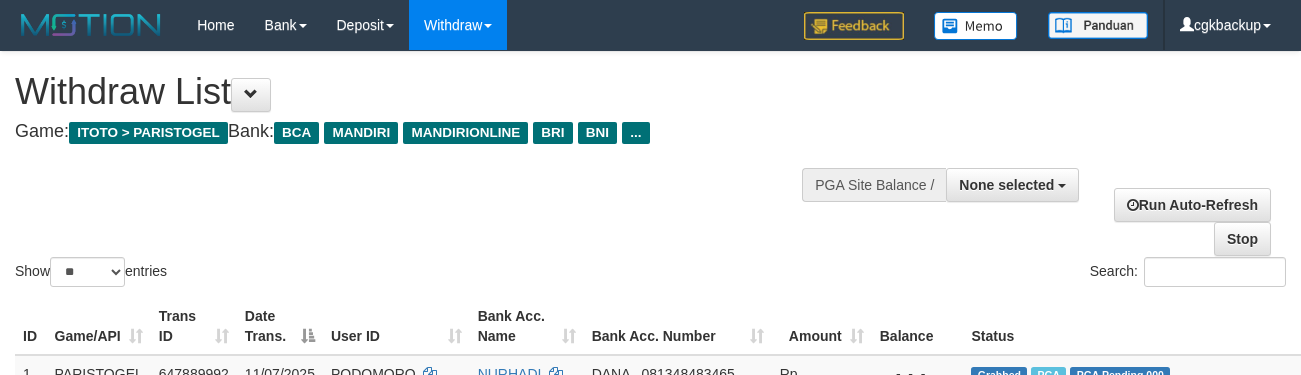 select 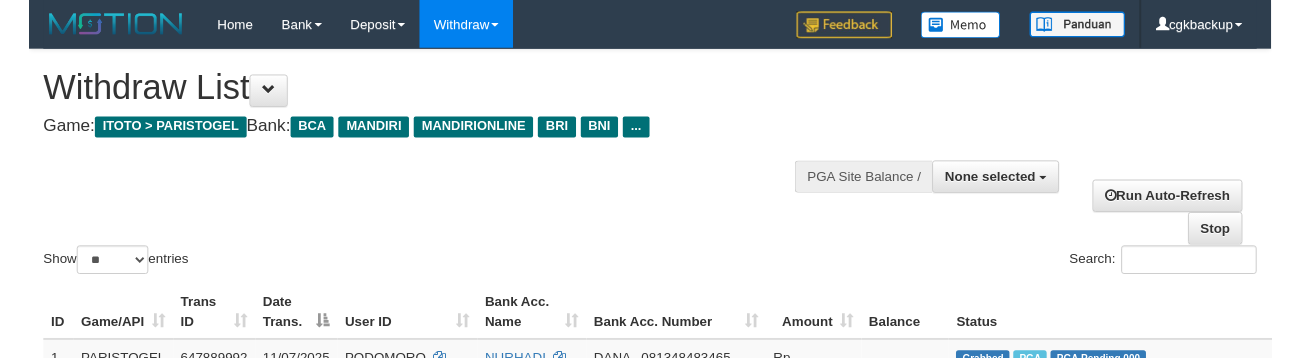 scroll, scrollTop: 1101, scrollLeft: 131, axis: both 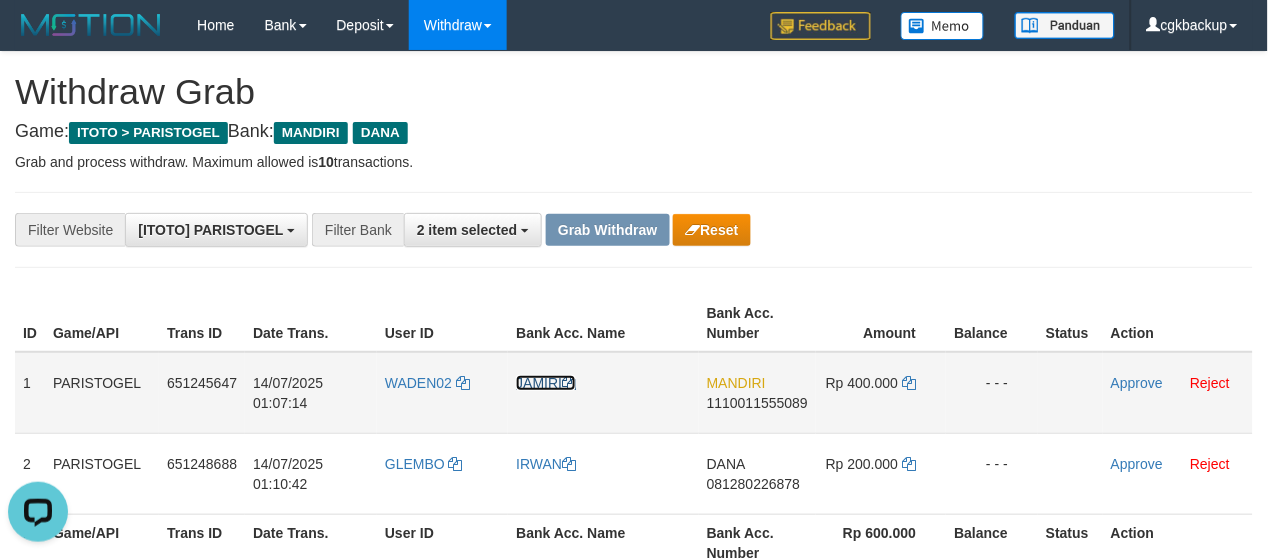 click on "JAMIRI" at bounding box center (546, 383) 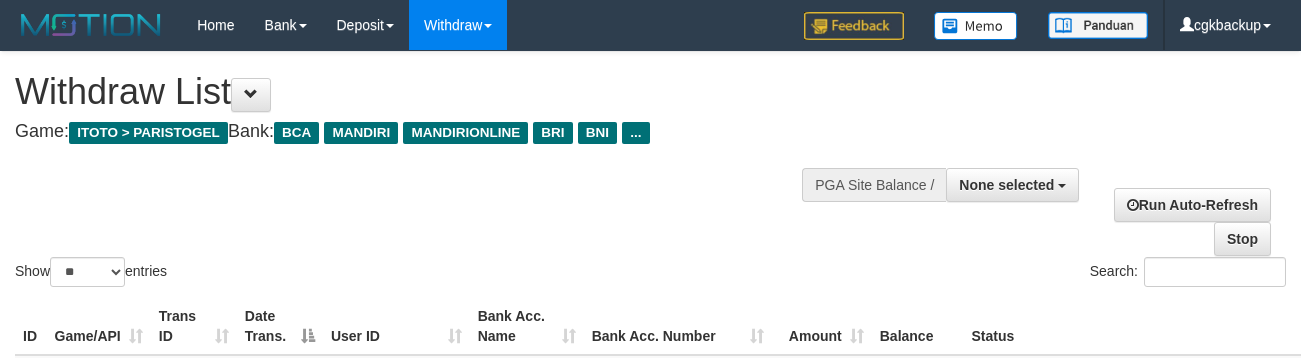 select 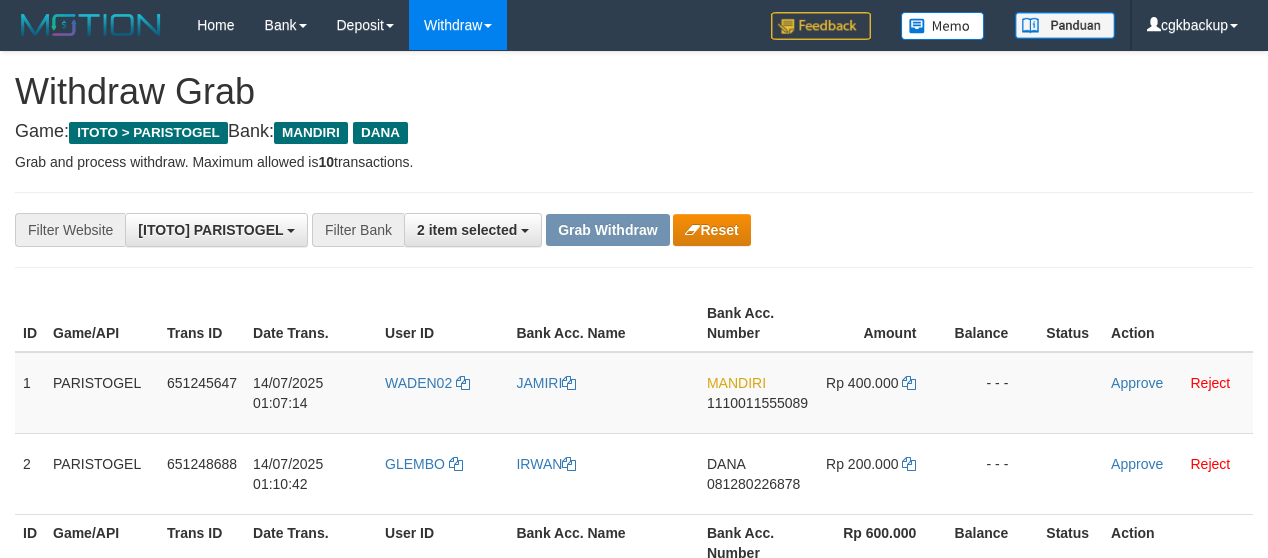 scroll, scrollTop: 0, scrollLeft: 0, axis: both 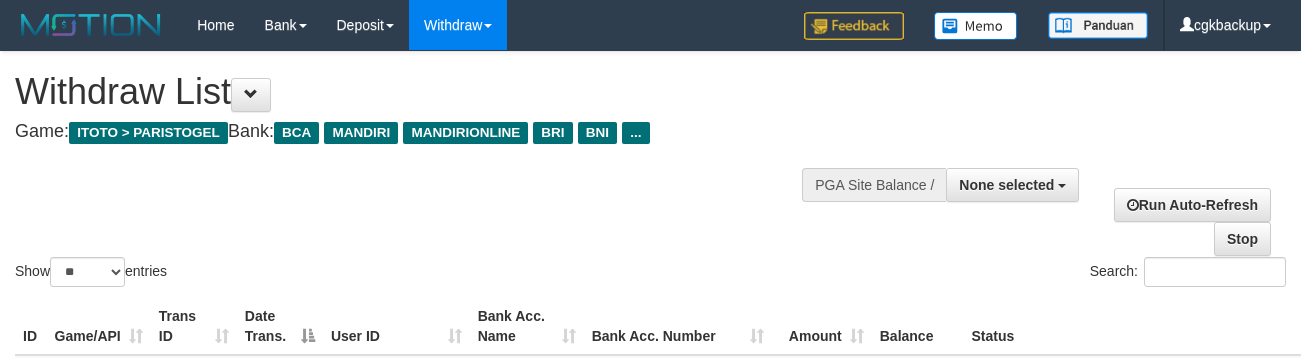 select 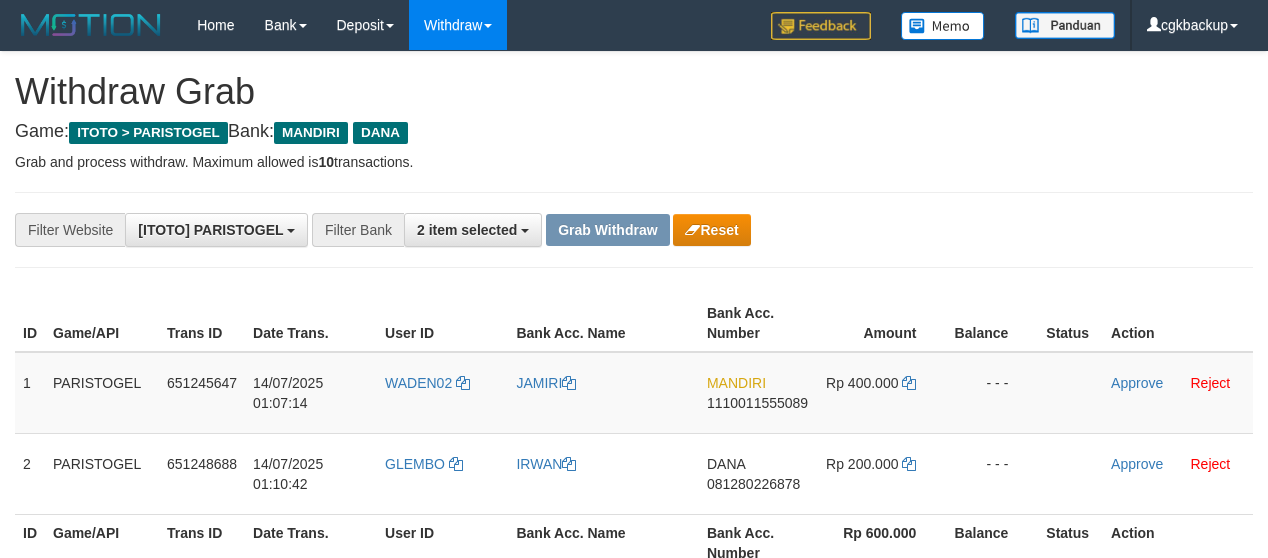 scroll, scrollTop: 0, scrollLeft: 0, axis: both 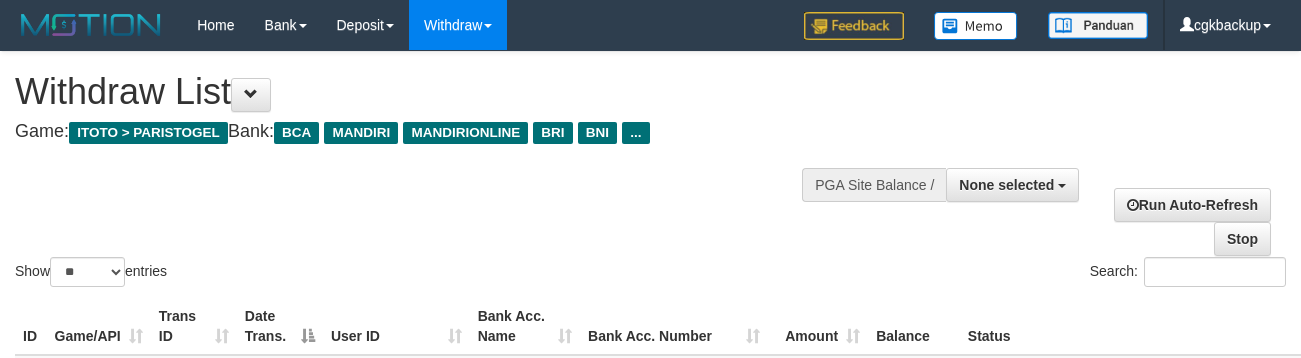 select 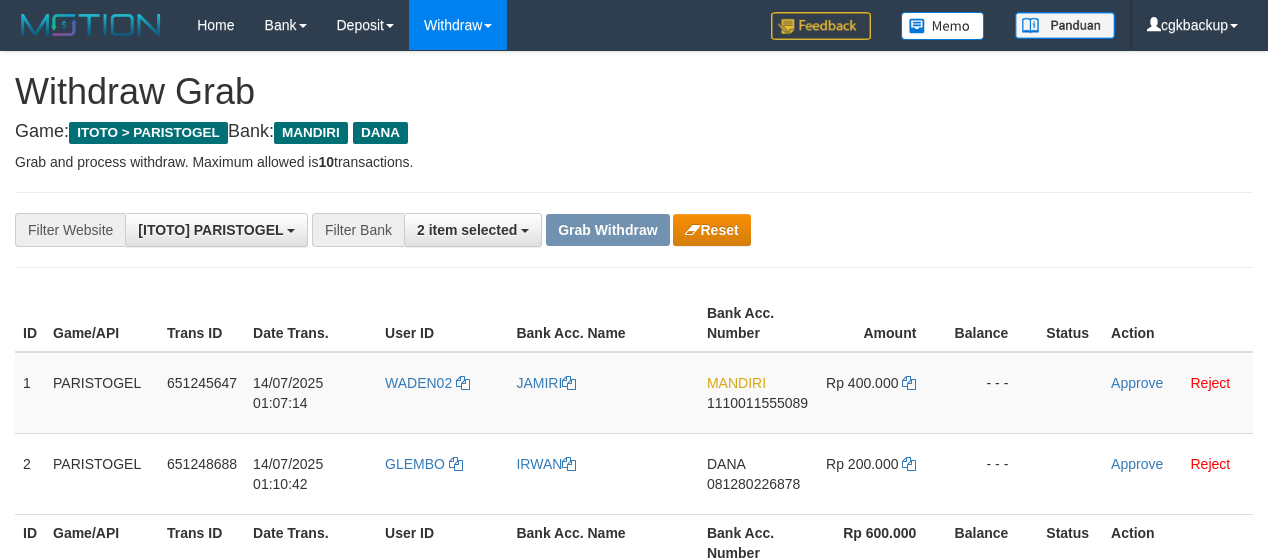 scroll, scrollTop: 0, scrollLeft: 0, axis: both 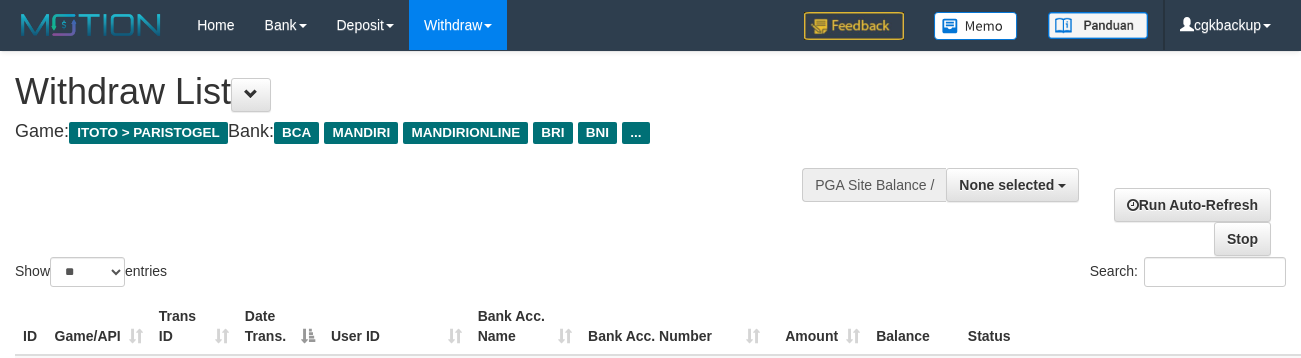 select 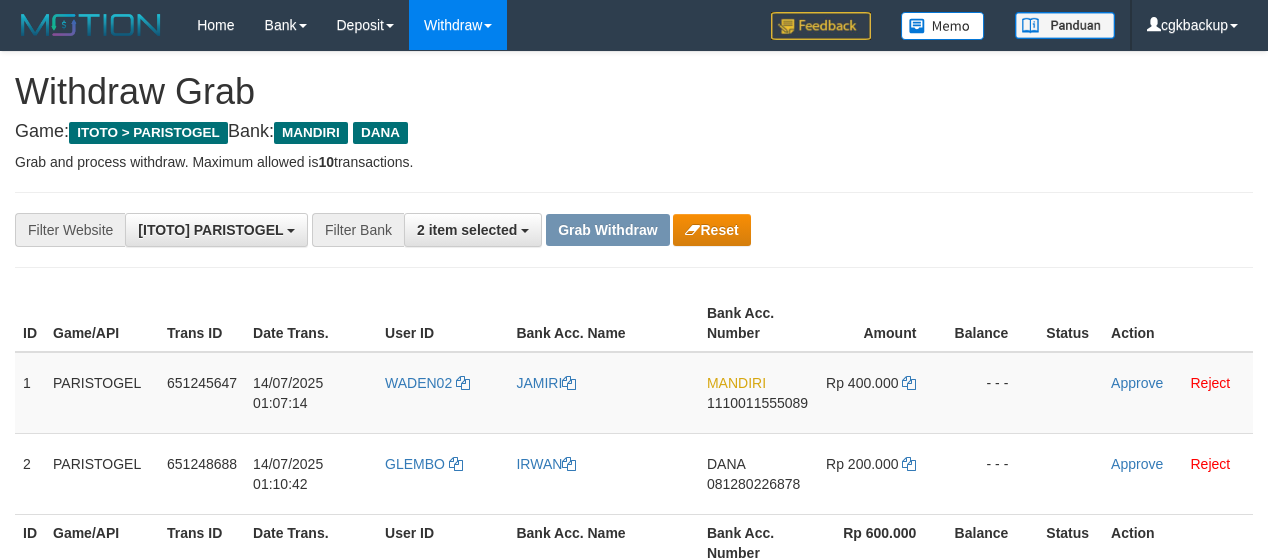 scroll, scrollTop: 0, scrollLeft: 0, axis: both 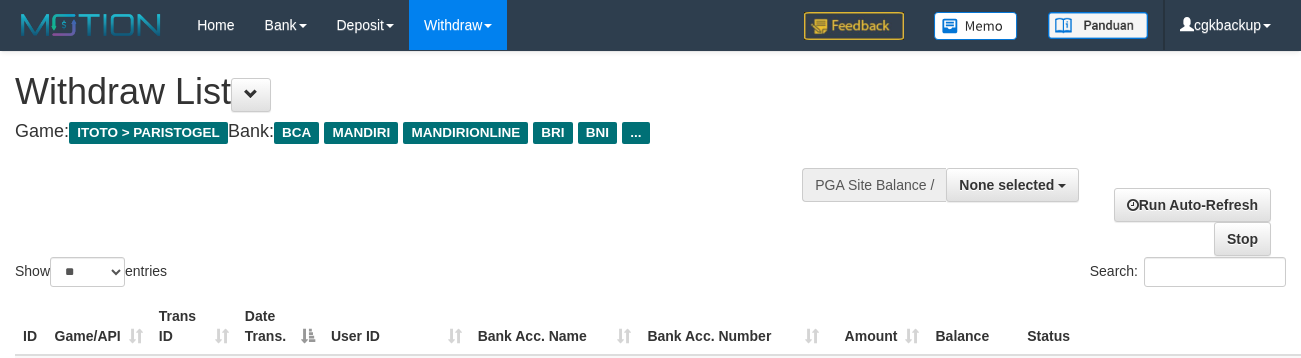 select 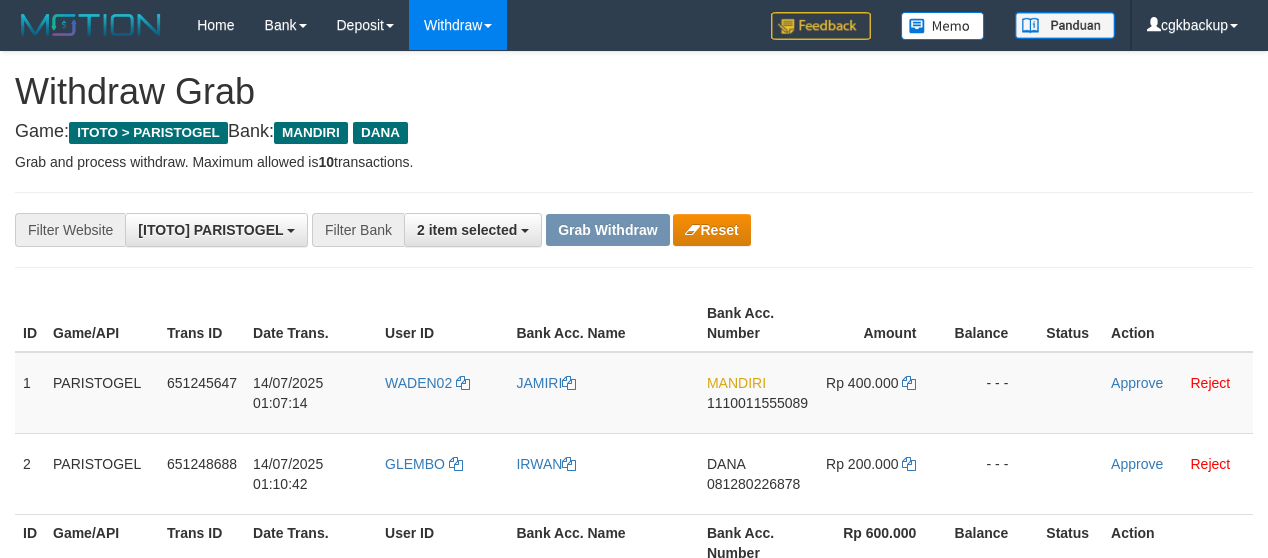 scroll, scrollTop: 0, scrollLeft: 0, axis: both 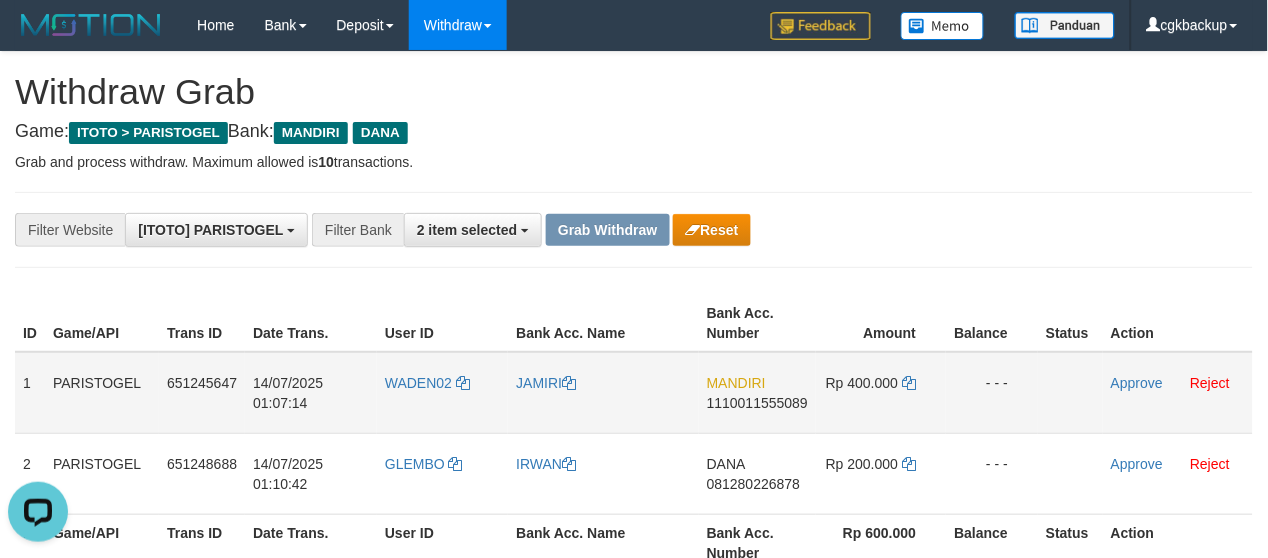 click on "MANDIRI
[ACCOUNT]" at bounding box center (757, 393) 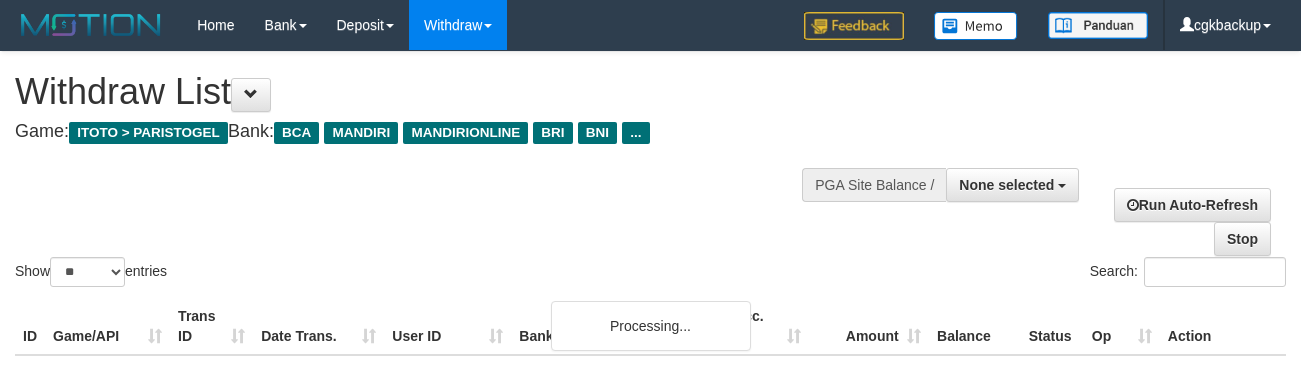 select 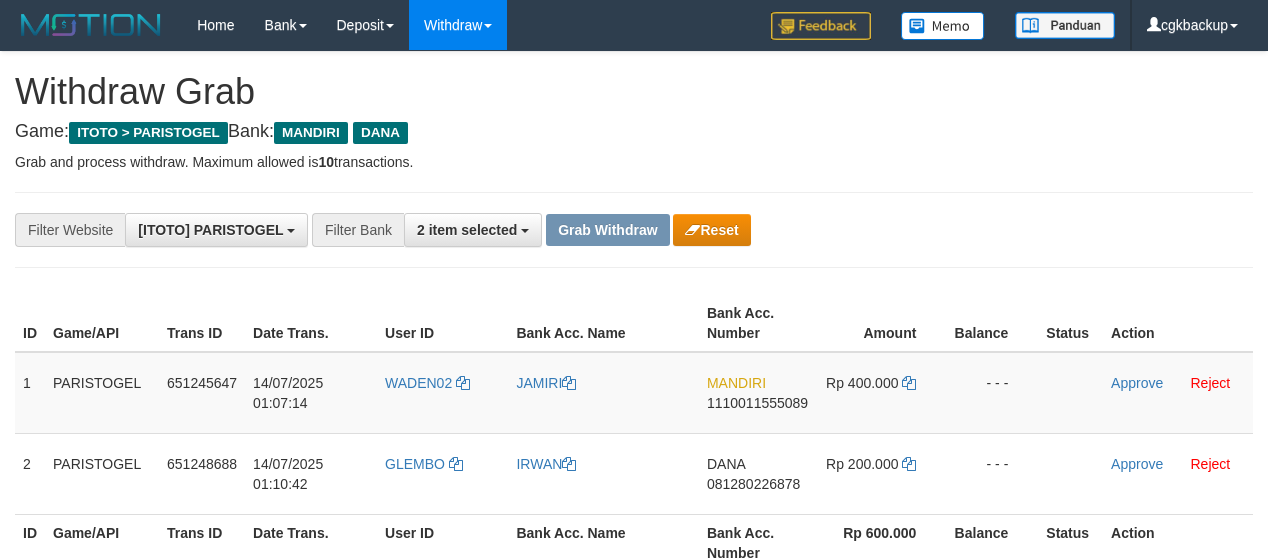 scroll, scrollTop: 0, scrollLeft: 0, axis: both 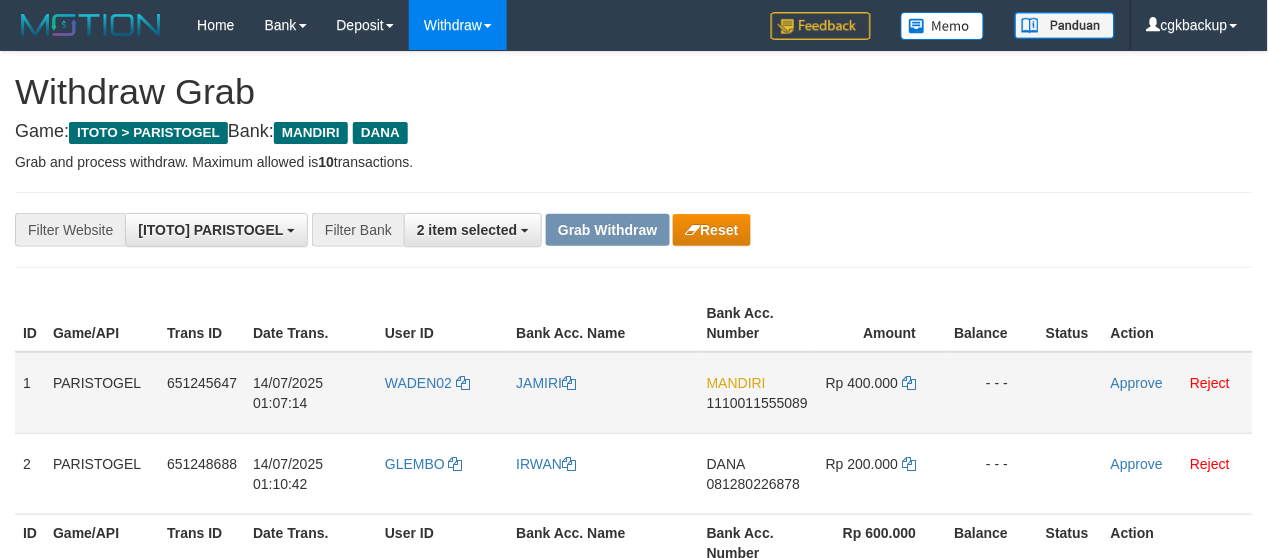 click on "MANDIRI
1110011555089" at bounding box center [757, 393] 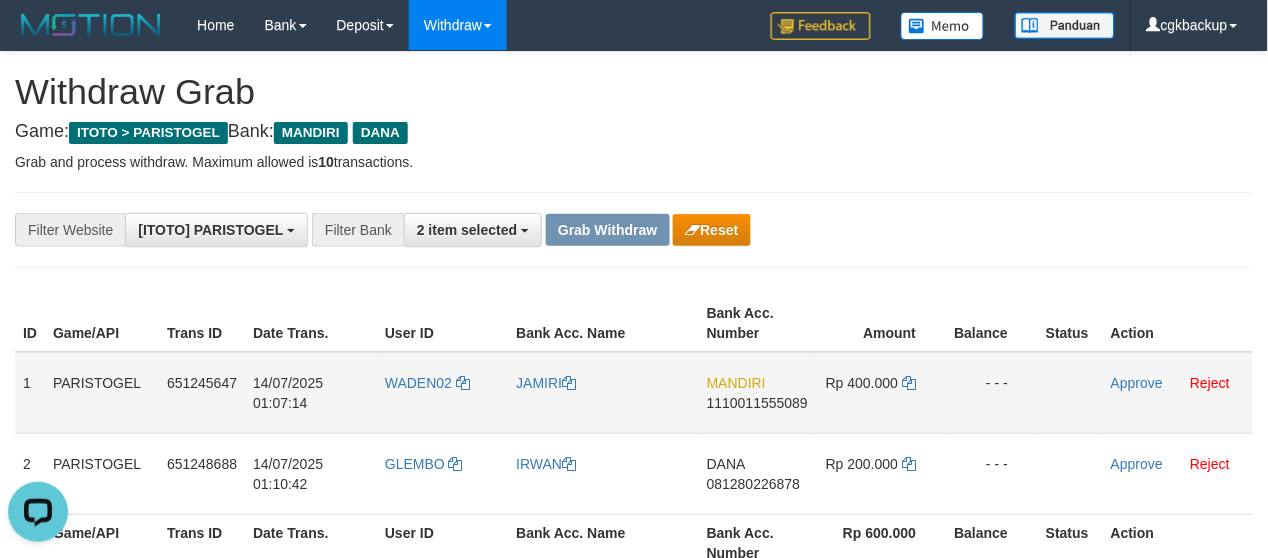 scroll, scrollTop: 0, scrollLeft: 0, axis: both 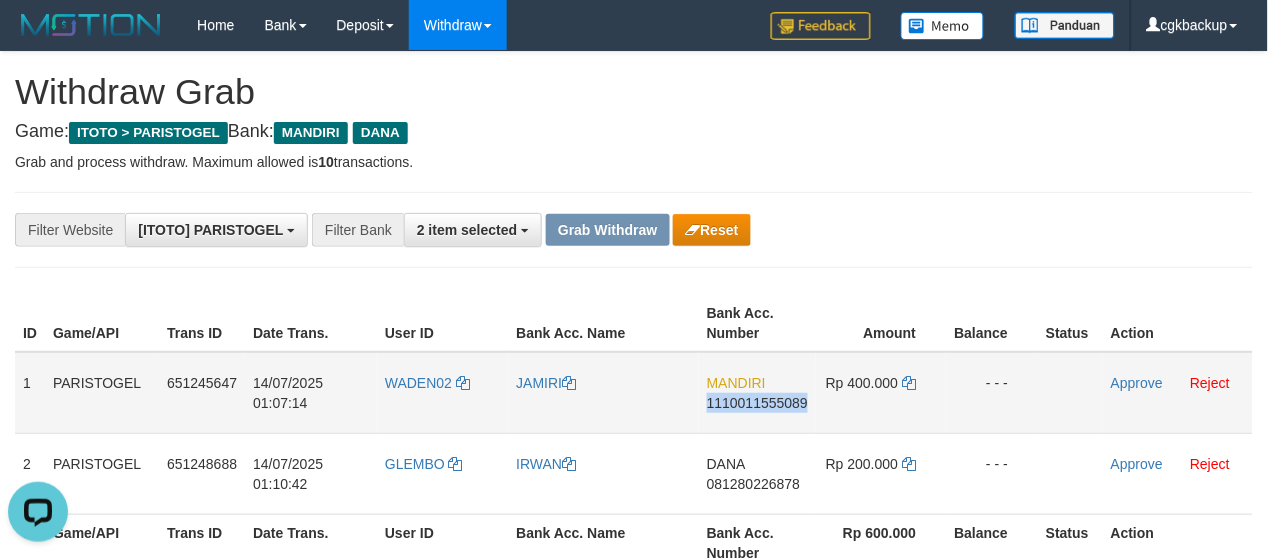 click on "MANDIRI
1110011555089" at bounding box center (757, 393) 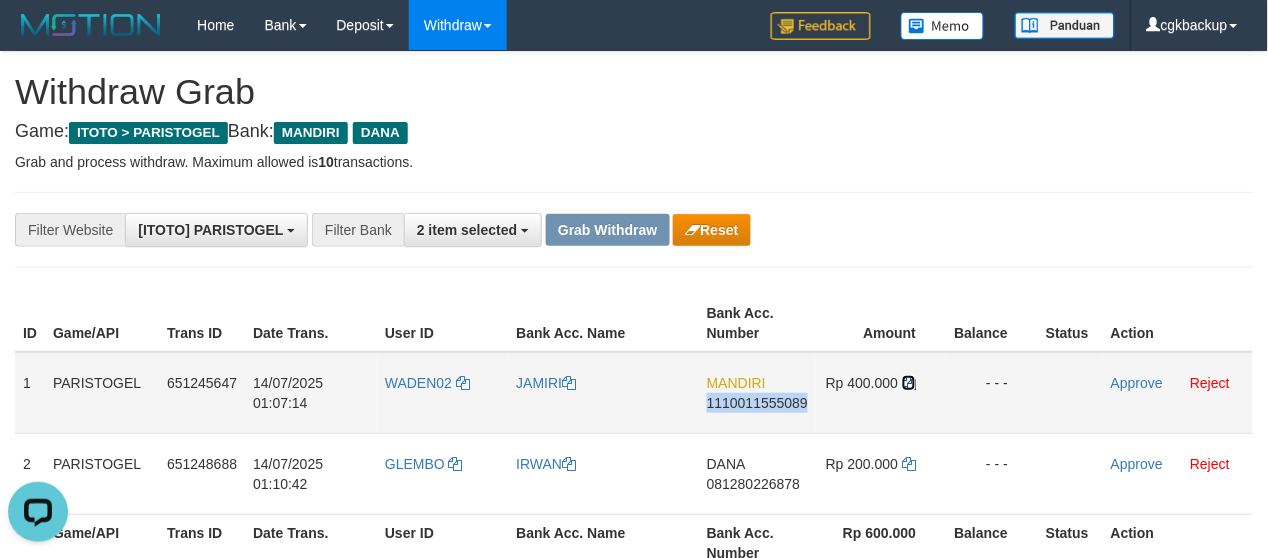 click at bounding box center [909, 383] 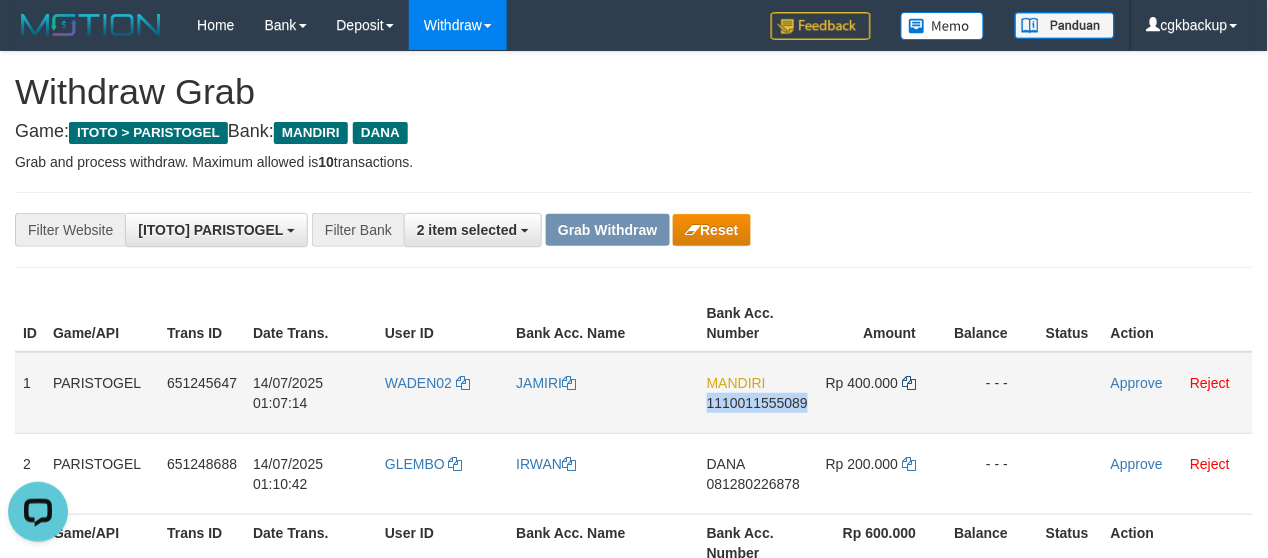 copy on "1110011555089" 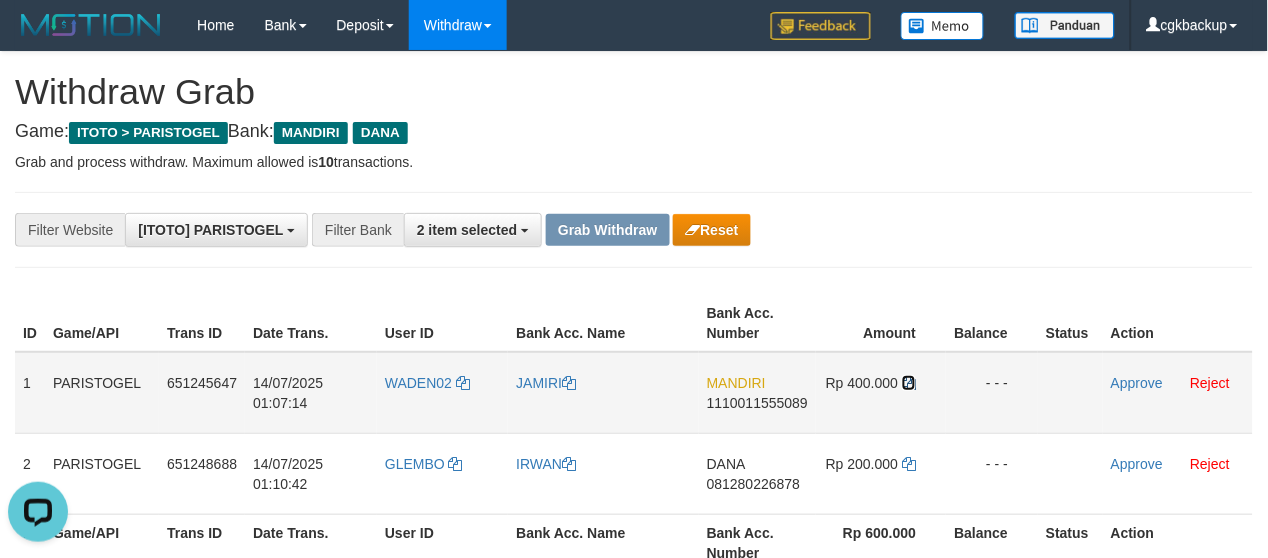 click at bounding box center (909, 383) 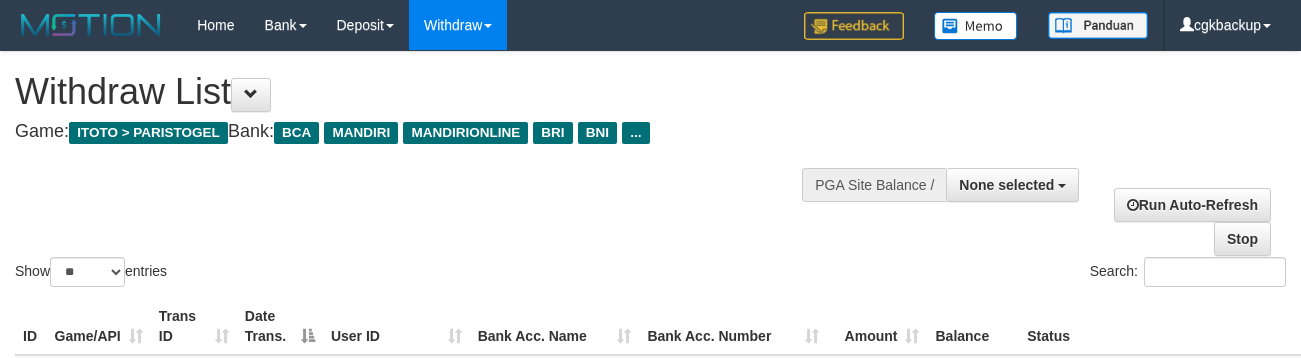 select 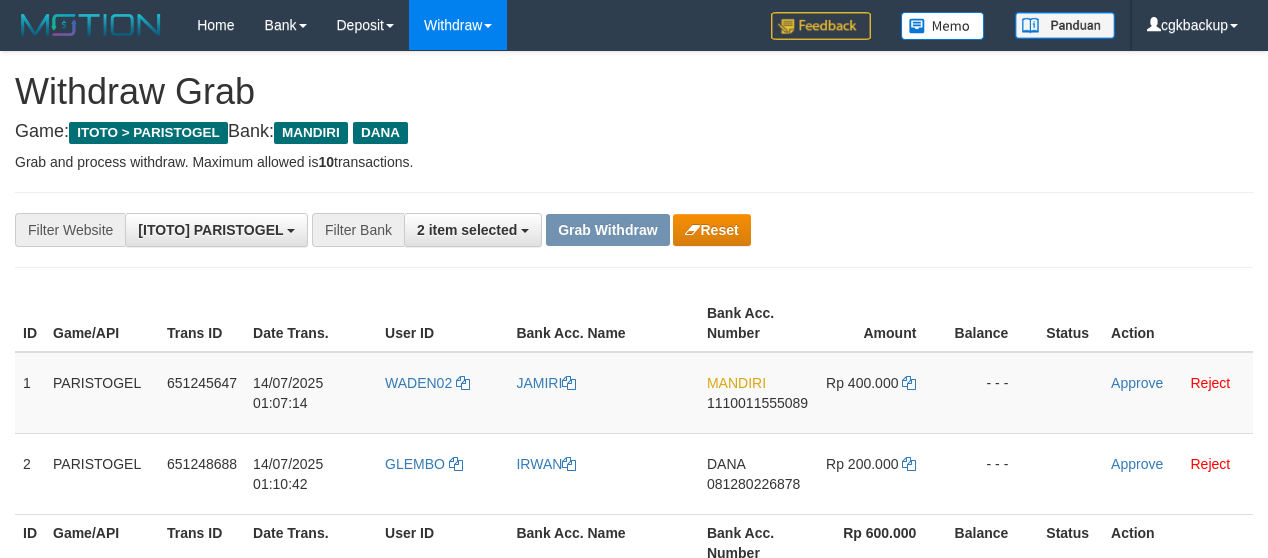 scroll, scrollTop: 0, scrollLeft: 0, axis: both 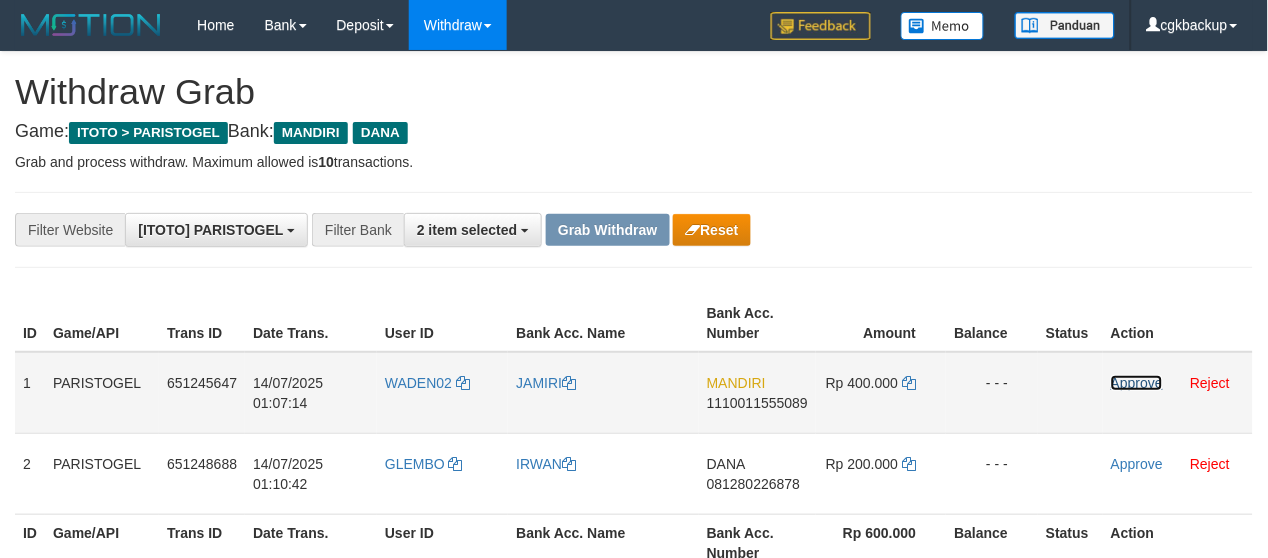 click on "Approve" at bounding box center (1137, 383) 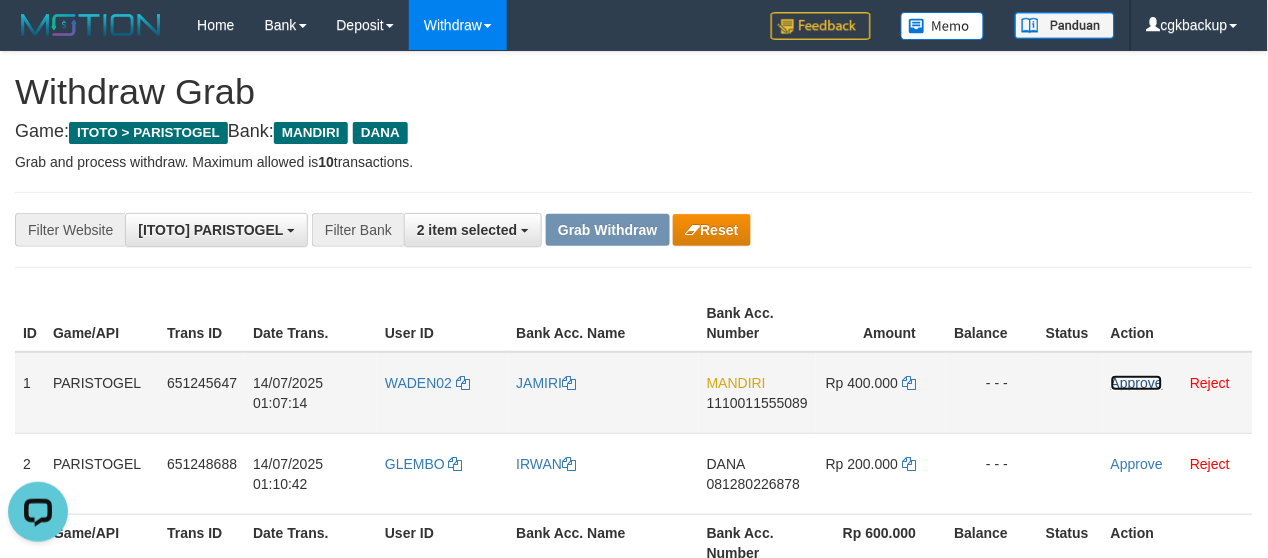scroll, scrollTop: 0, scrollLeft: 0, axis: both 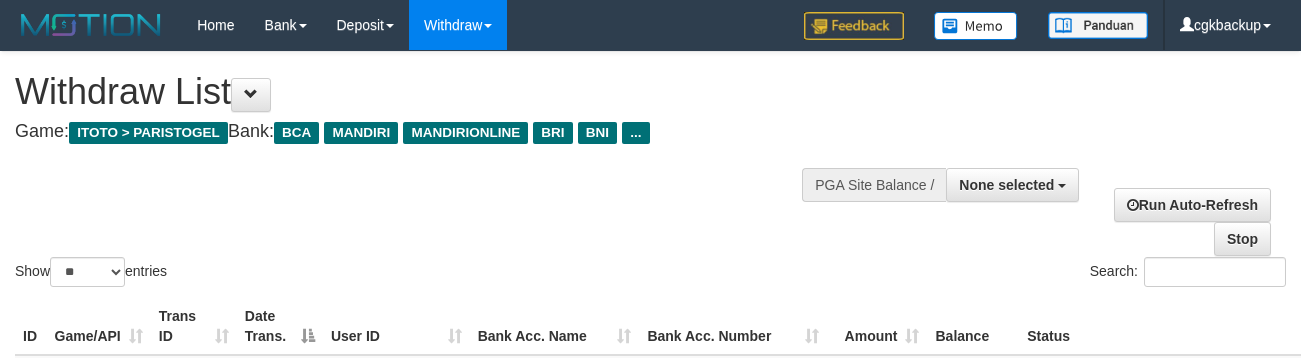 select 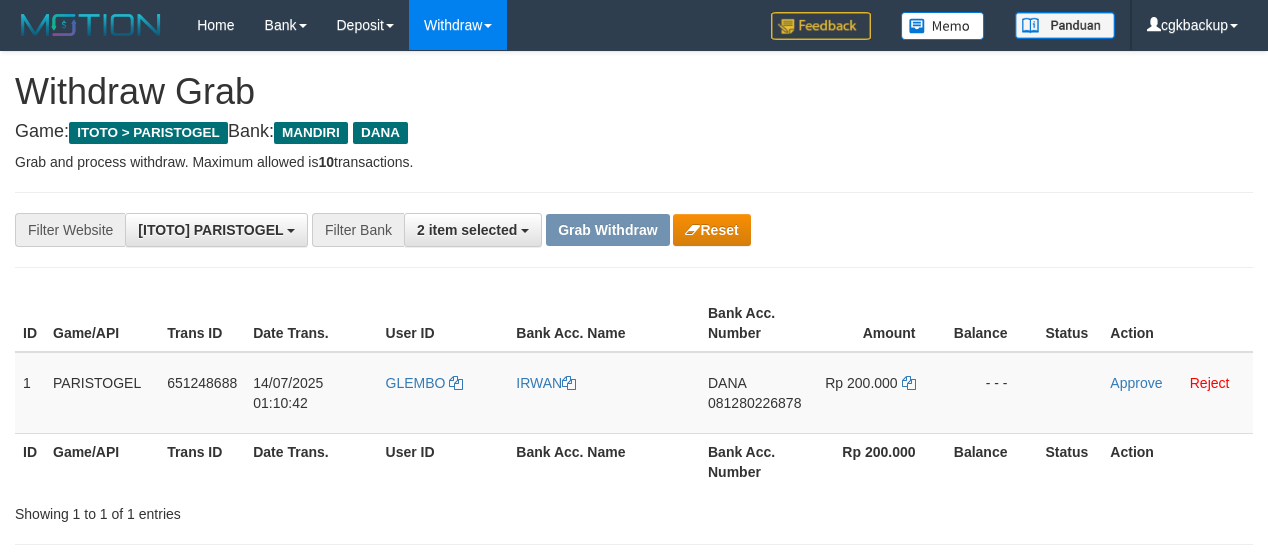 scroll, scrollTop: 0, scrollLeft: 0, axis: both 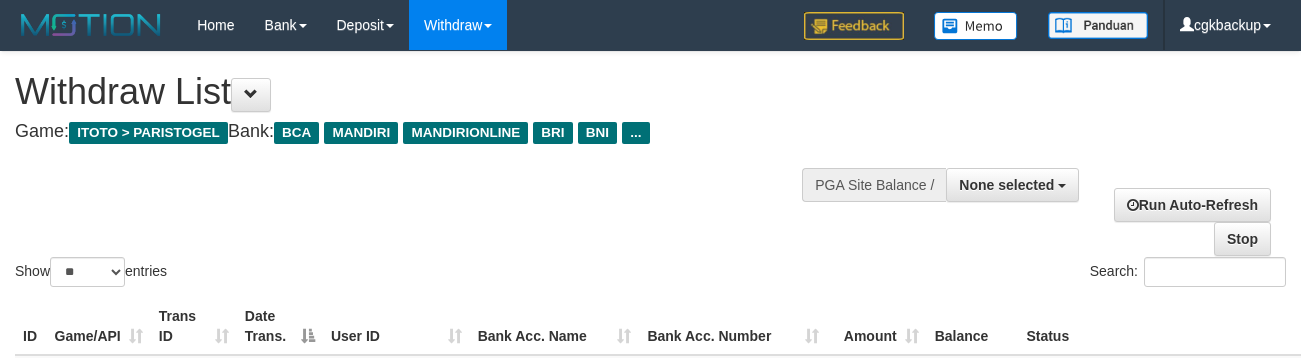 select 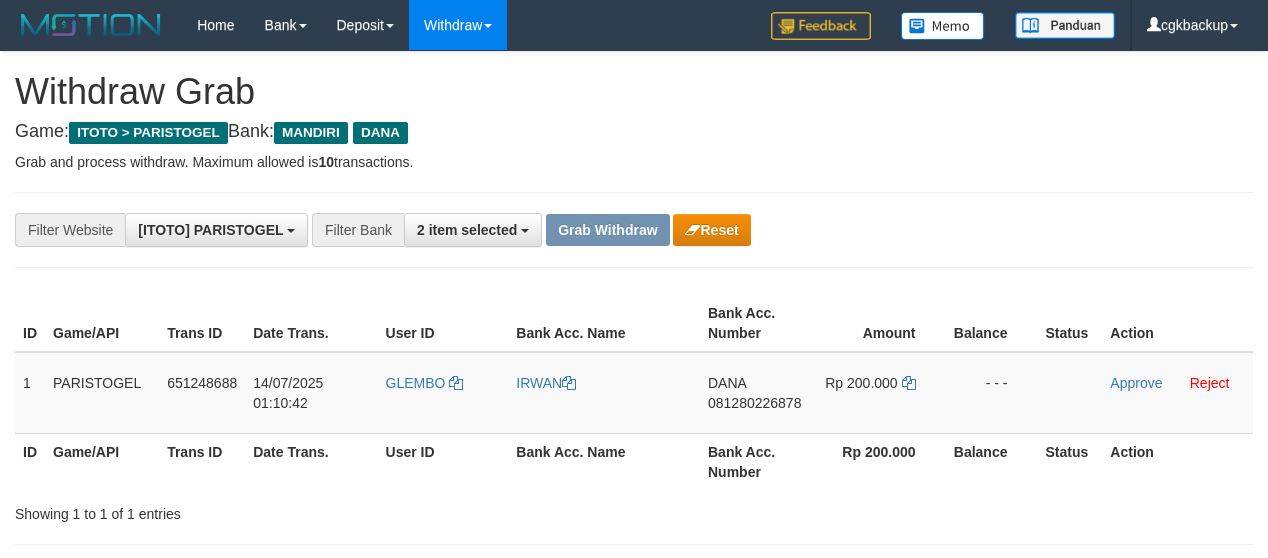 scroll, scrollTop: 0, scrollLeft: 0, axis: both 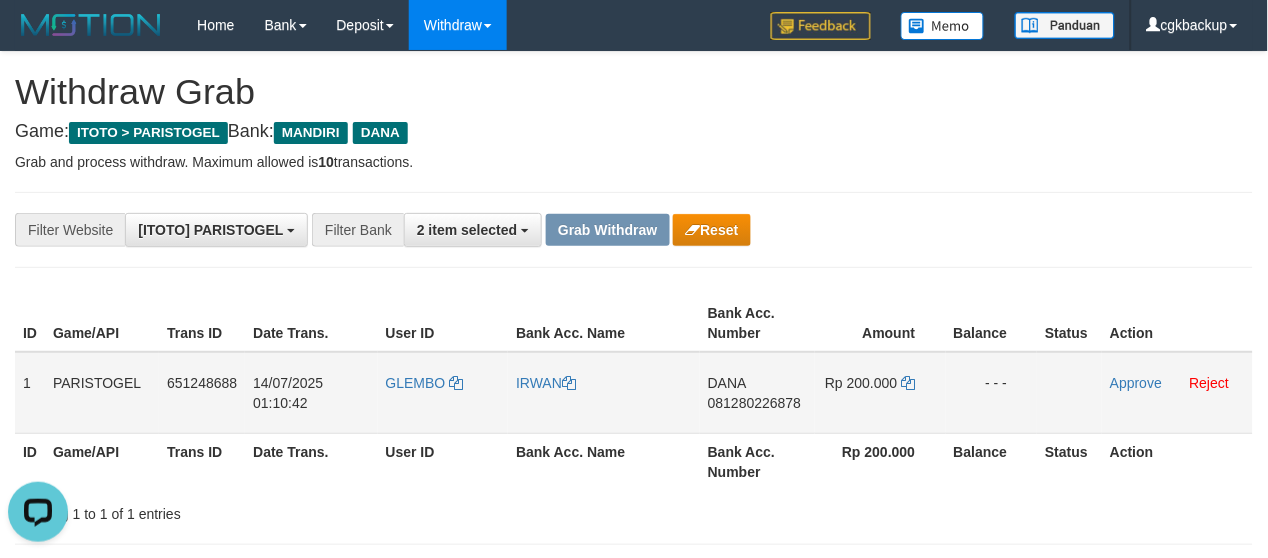 click on "GLEMBO" at bounding box center [443, 393] 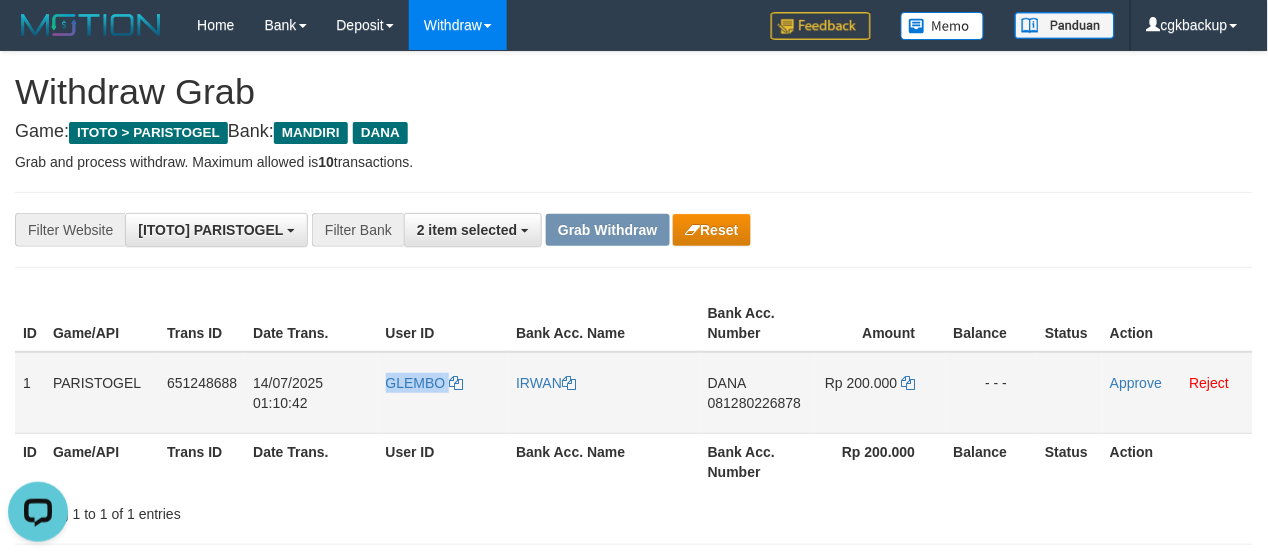 click on "GLEMBO" at bounding box center (443, 393) 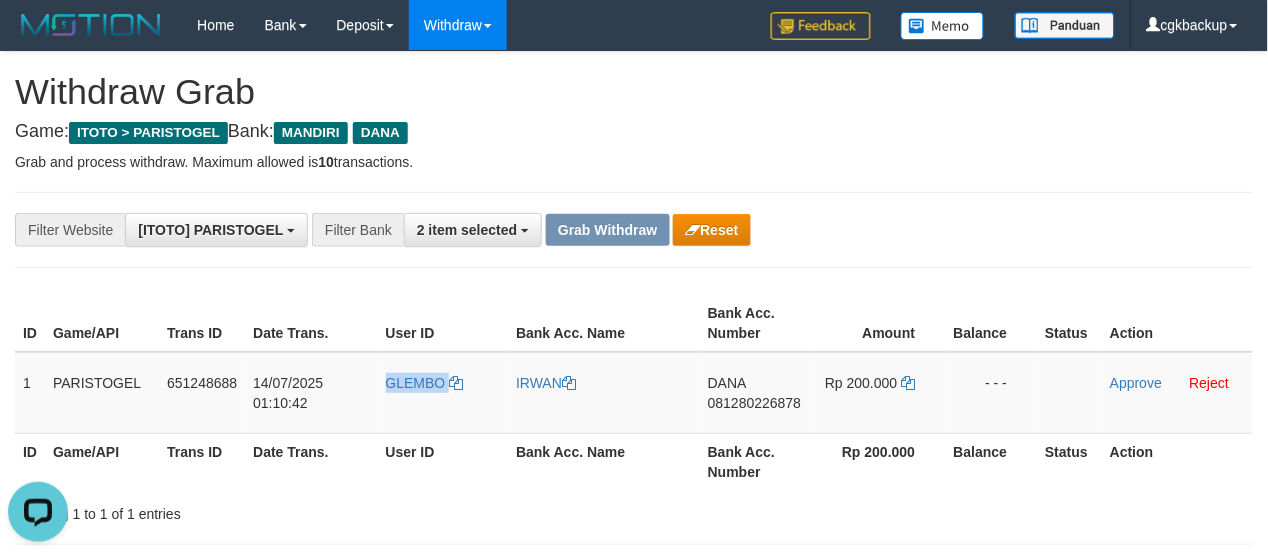 copy on "GLEMBO" 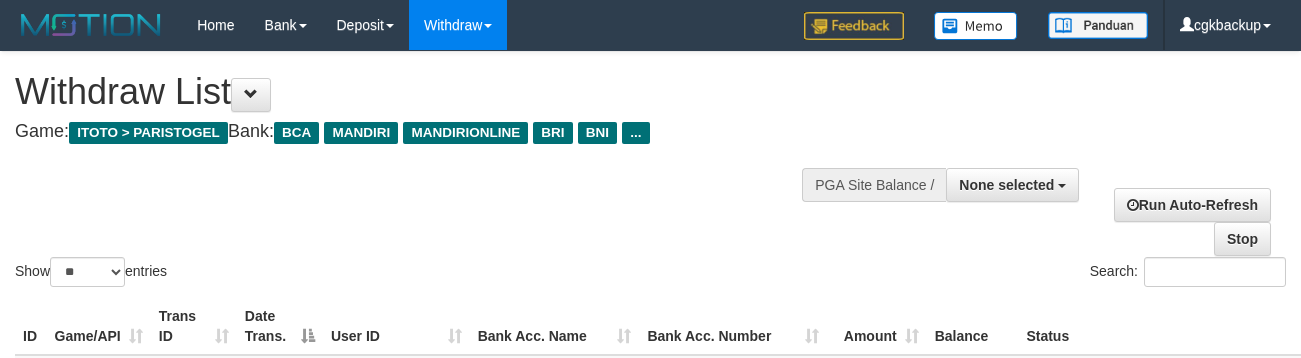 select 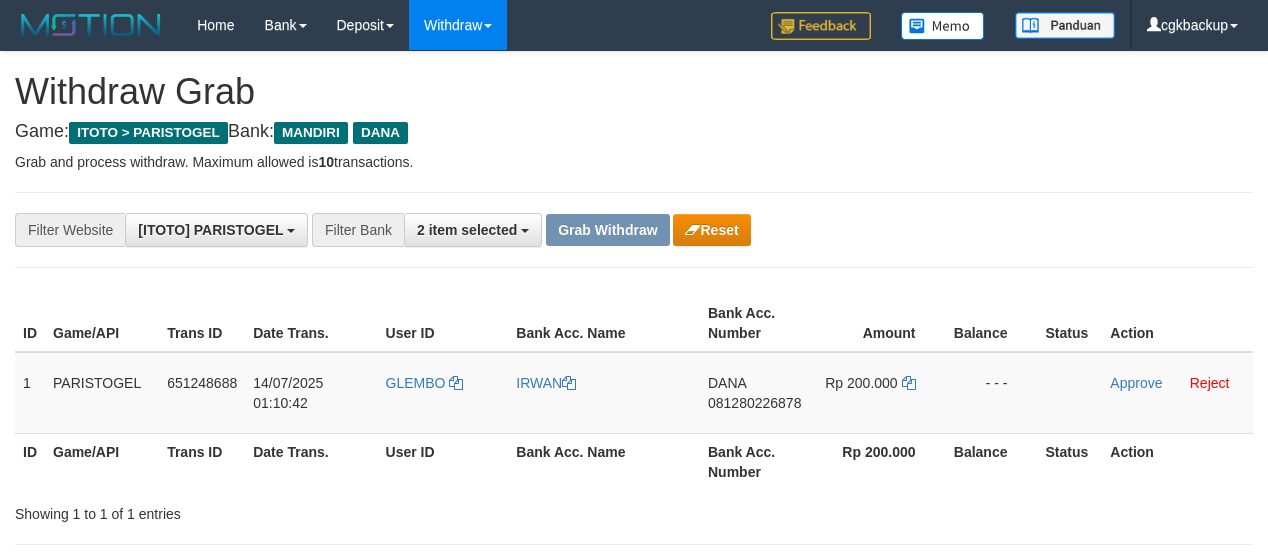 scroll, scrollTop: 0, scrollLeft: 0, axis: both 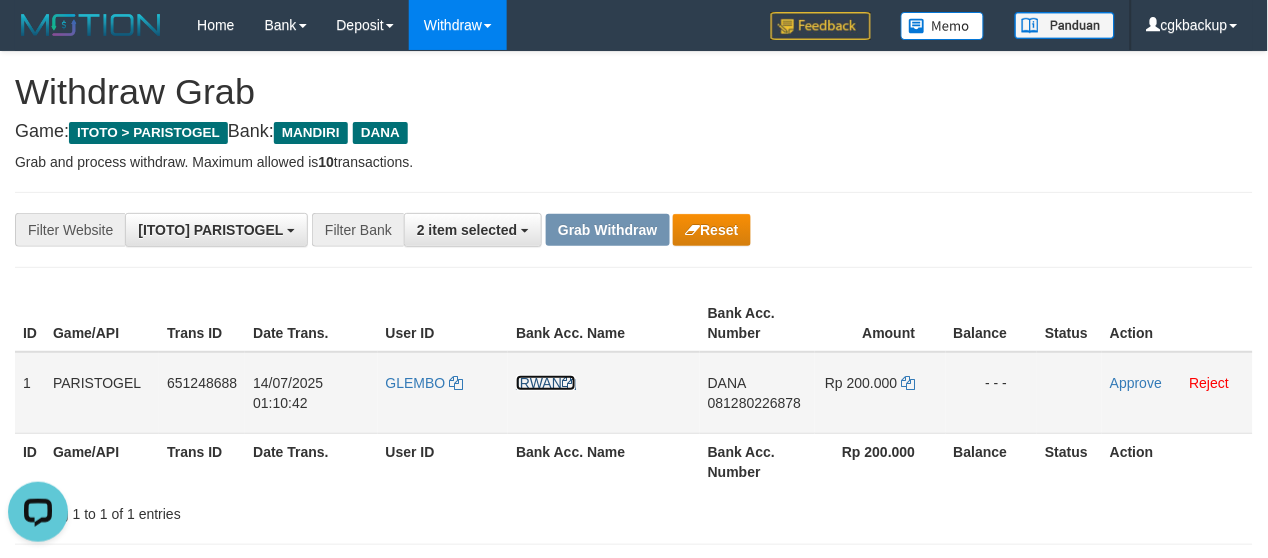 click on "IRWAN" at bounding box center (546, 383) 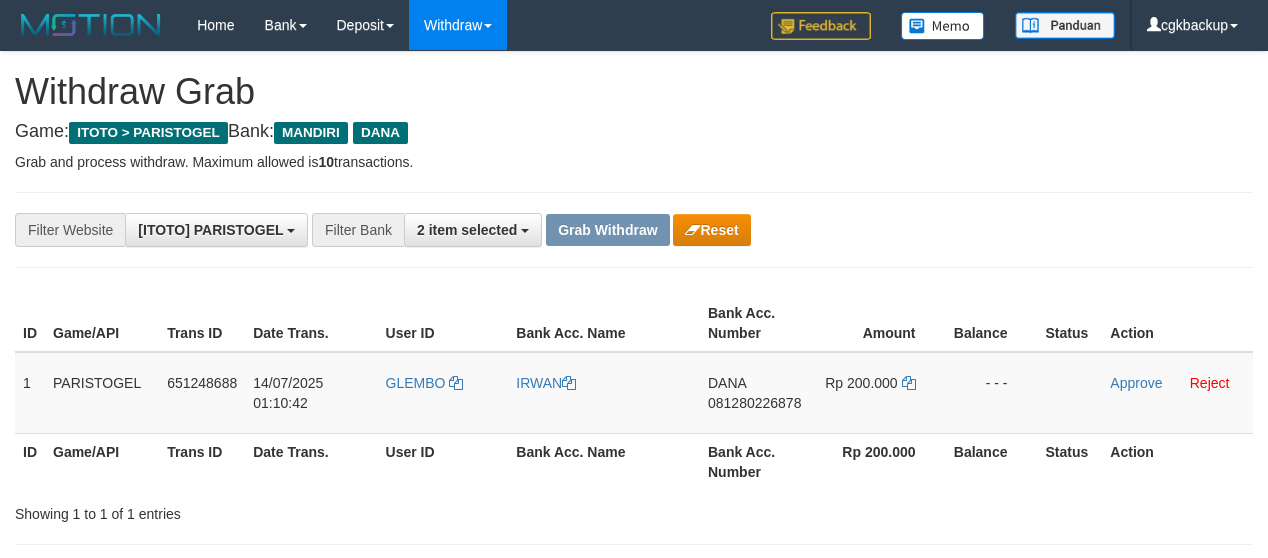 scroll, scrollTop: 0, scrollLeft: 0, axis: both 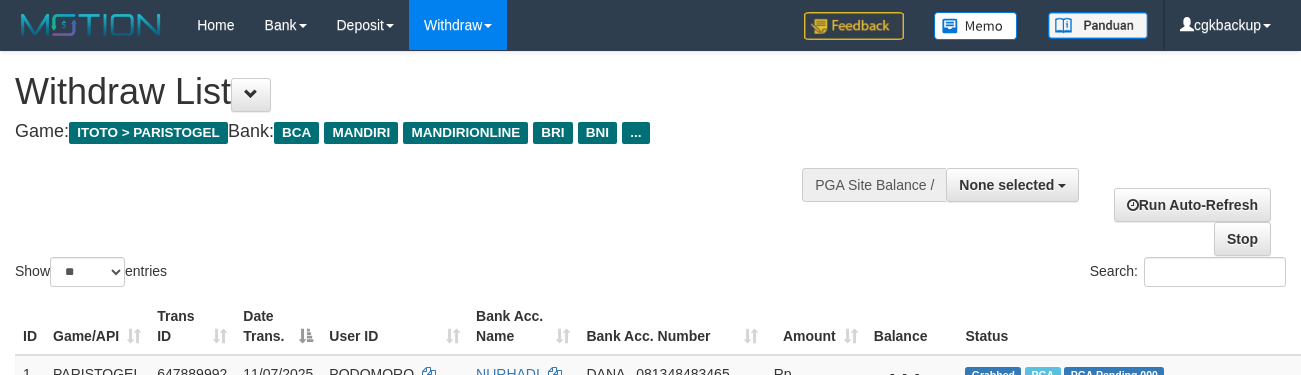 select 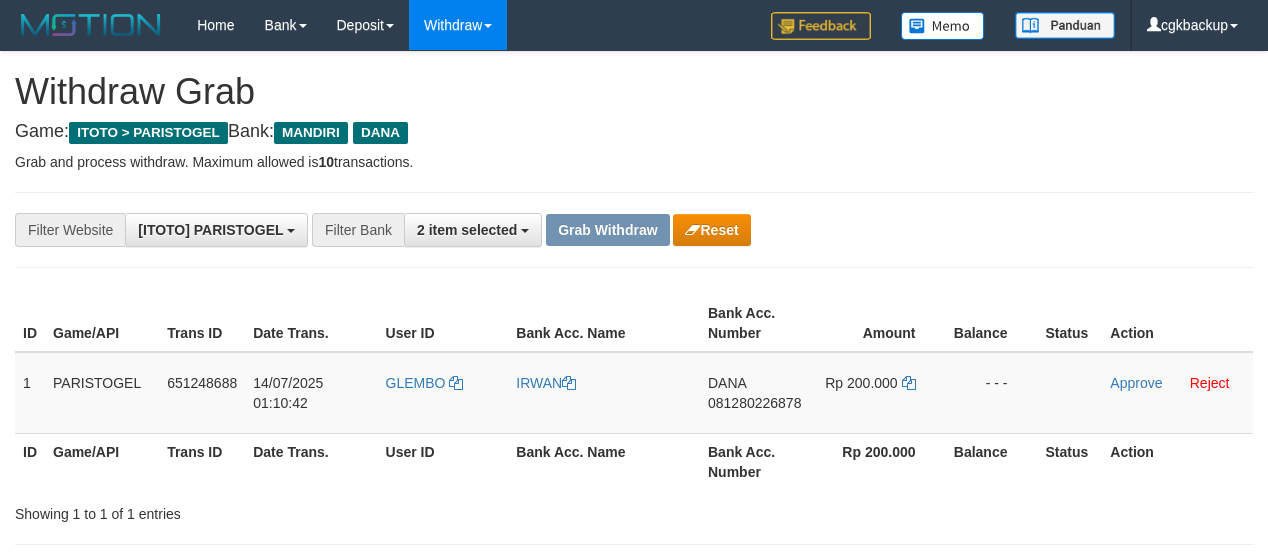 scroll, scrollTop: 0, scrollLeft: 0, axis: both 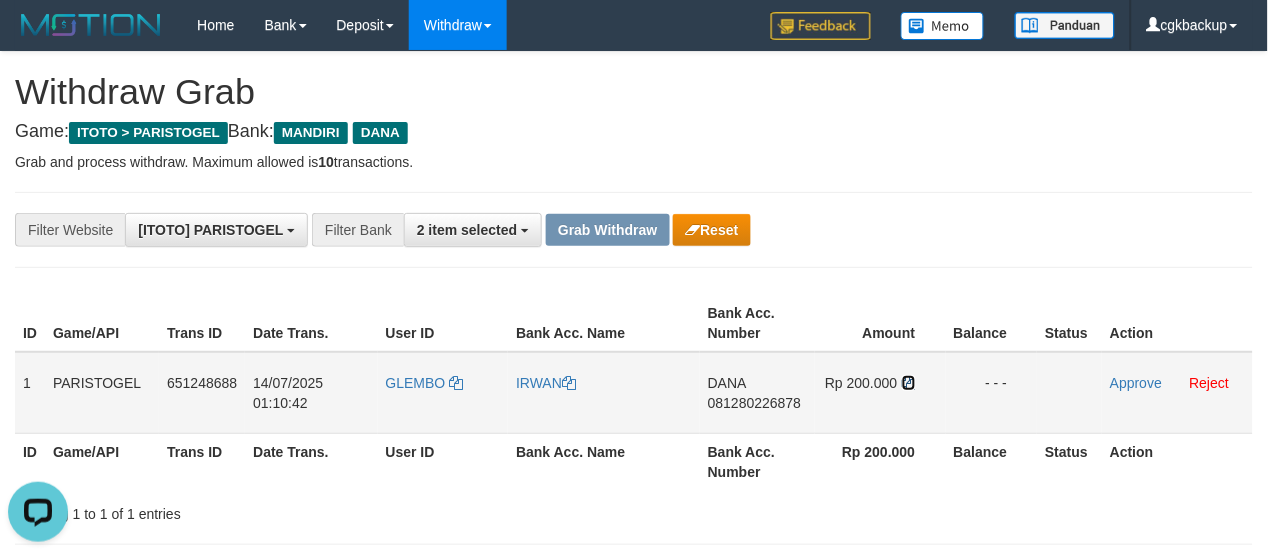 click at bounding box center [909, 383] 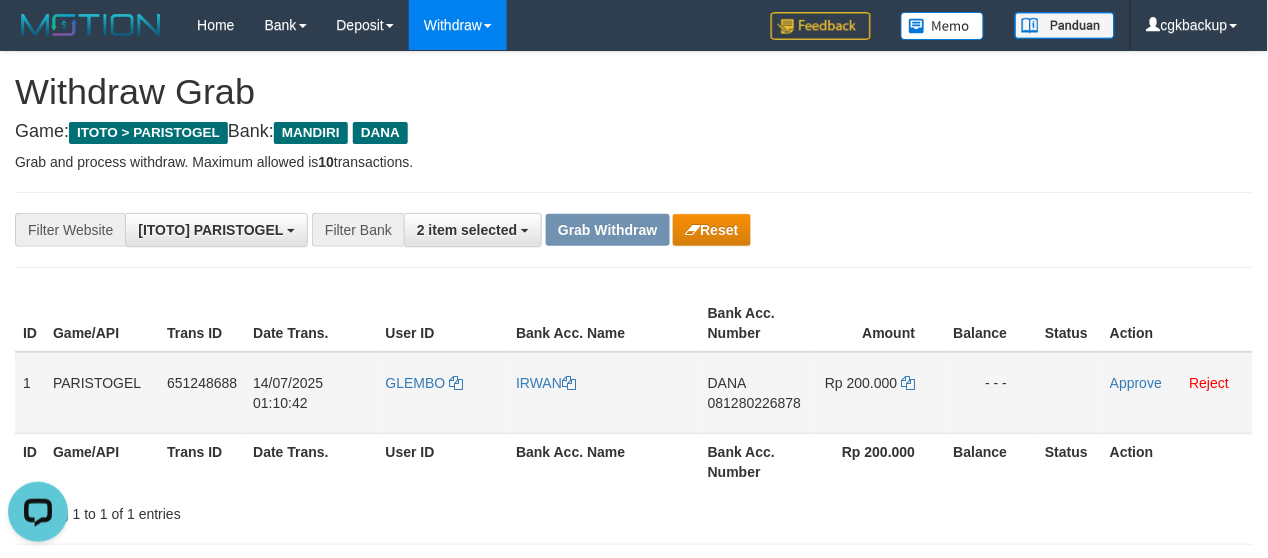click on "DANA
081280226878" at bounding box center (757, 393) 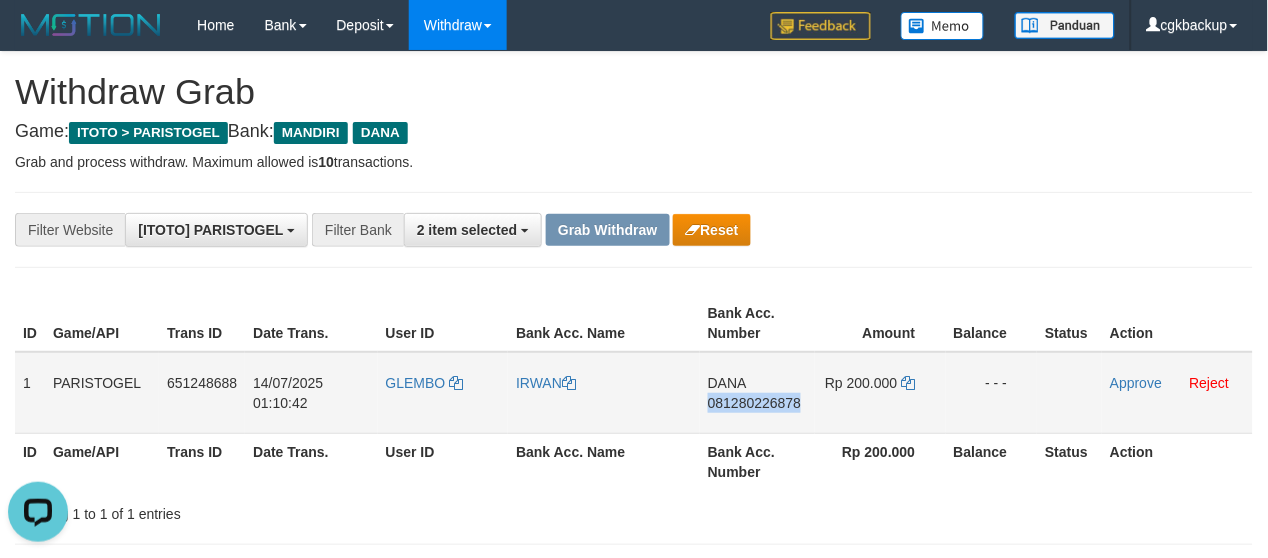 click on "DANA
081280226878" at bounding box center [757, 393] 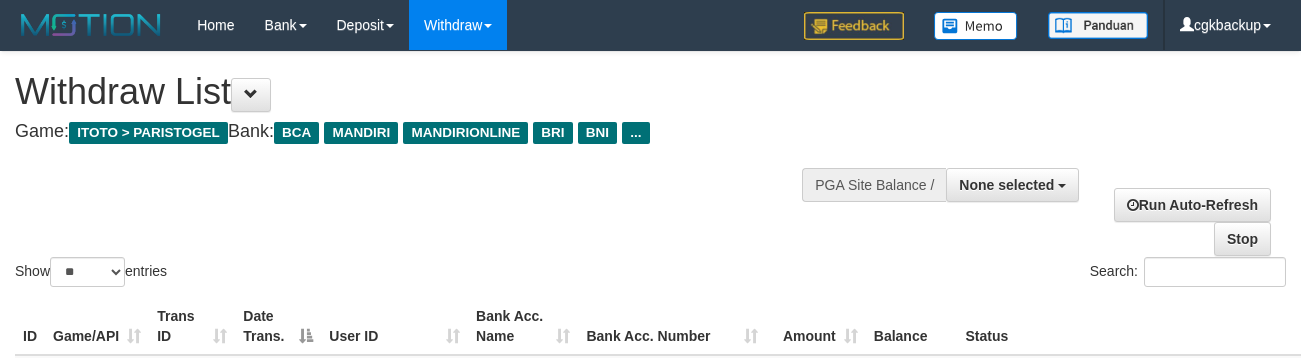 select 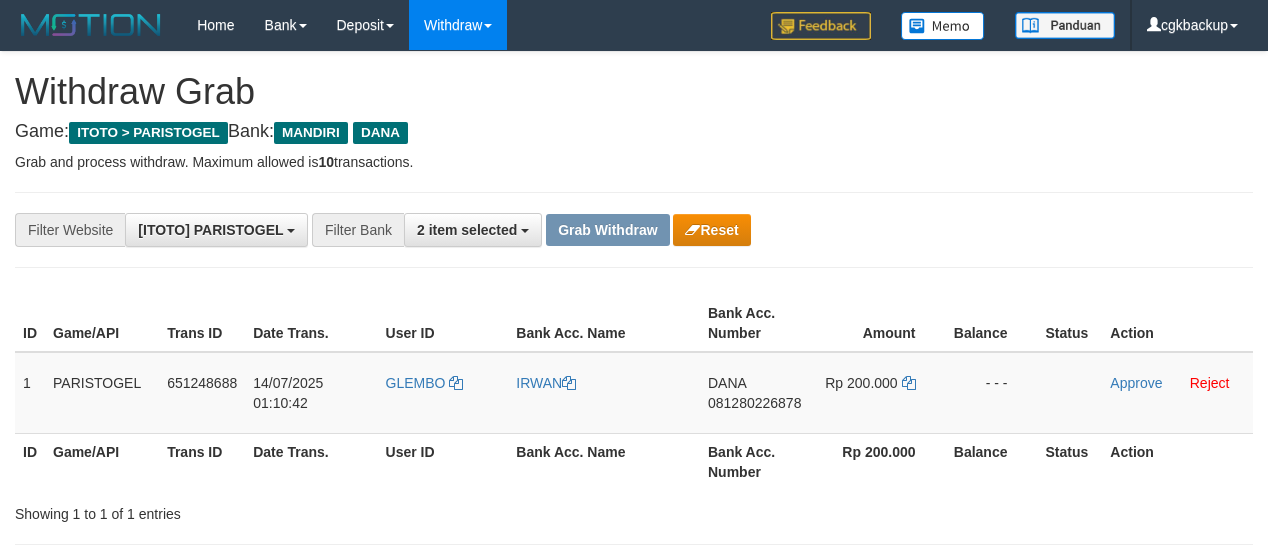 scroll, scrollTop: 0, scrollLeft: 0, axis: both 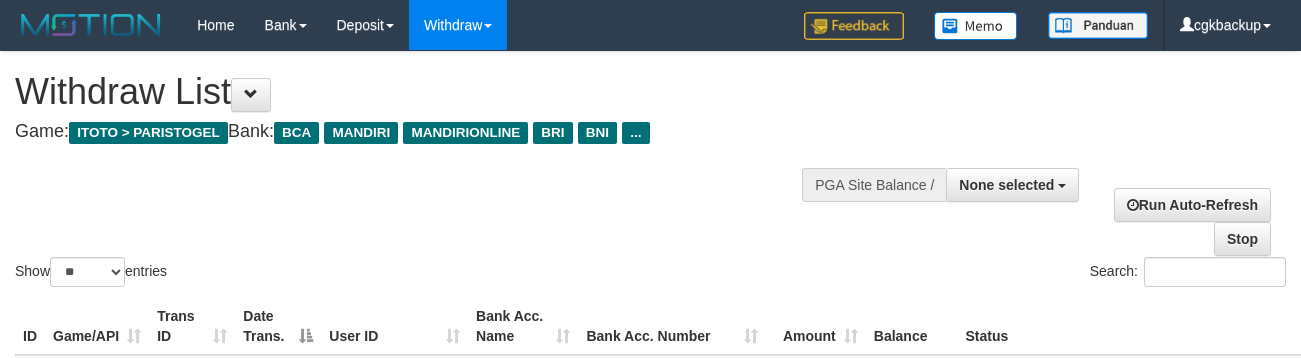 select 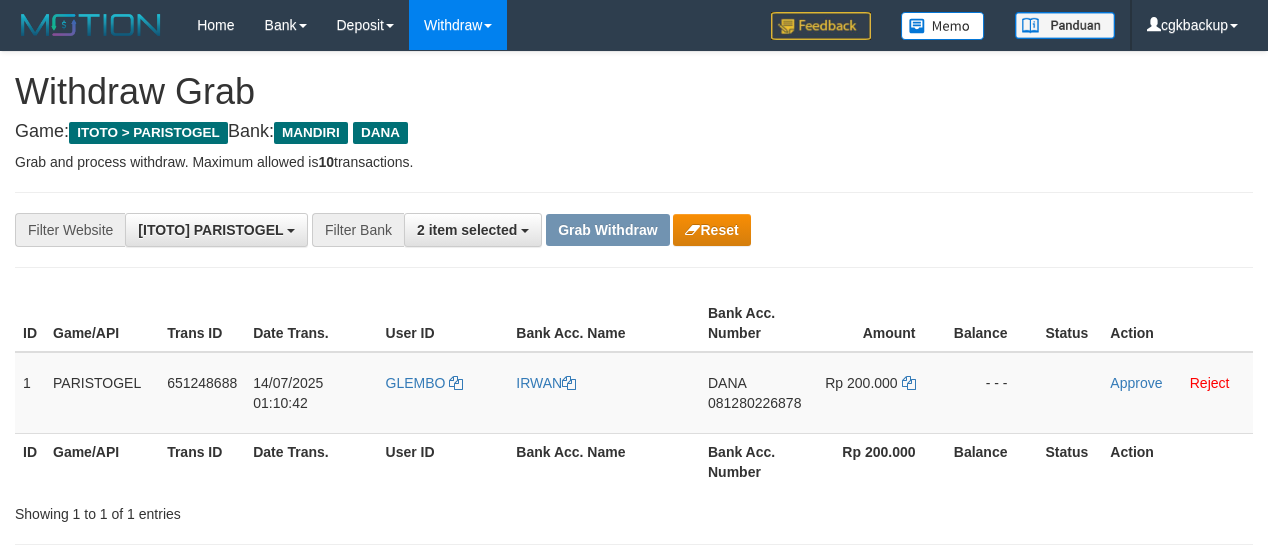 scroll, scrollTop: 0, scrollLeft: 0, axis: both 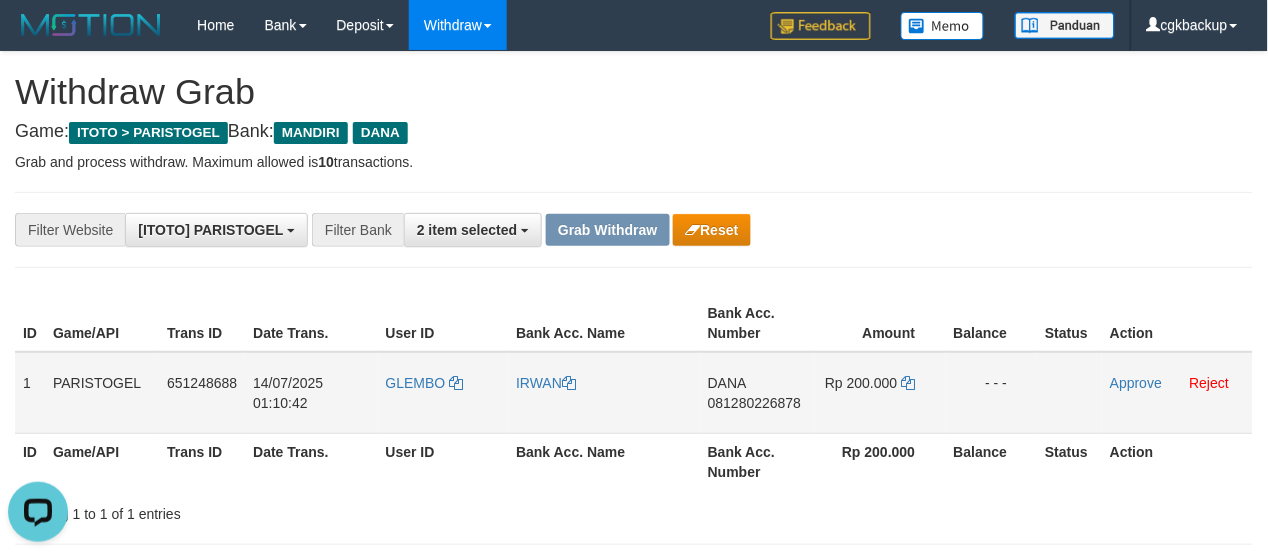 click on "[FIRST]
[PHONE]" at bounding box center [757, 393] 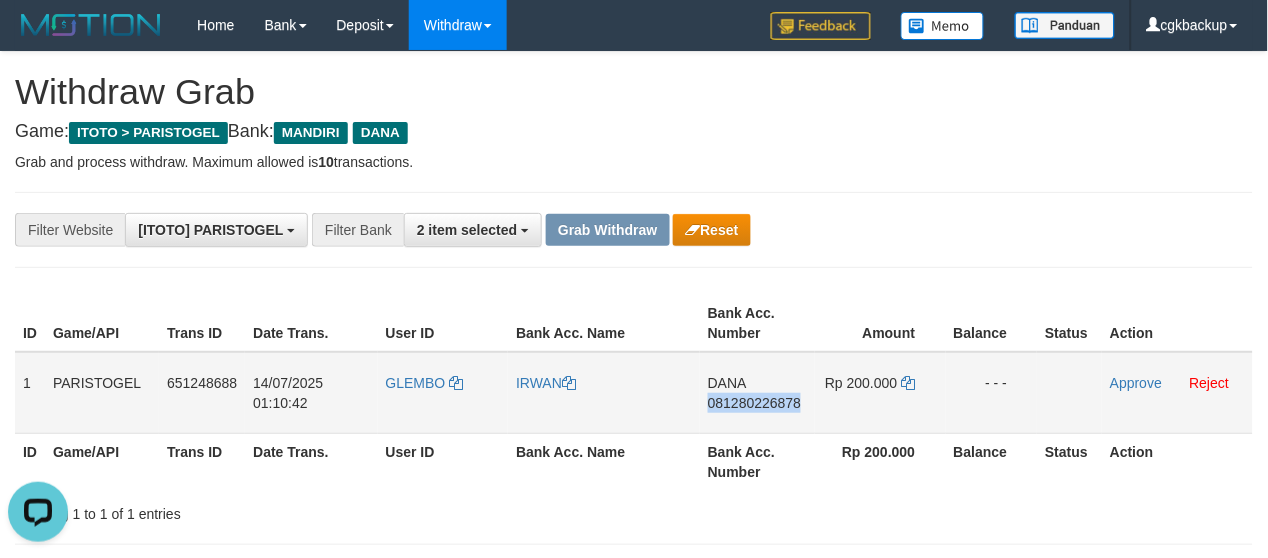click on "DANA
081280226878" at bounding box center [757, 393] 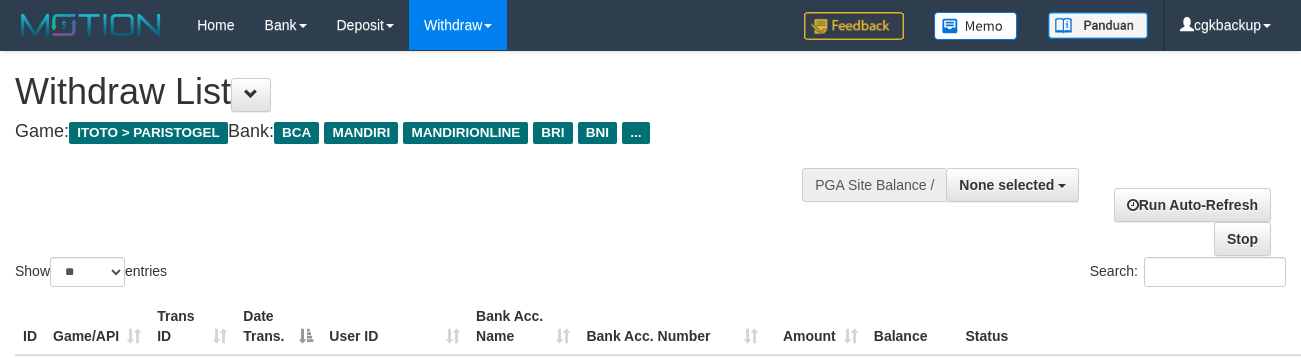 select 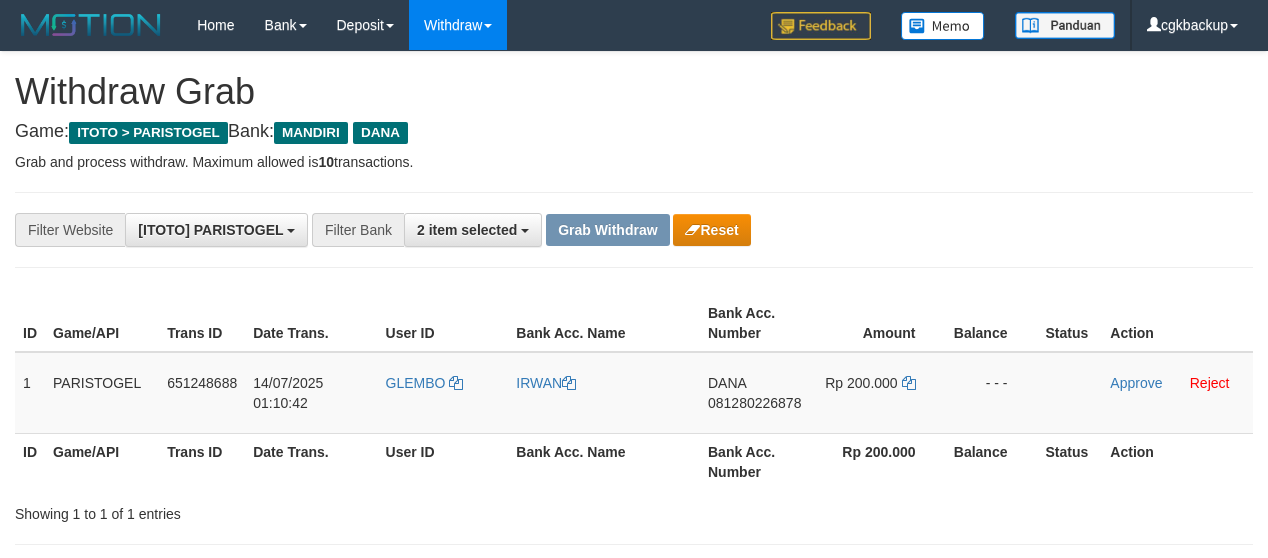 scroll, scrollTop: 0, scrollLeft: 0, axis: both 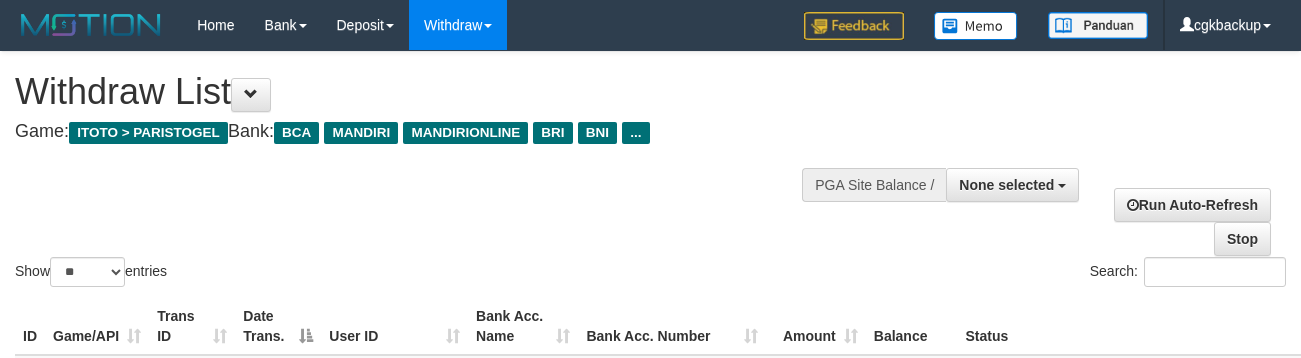 select 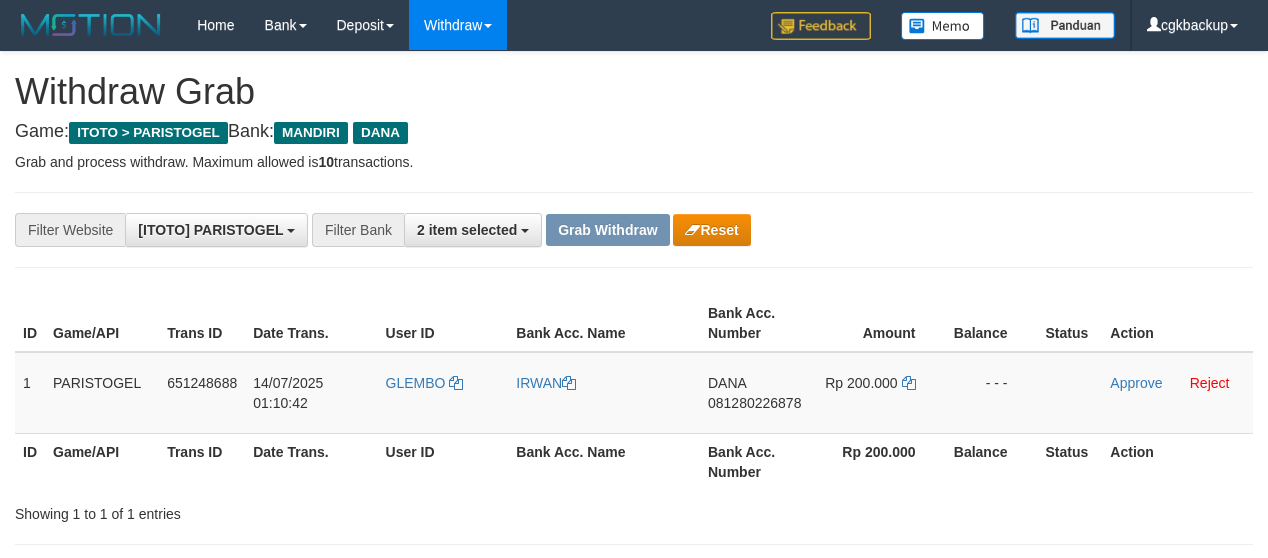 scroll, scrollTop: 0, scrollLeft: 0, axis: both 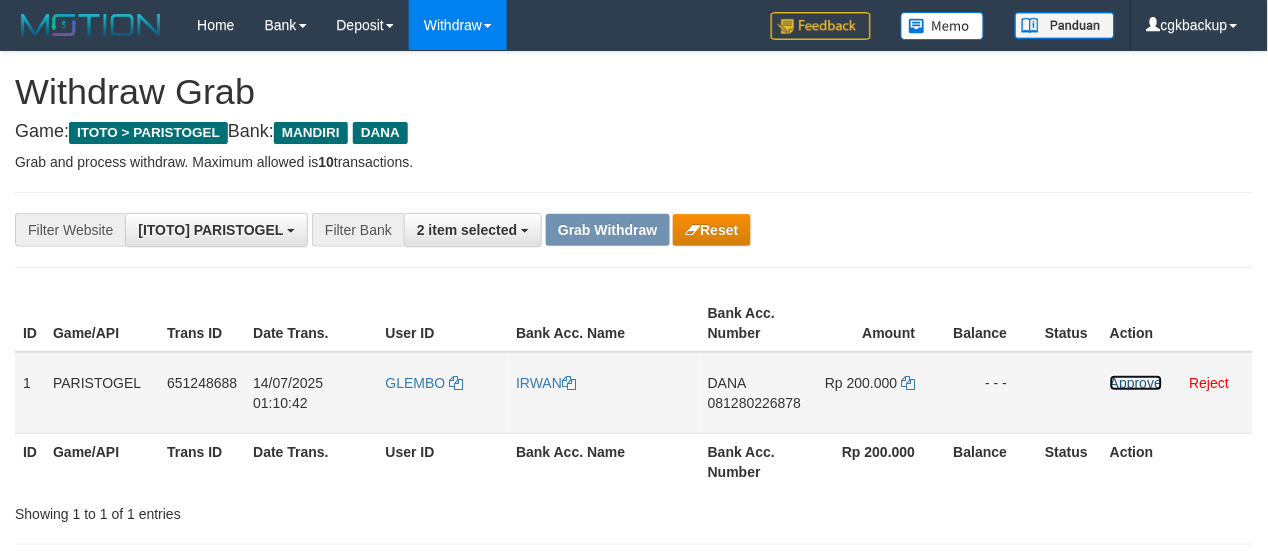 click on "Approve" at bounding box center (1136, 383) 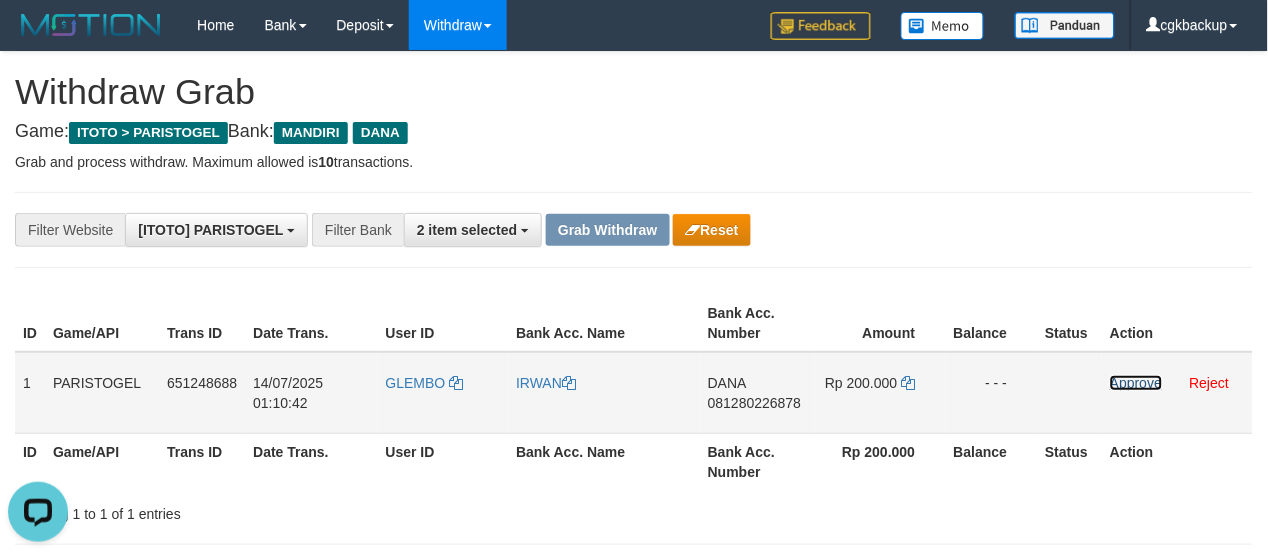 scroll, scrollTop: 0, scrollLeft: 0, axis: both 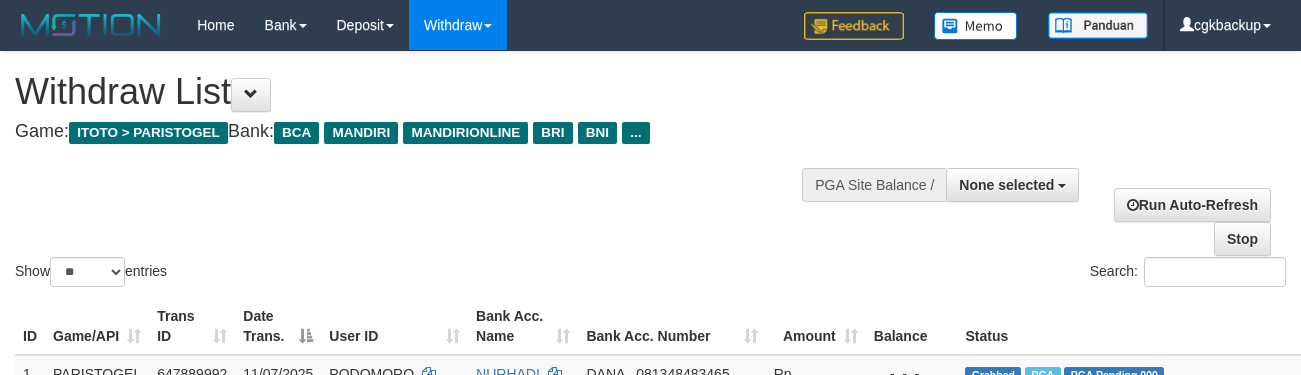 select 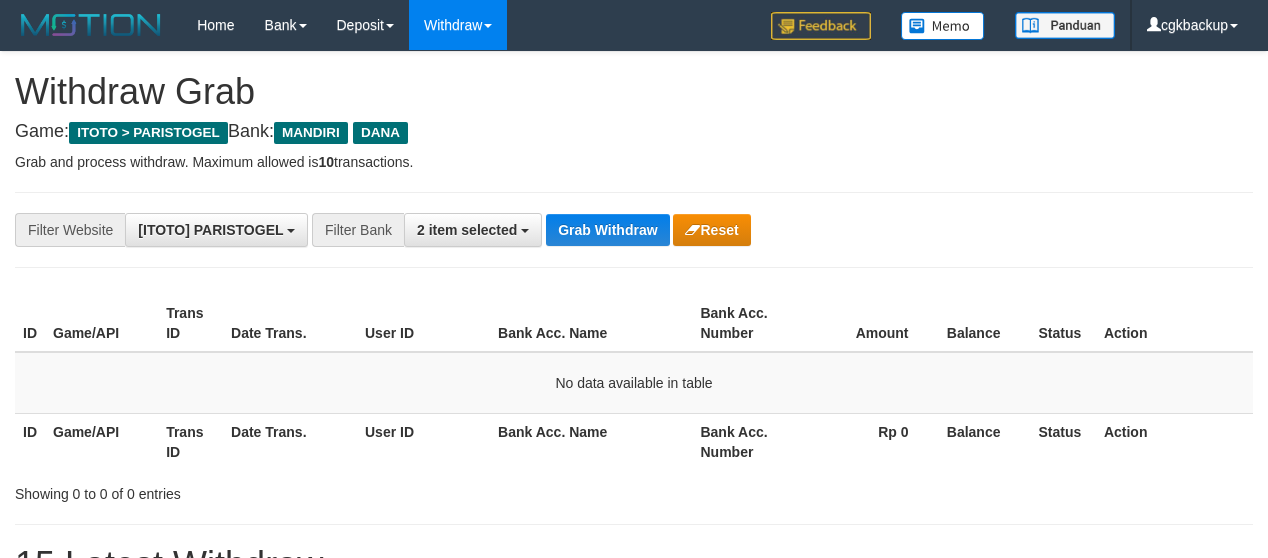 scroll, scrollTop: 0, scrollLeft: 0, axis: both 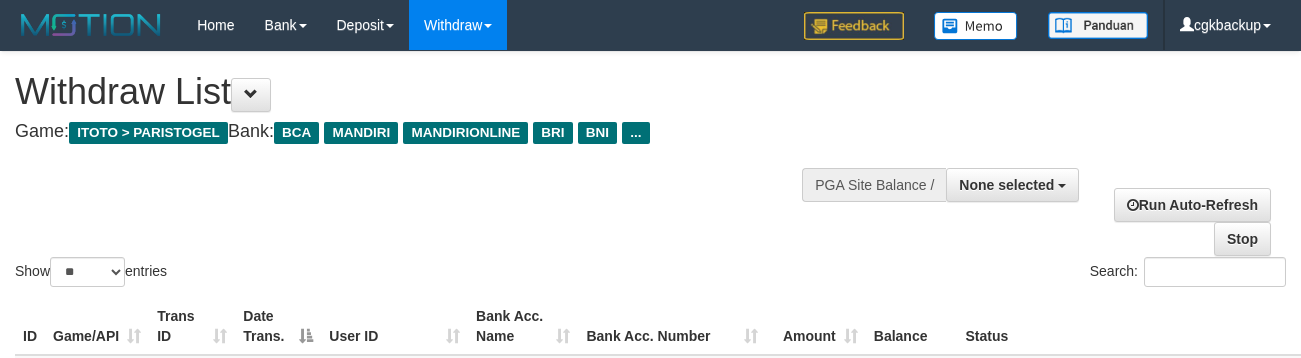 select 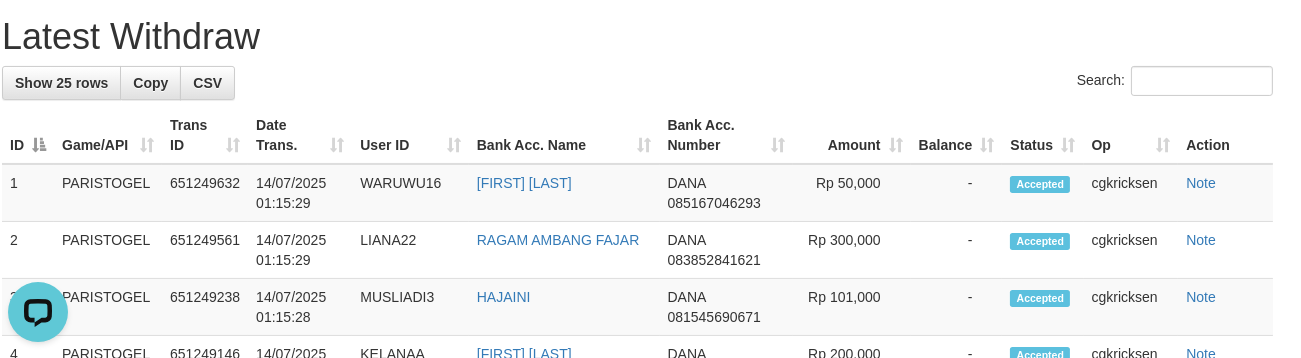 scroll, scrollTop: 0, scrollLeft: 0, axis: both 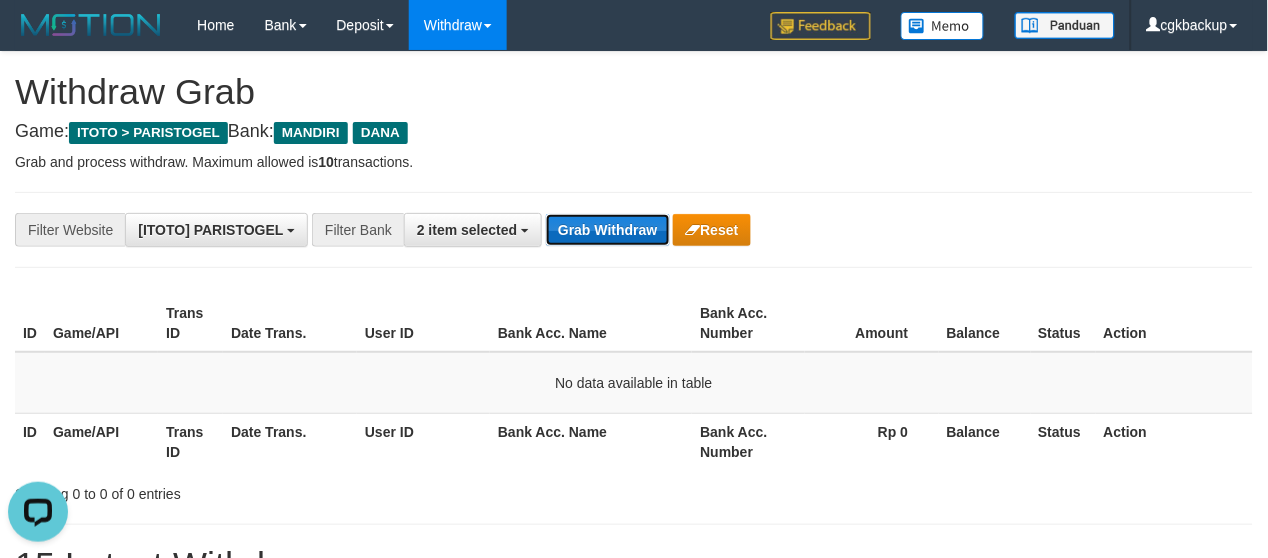 click on "Grab Withdraw" at bounding box center [607, 230] 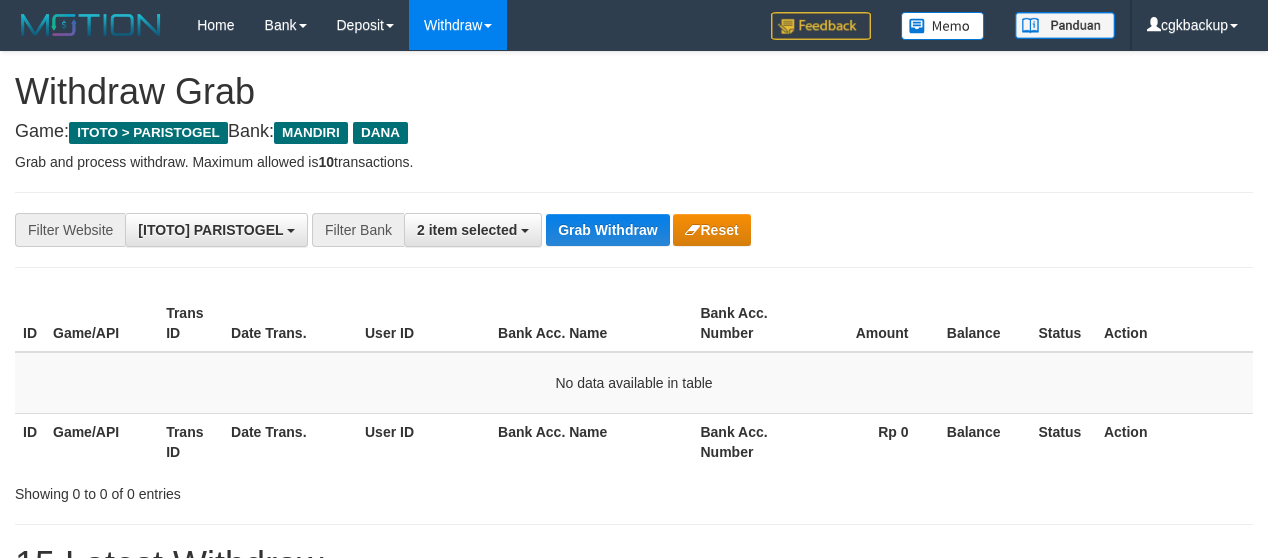 scroll, scrollTop: 0, scrollLeft: 0, axis: both 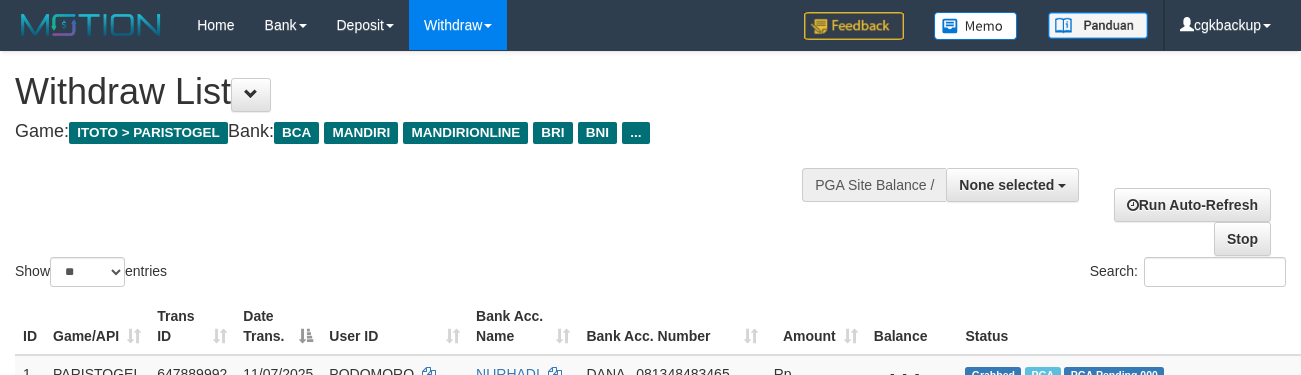 select 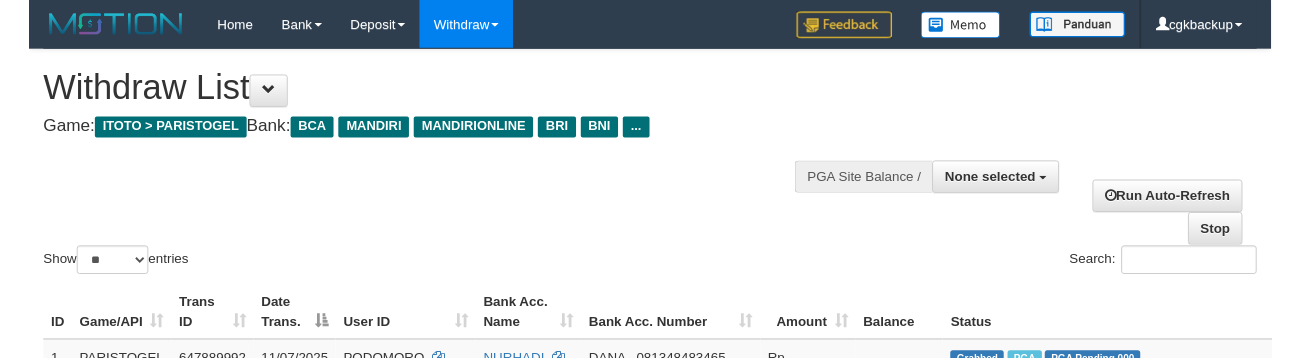 scroll, scrollTop: 538, scrollLeft: 13, axis: both 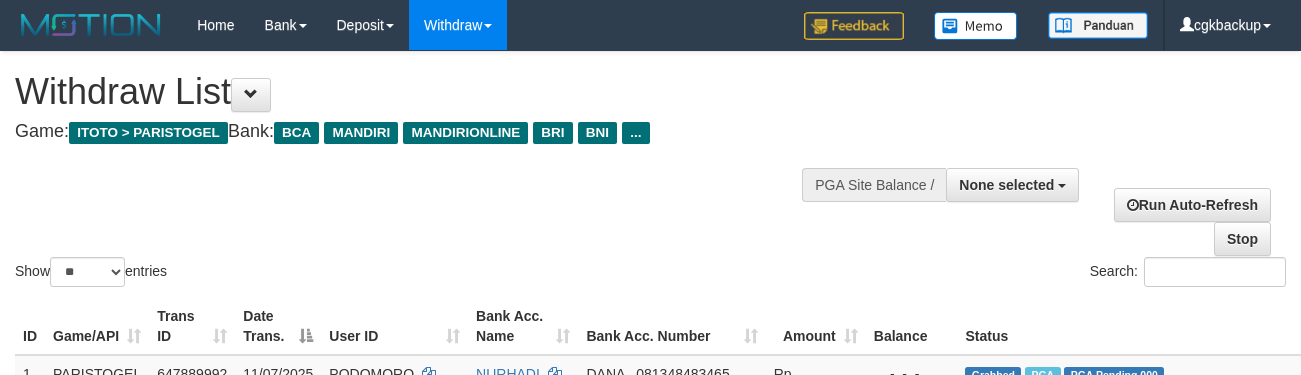 select 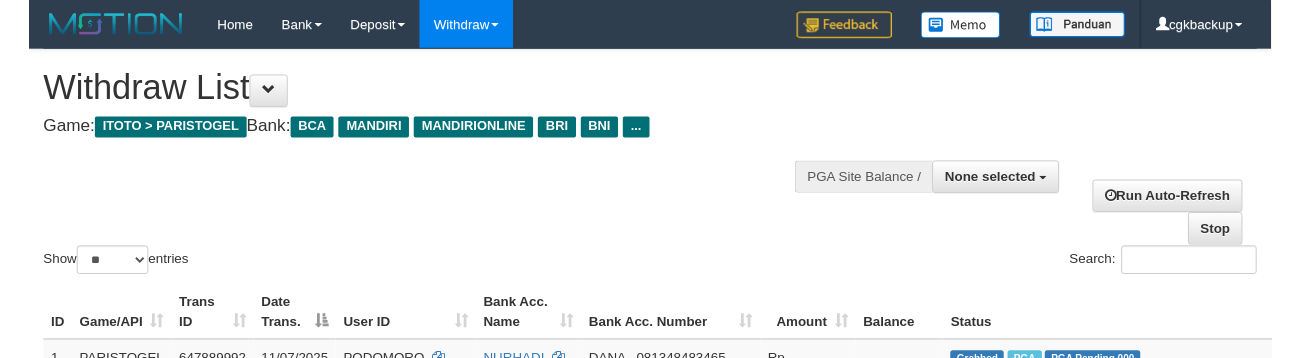 scroll, scrollTop: 538, scrollLeft: 13, axis: both 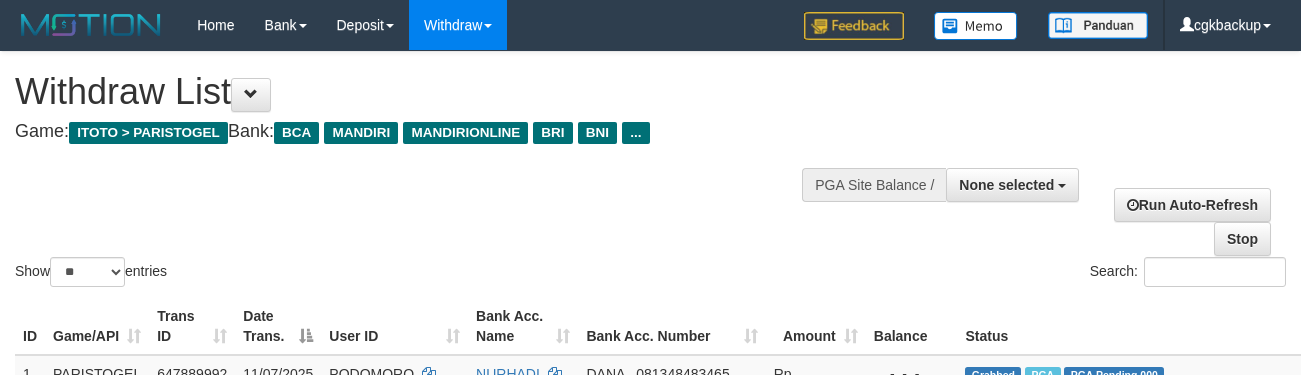 select 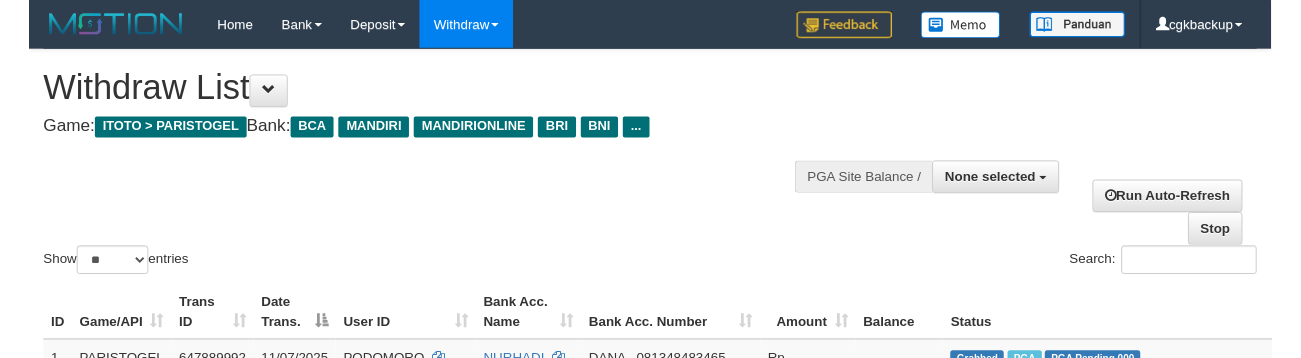 scroll, scrollTop: 538, scrollLeft: 13, axis: both 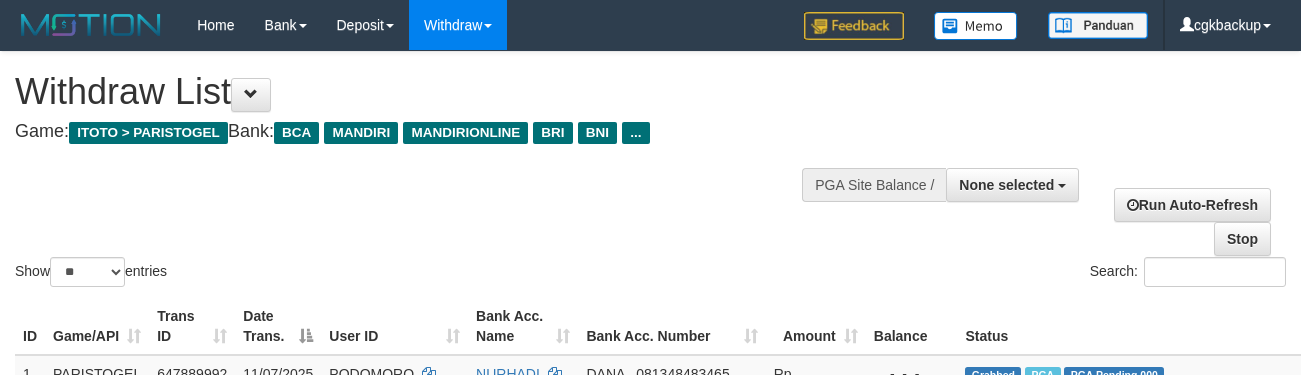select 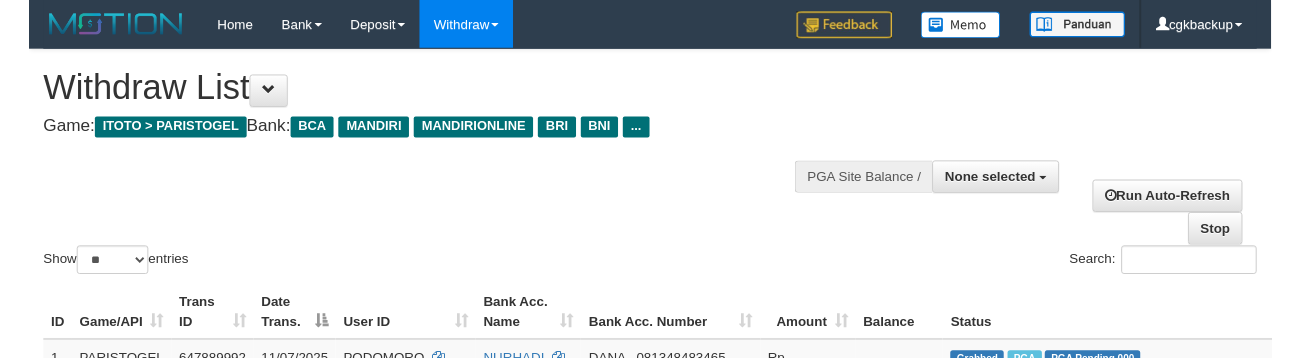 scroll, scrollTop: 538, scrollLeft: 13, axis: both 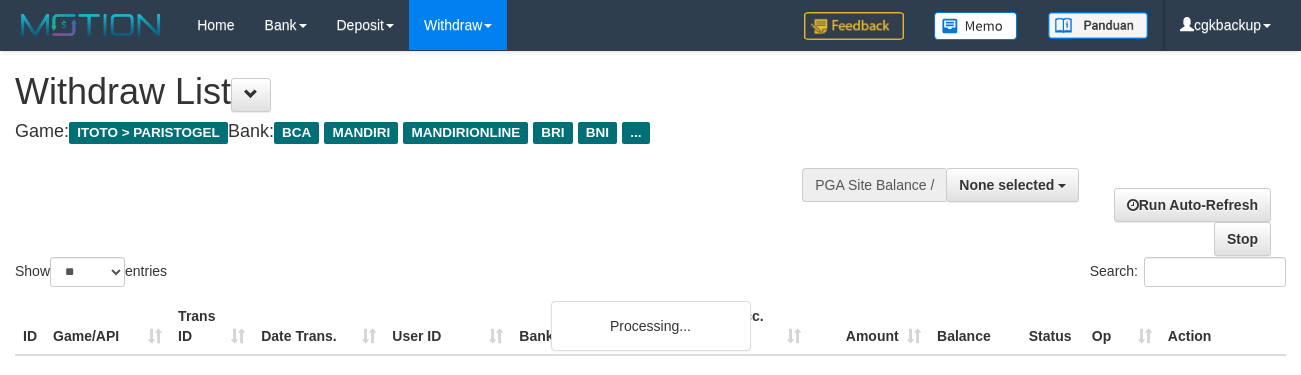 select 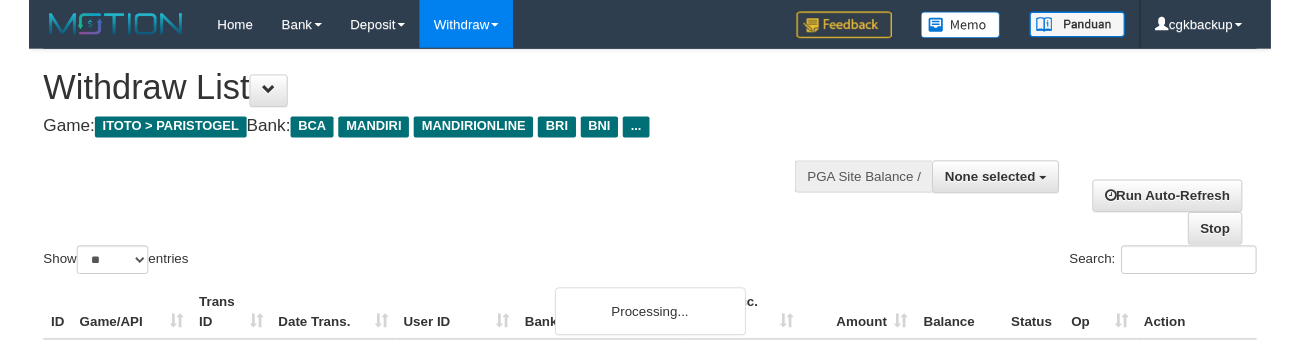 scroll, scrollTop: 538, scrollLeft: 13, axis: both 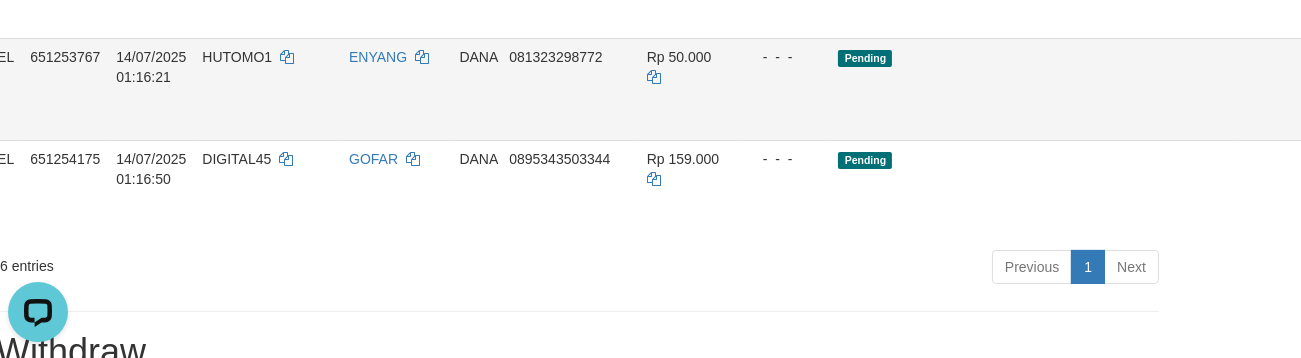 click on "Allow Grab" at bounding box center (1342, 67) 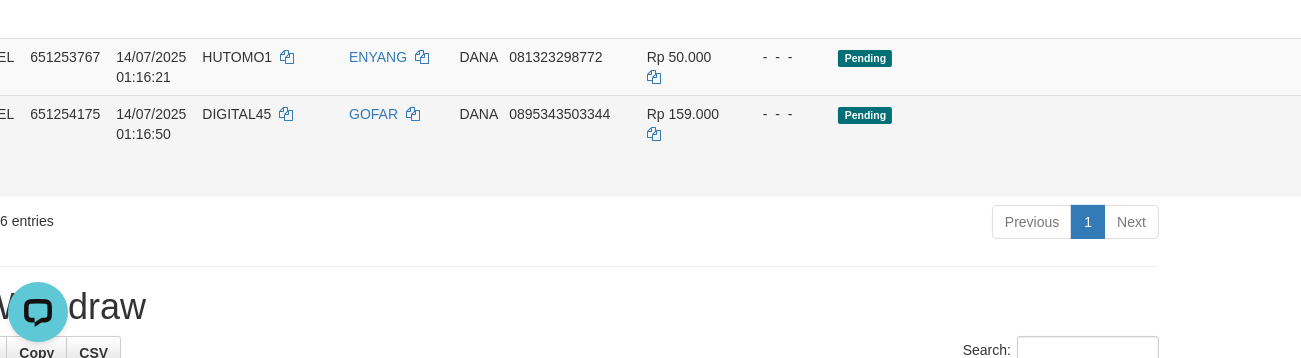 click on "Allow Grab" at bounding box center (1342, 124) 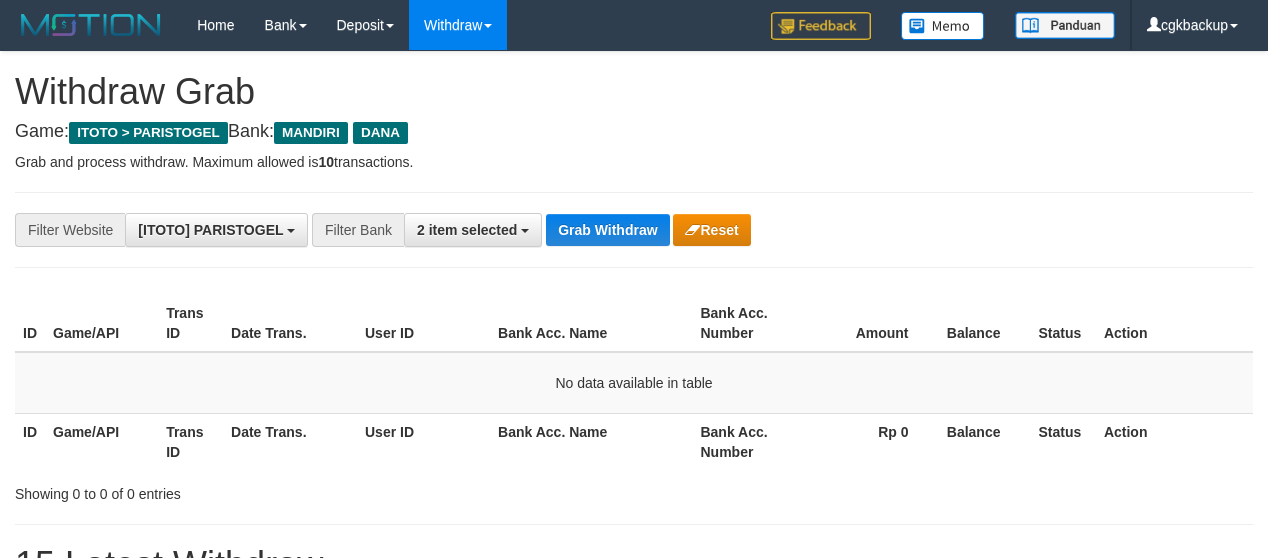 scroll, scrollTop: 0, scrollLeft: 0, axis: both 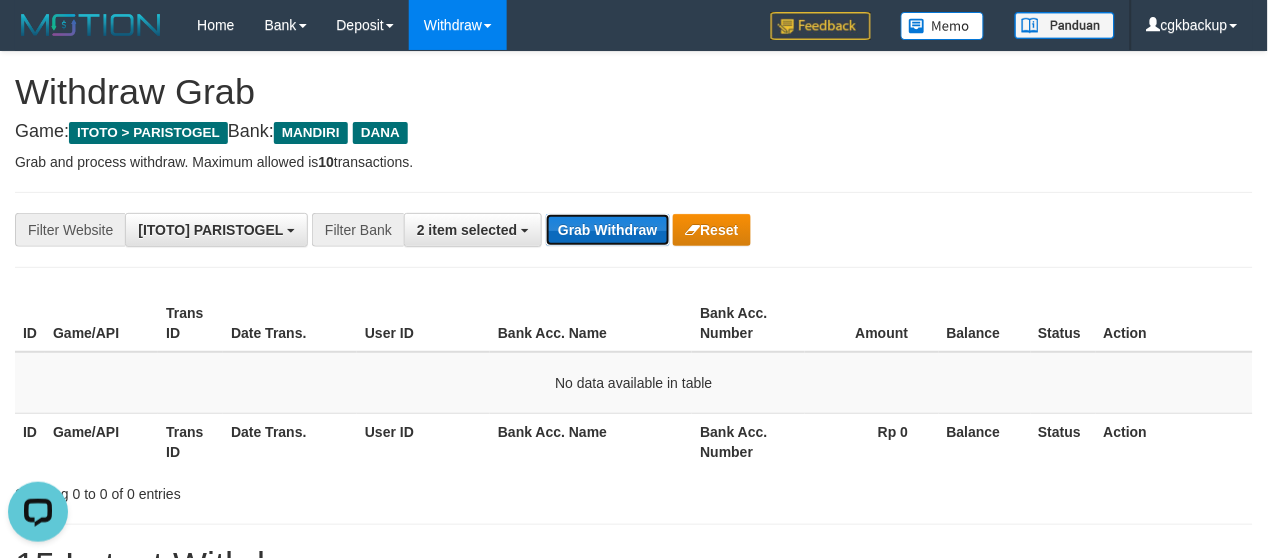 click on "Grab Withdraw" at bounding box center [607, 230] 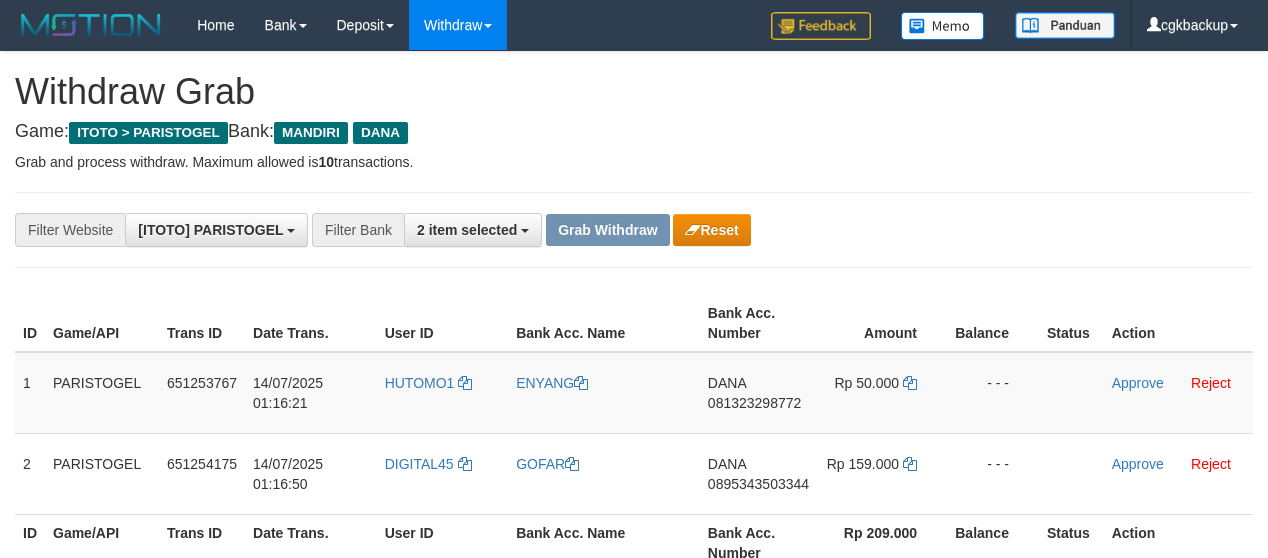 scroll, scrollTop: 0, scrollLeft: 0, axis: both 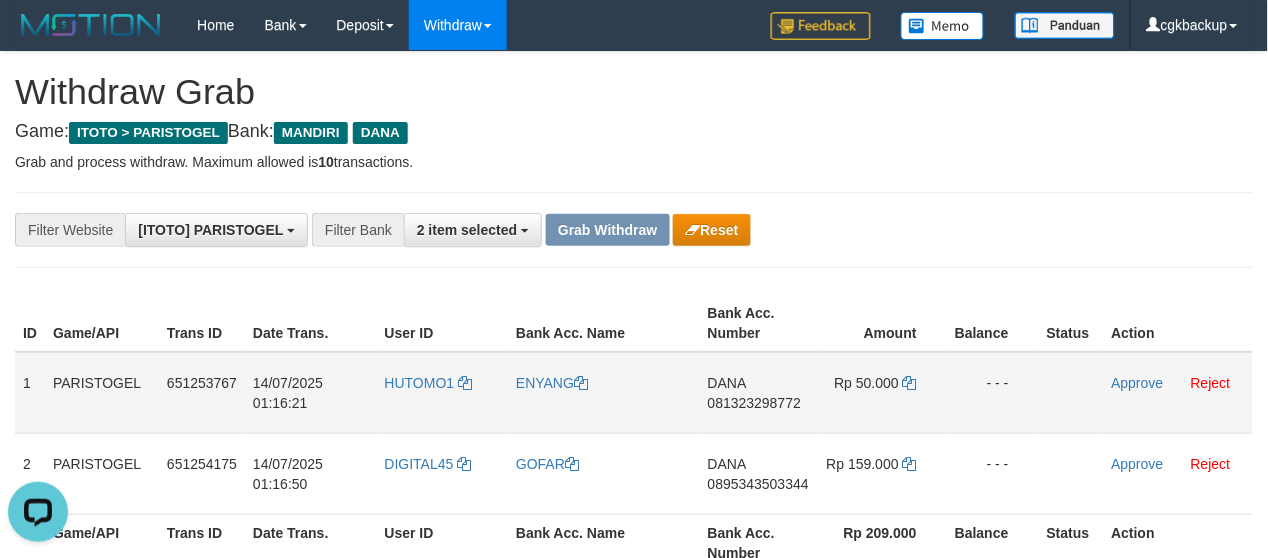 click on "HUTOMO1" at bounding box center (443, 393) 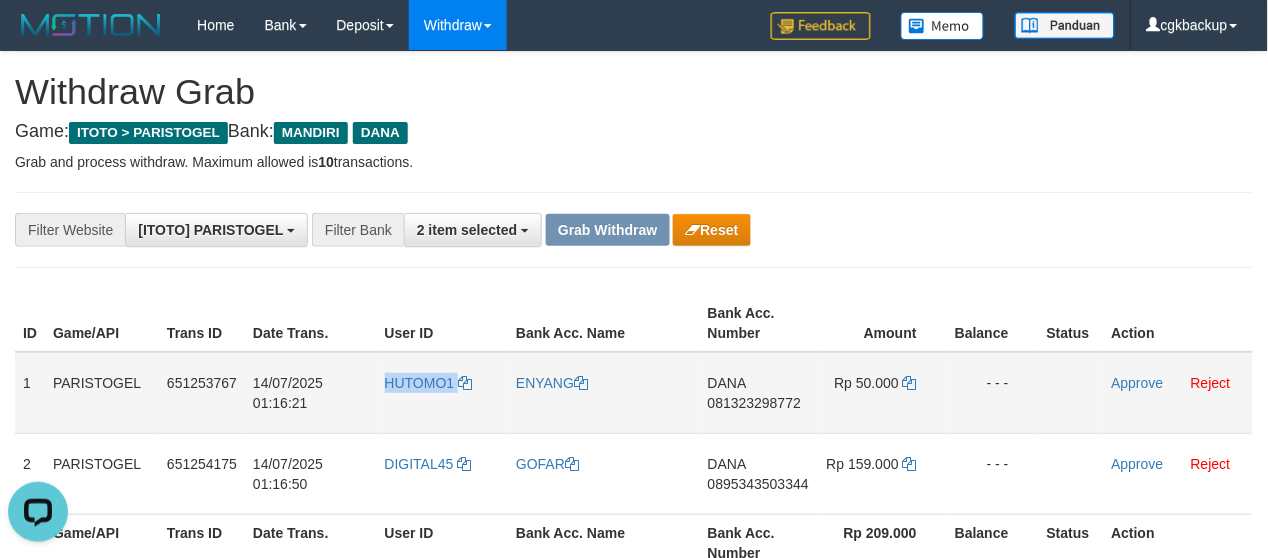 copy on "HUTOMO1" 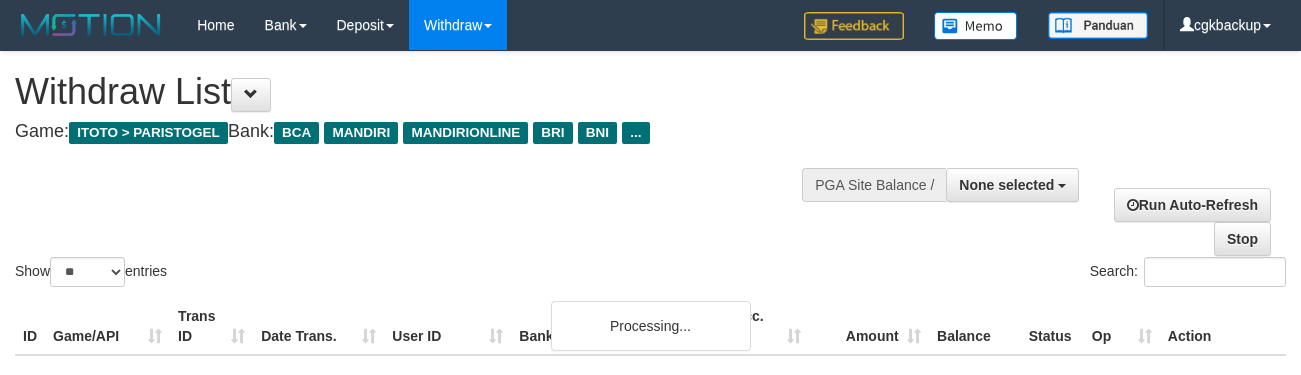 select 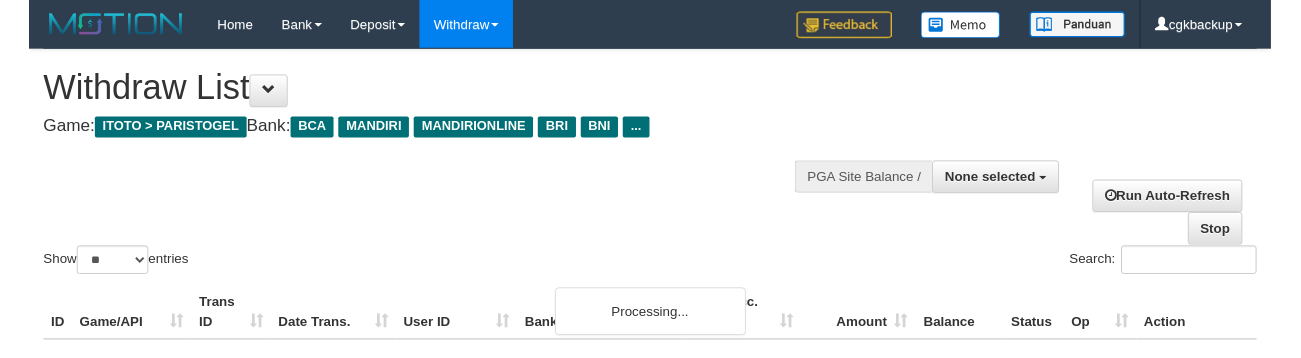 scroll, scrollTop: 640, scrollLeft: 118, axis: both 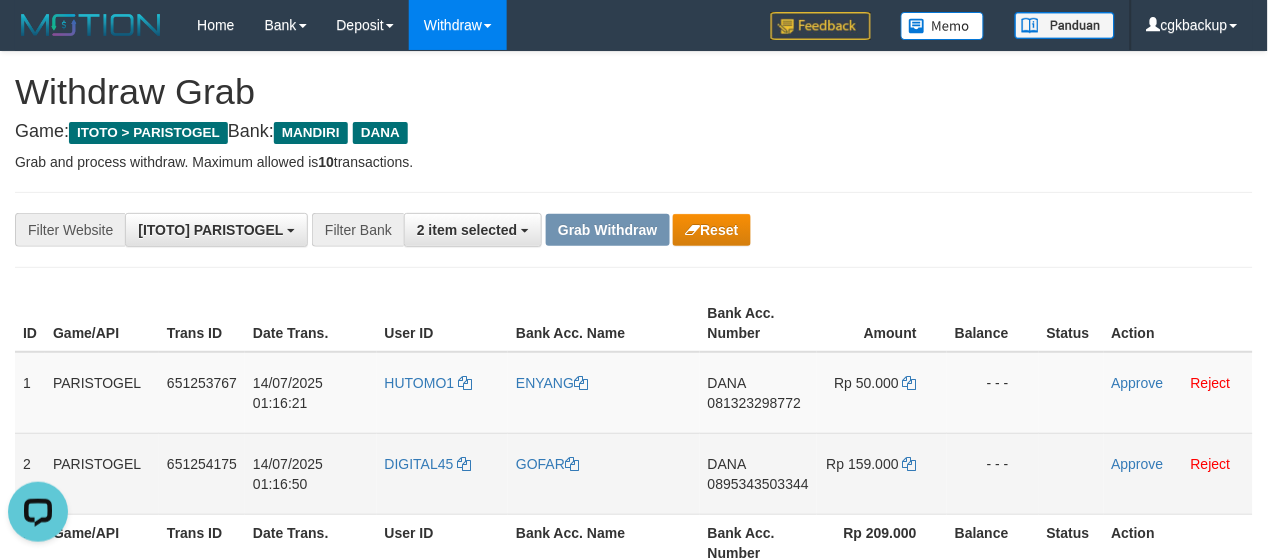 click on "DIGITAL45" at bounding box center (443, 473) 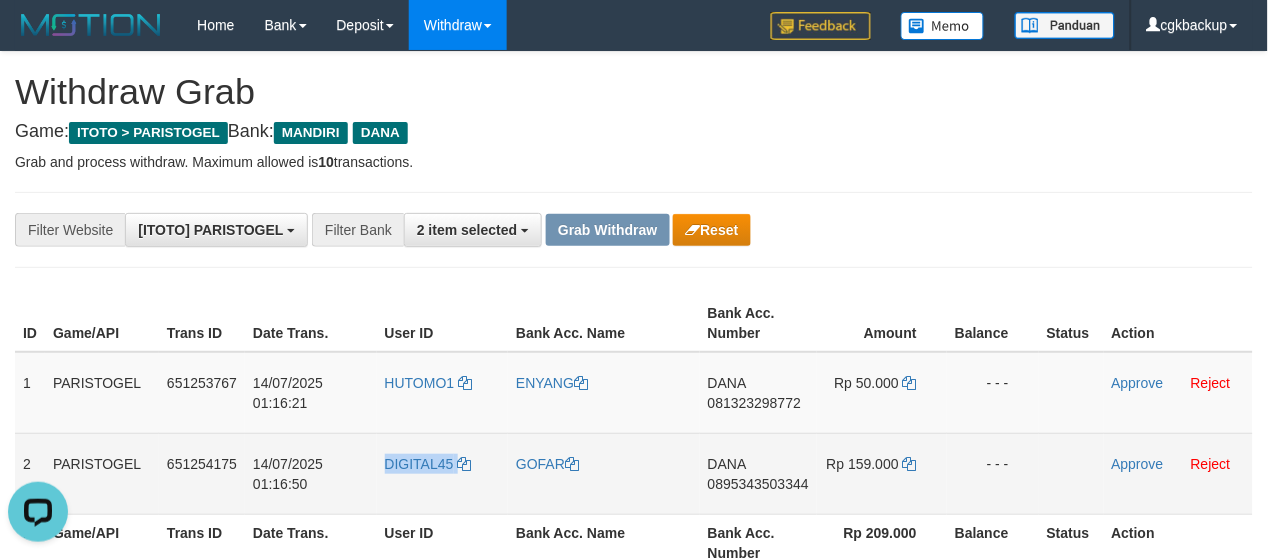 click on "DIGITAL45" at bounding box center [443, 473] 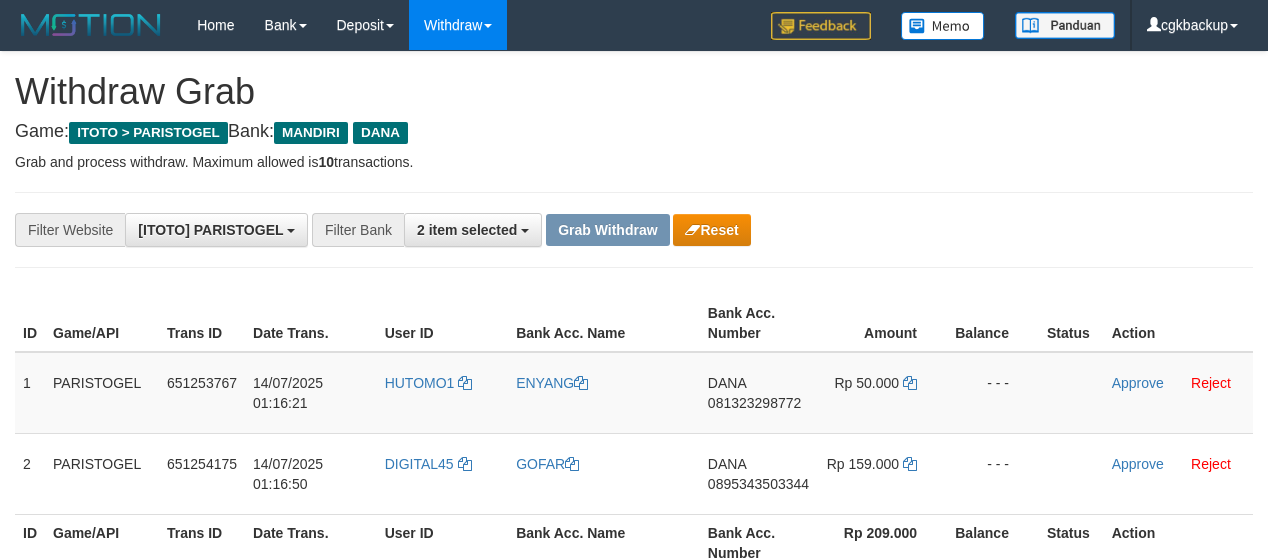 scroll, scrollTop: 0, scrollLeft: 0, axis: both 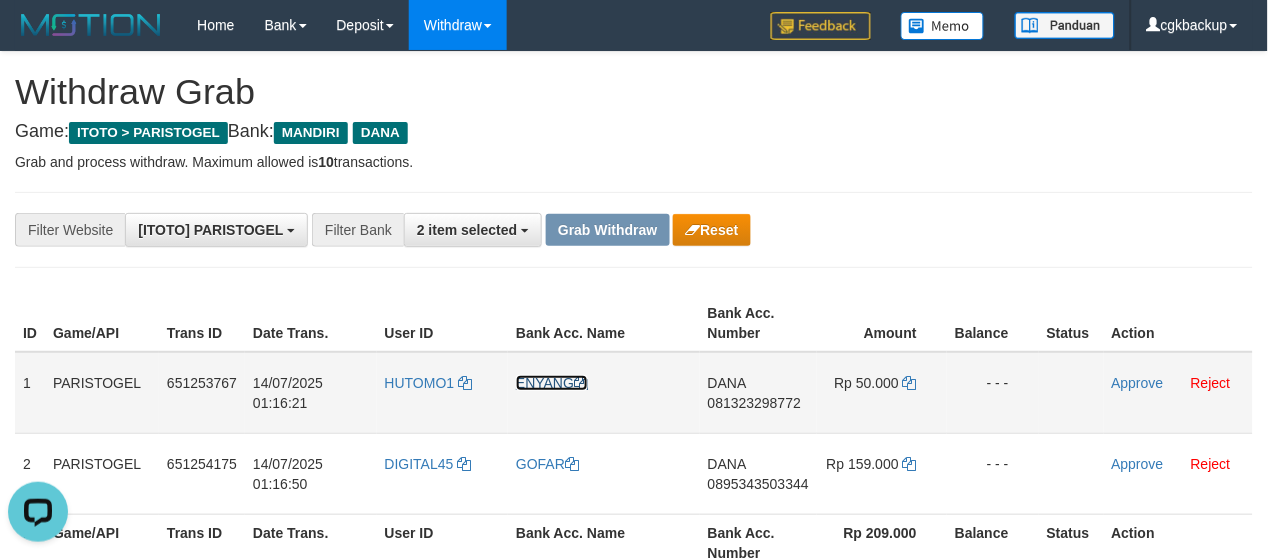 click on "ENYANG" at bounding box center [552, 383] 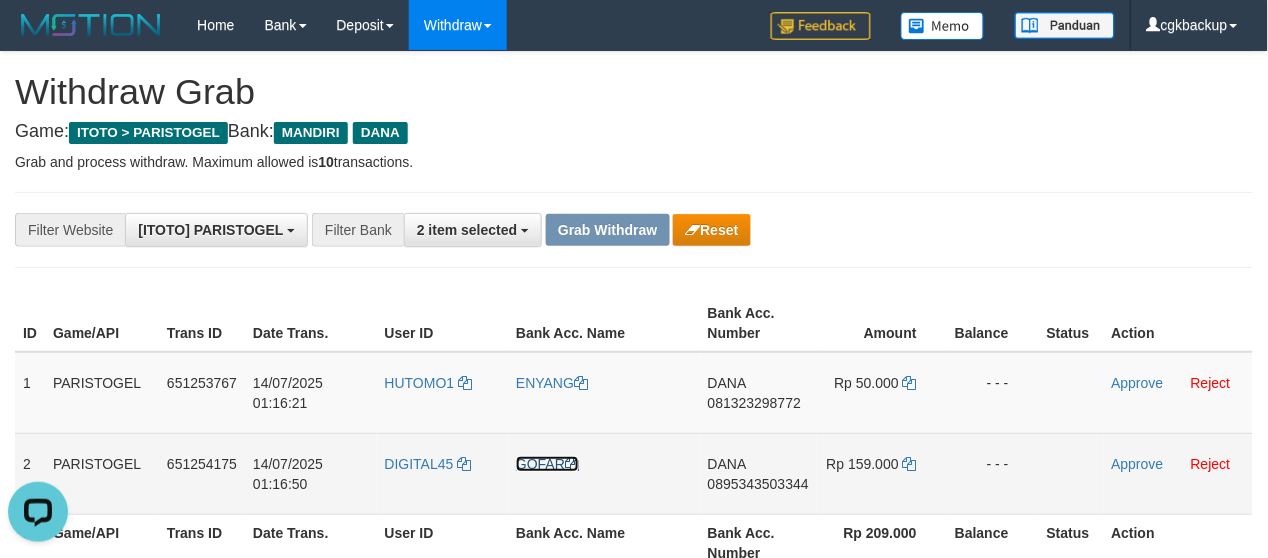 click on "GOFAR" at bounding box center [547, 464] 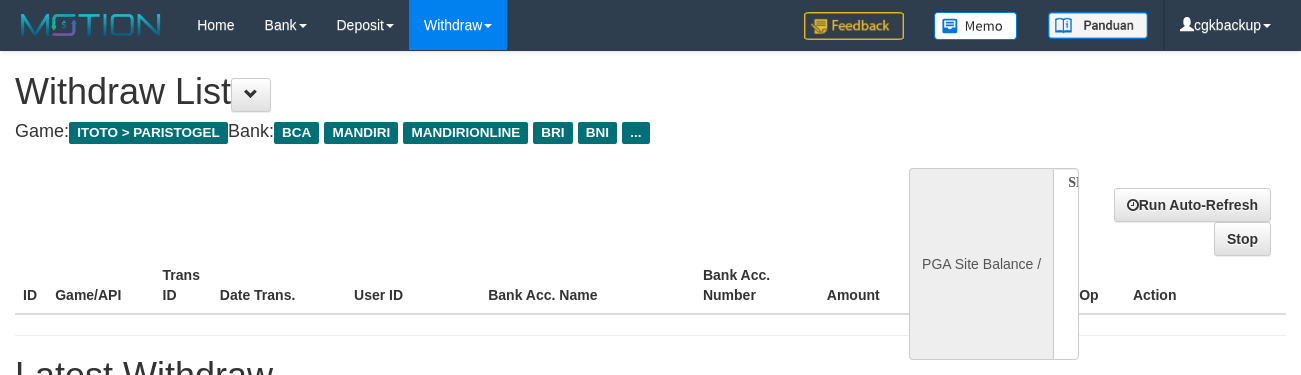 select 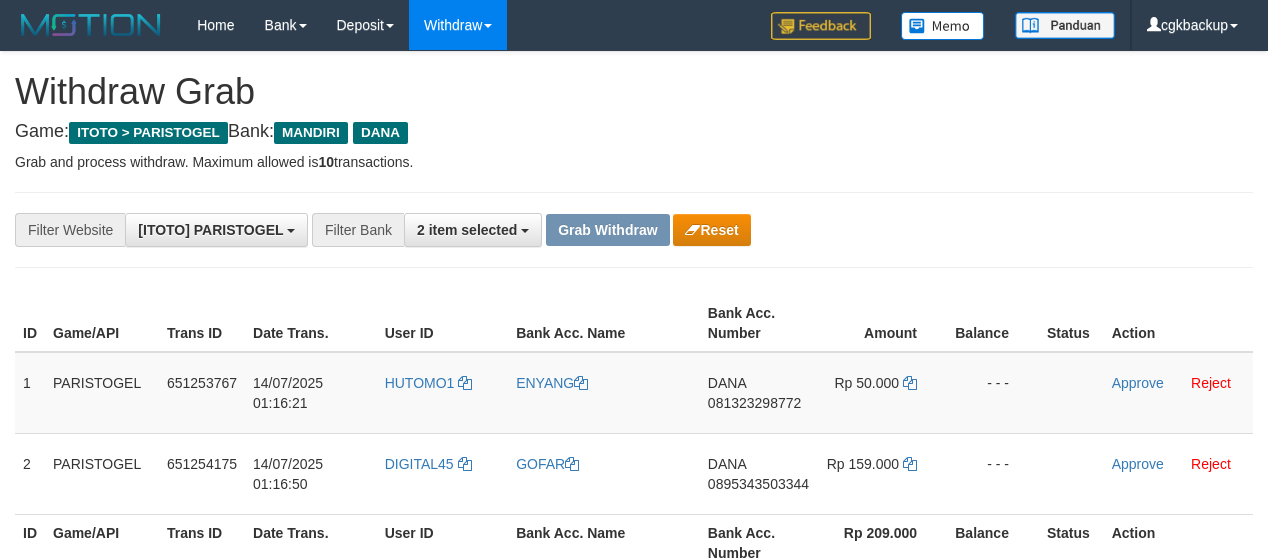 scroll, scrollTop: 0, scrollLeft: 0, axis: both 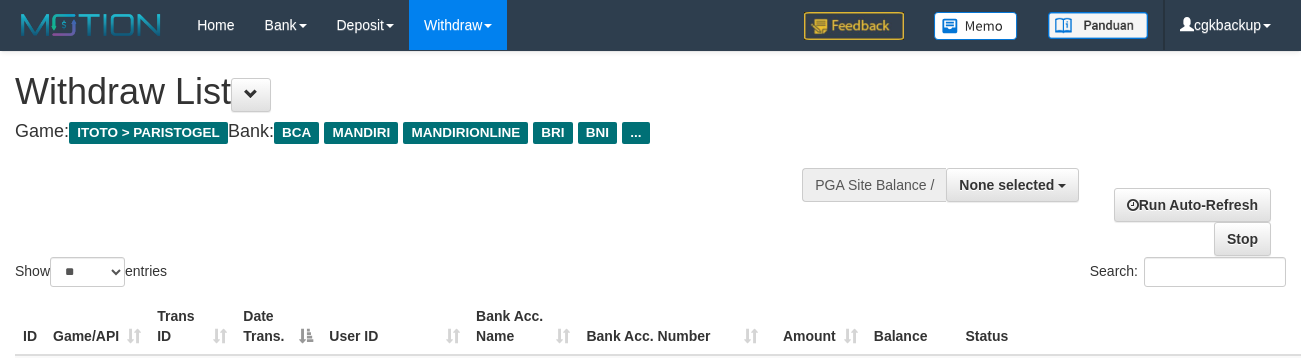 select 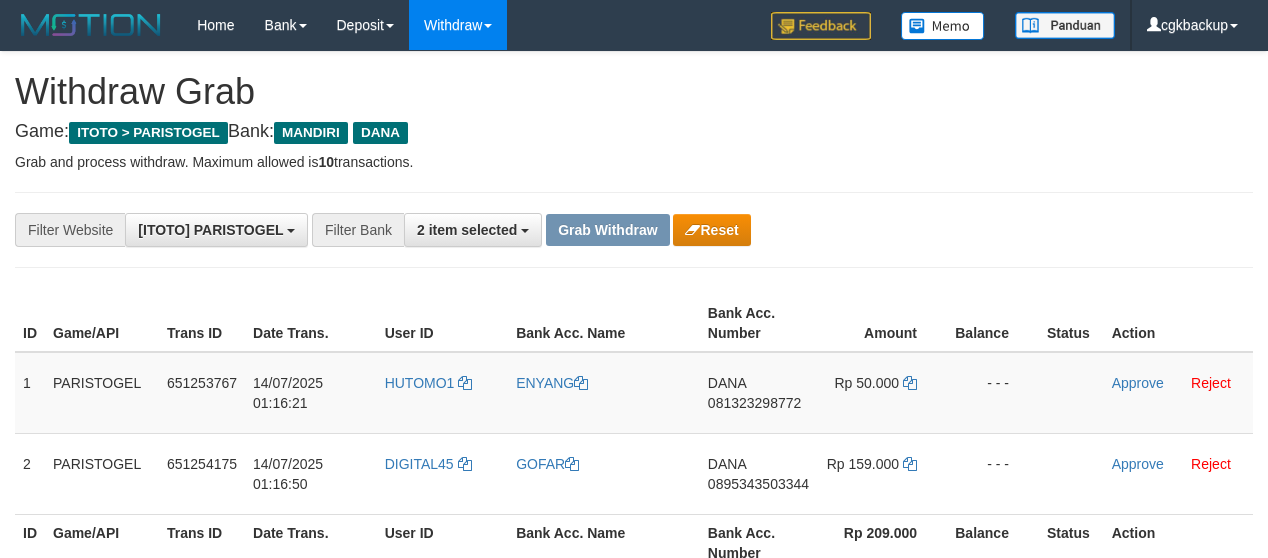 scroll, scrollTop: 0, scrollLeft: 0, axis: both 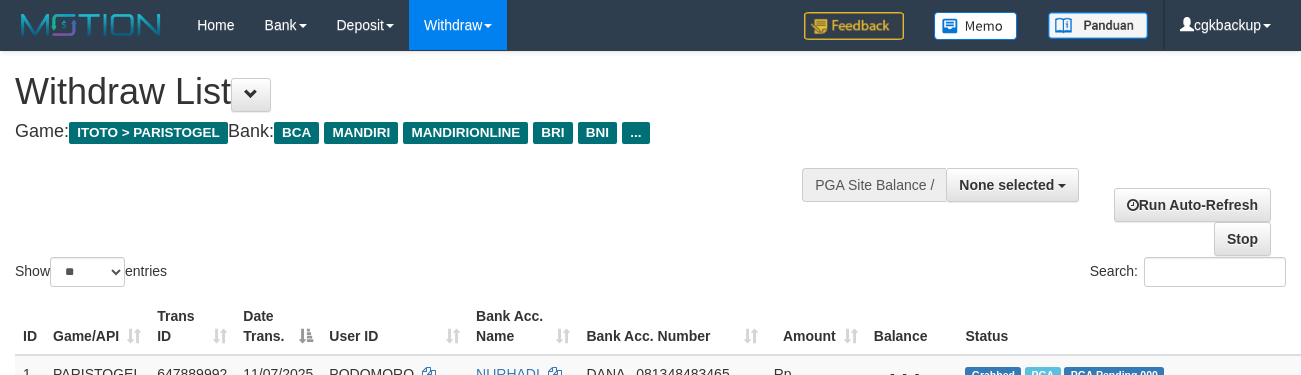 select 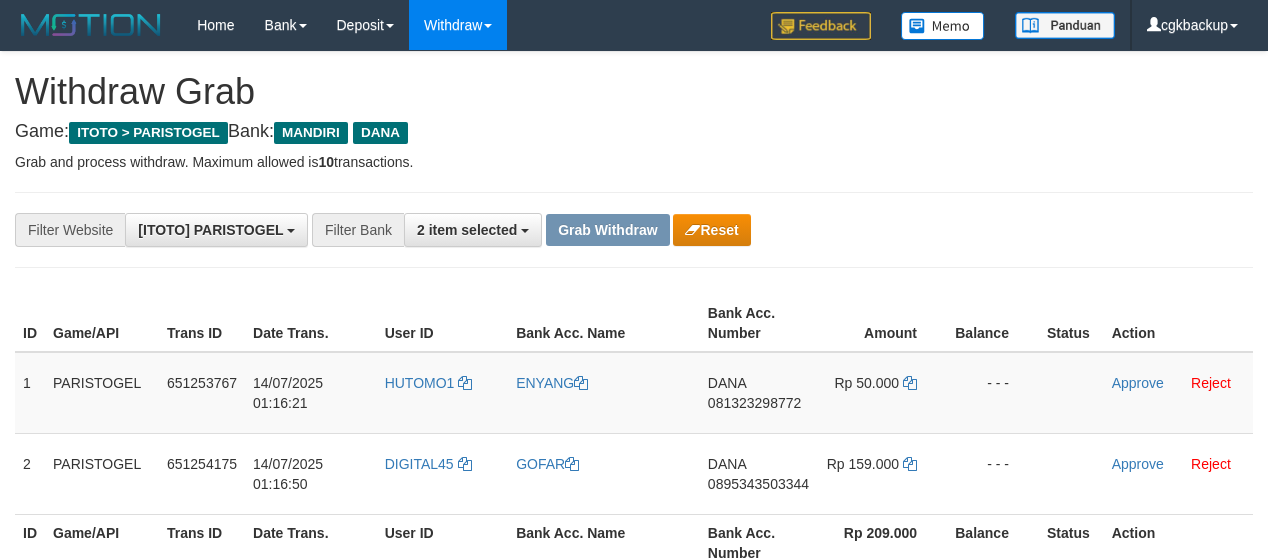 scroll, scrollTop: 0, scrollLeft: 0, axis: both 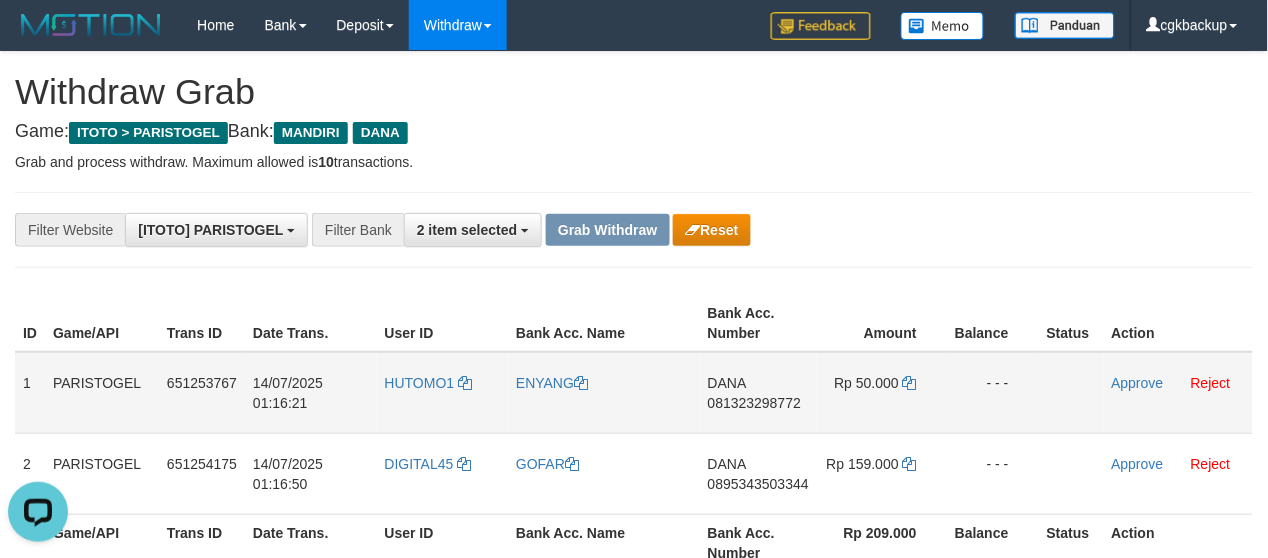click on "HUTOMO1" at bounding box center [443, 393] 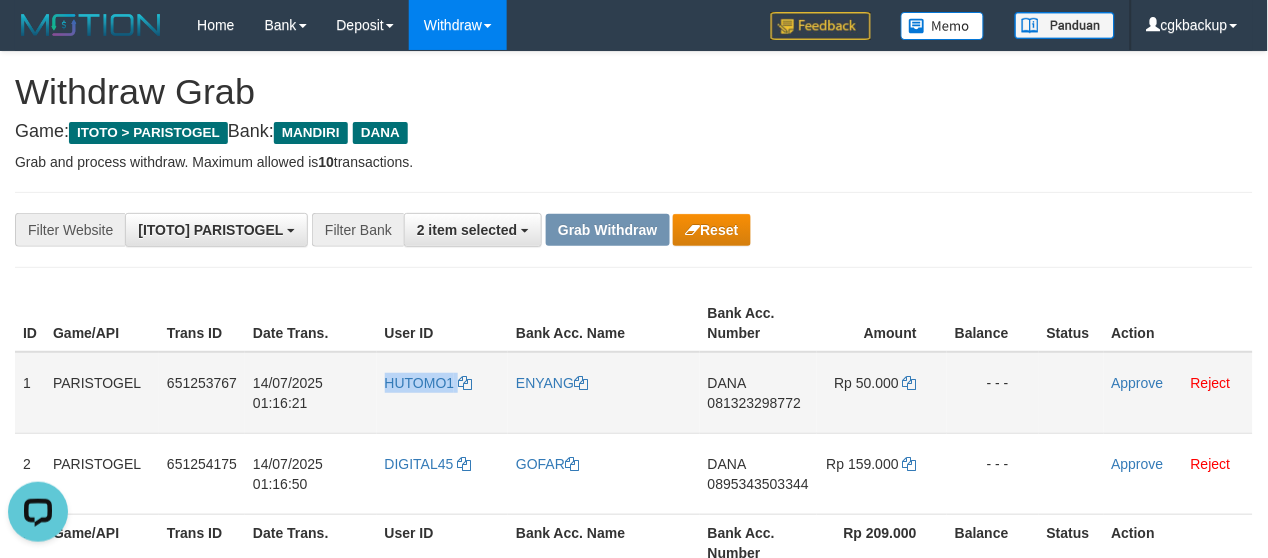 click on "HUTOMO1" at bounding box center (443, 393) 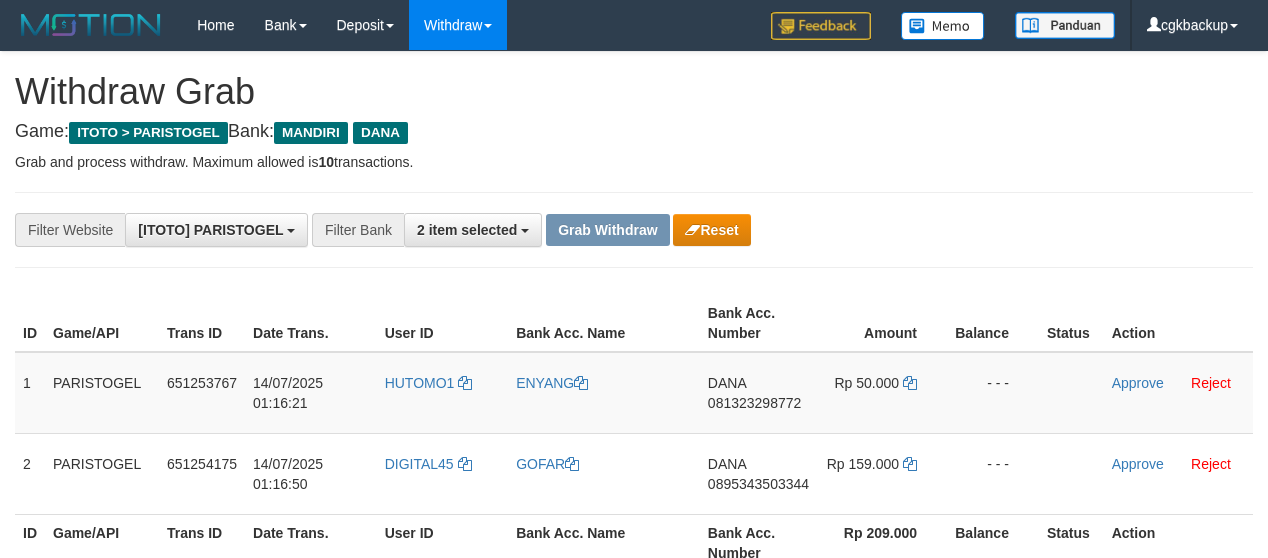 scroll, scrollTop: 0, scrollLeft: 0, axis: both 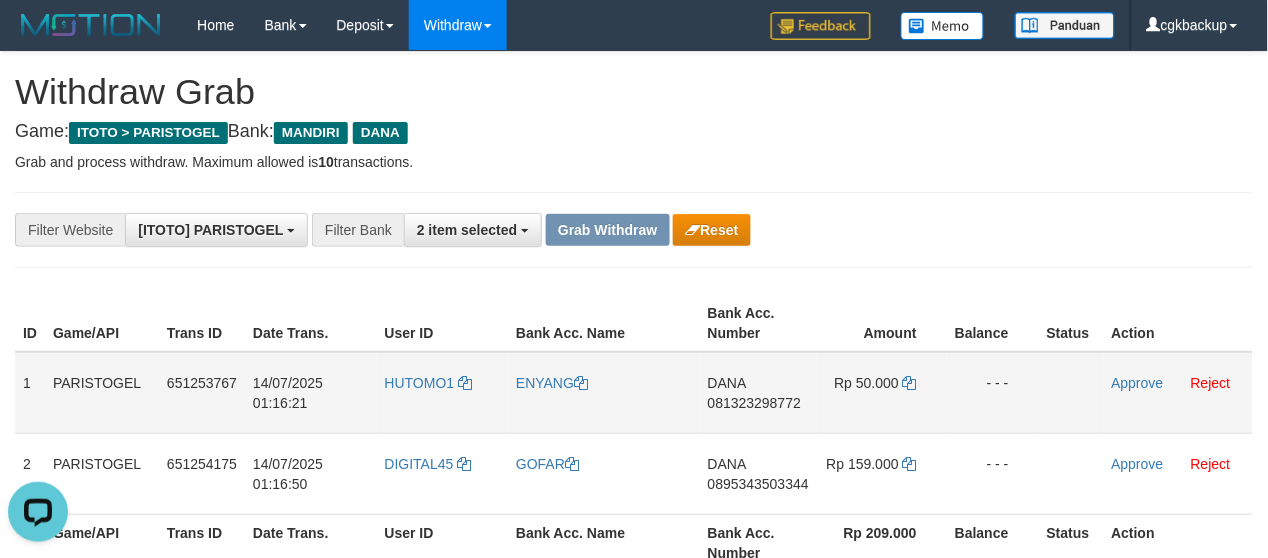 click on "DANA
081323298772" at bounding box center [758, 393] 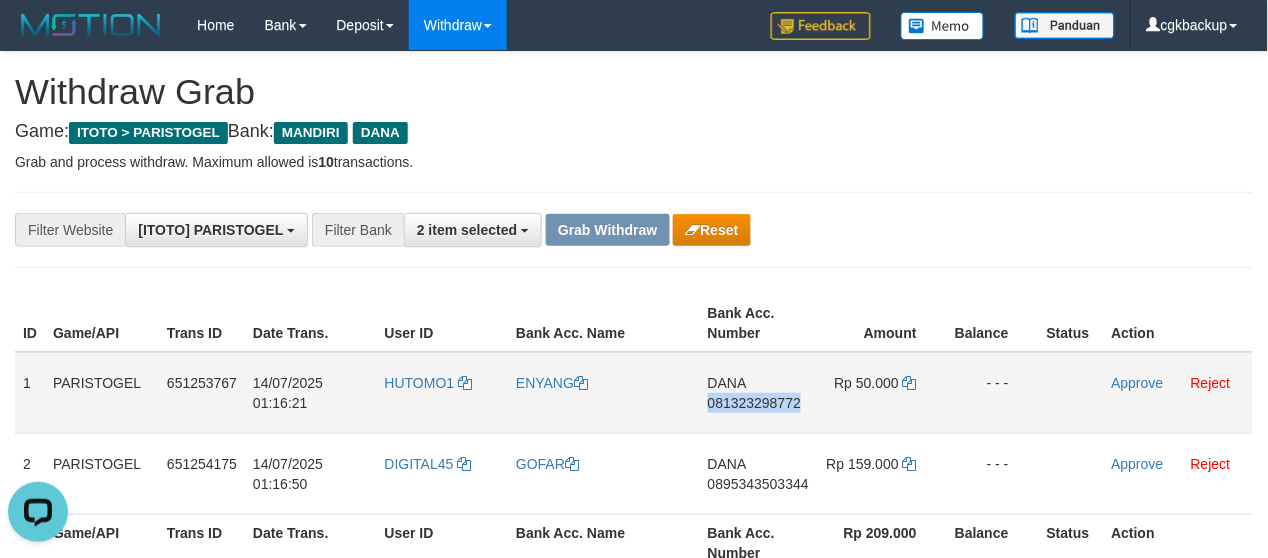 click on "DANA
081323298772" at bounding box center [758, 393] 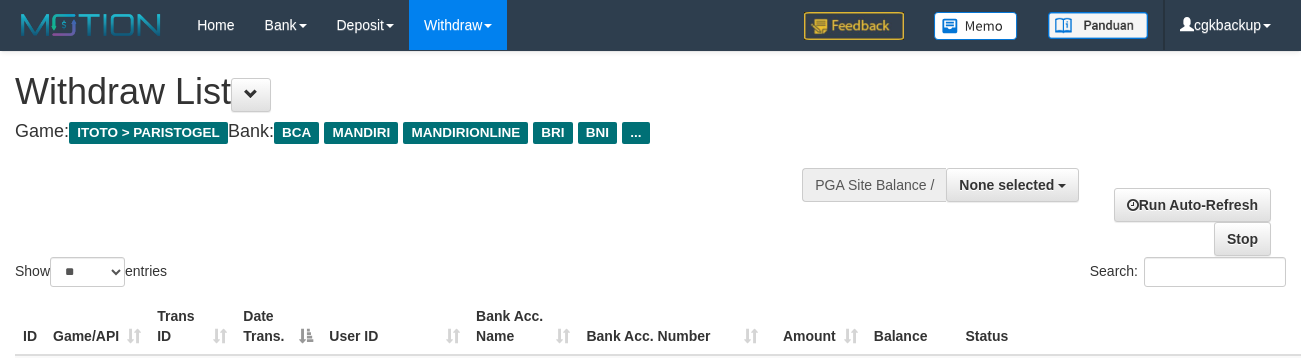 select 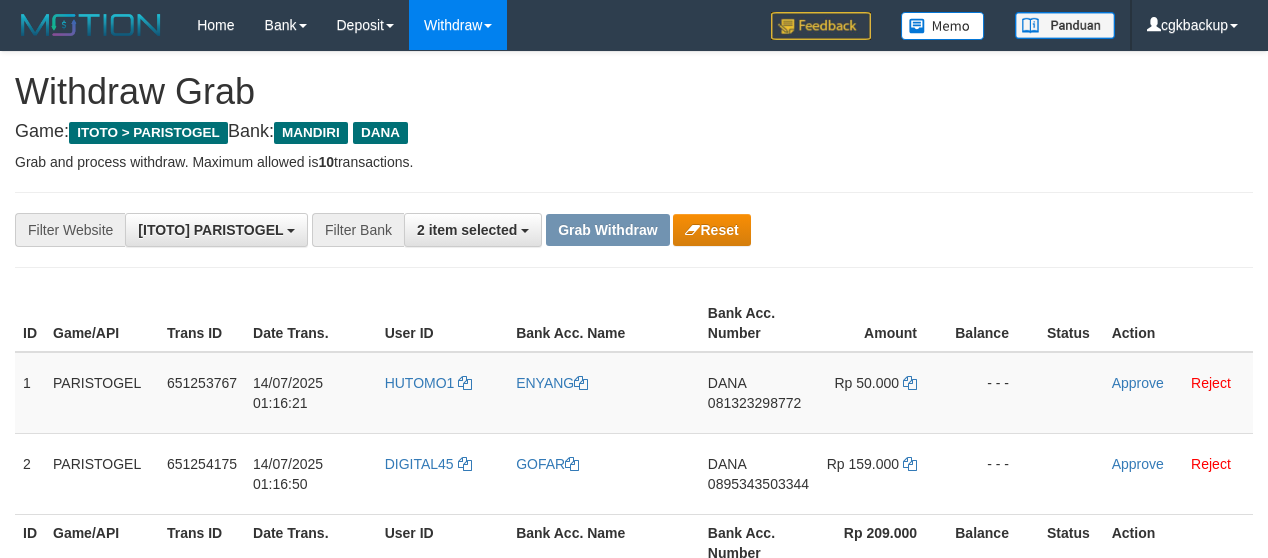 scroll, scrollTop: 0, scrollLeft: 0, axis: both 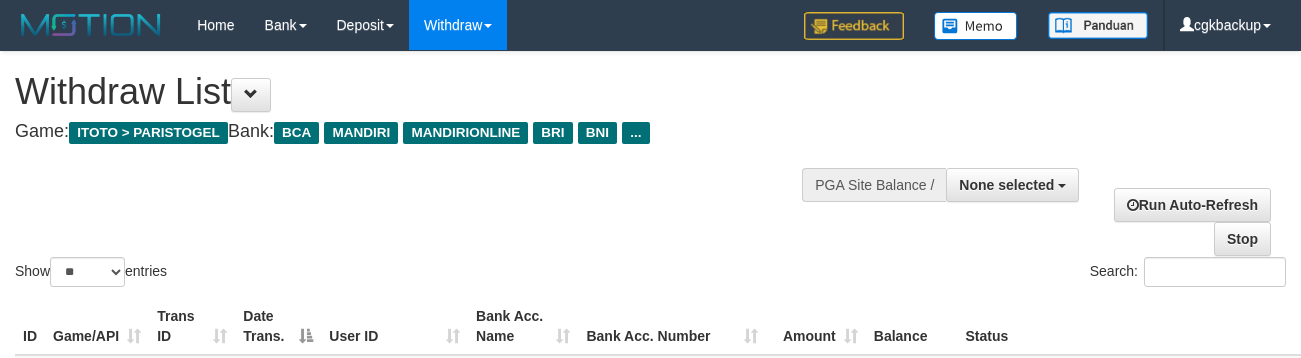 select 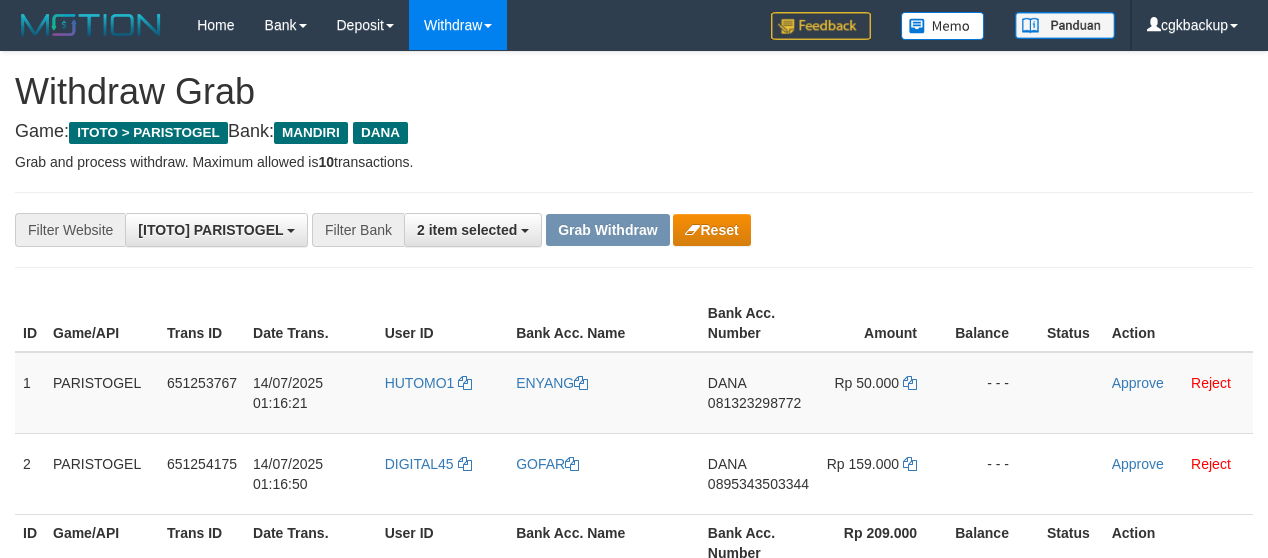 scroll, scrollTop: 0, scrollLeft: 0, axis: both 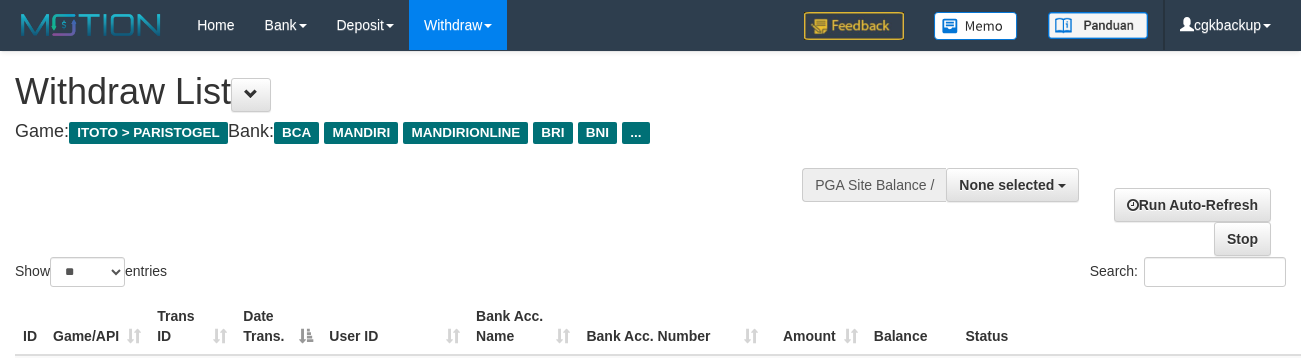 select 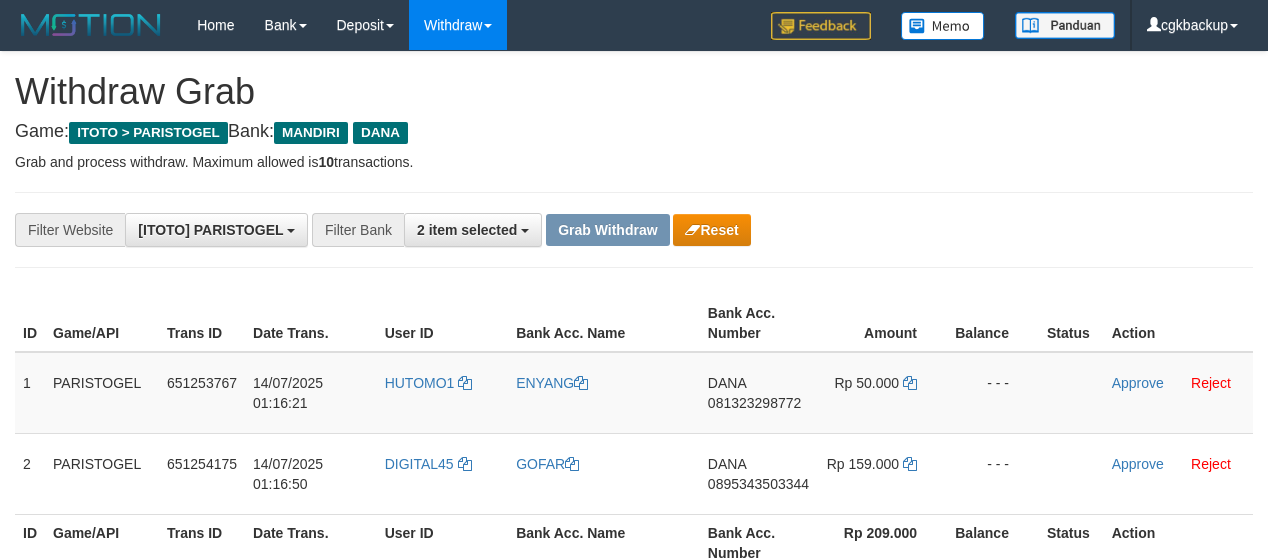 scroll, scrollTop: 0, scrollLeft: 0, axis: both 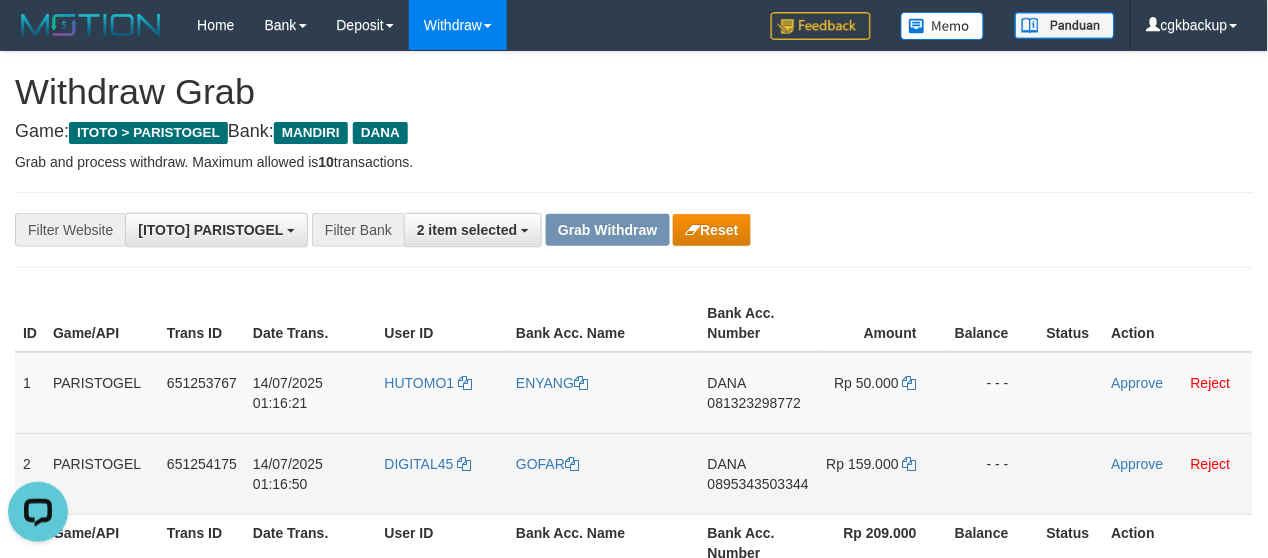 click on "DANA
0895343503344" at bounding box center [758, 473] 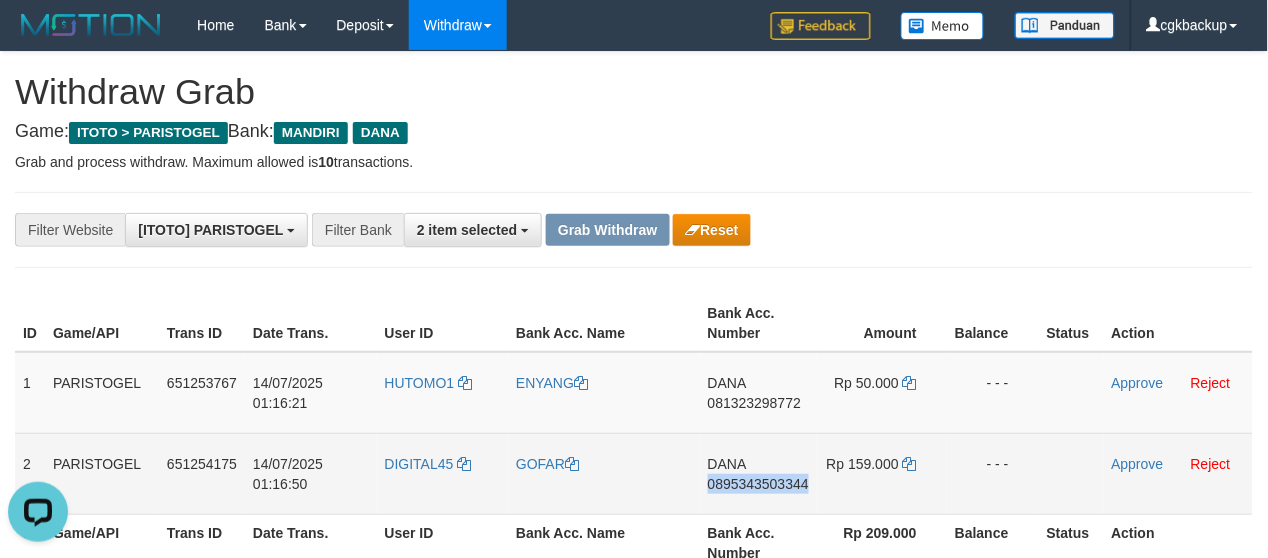 click on "DANA
0895343503344" at bounding box center [758, 473] 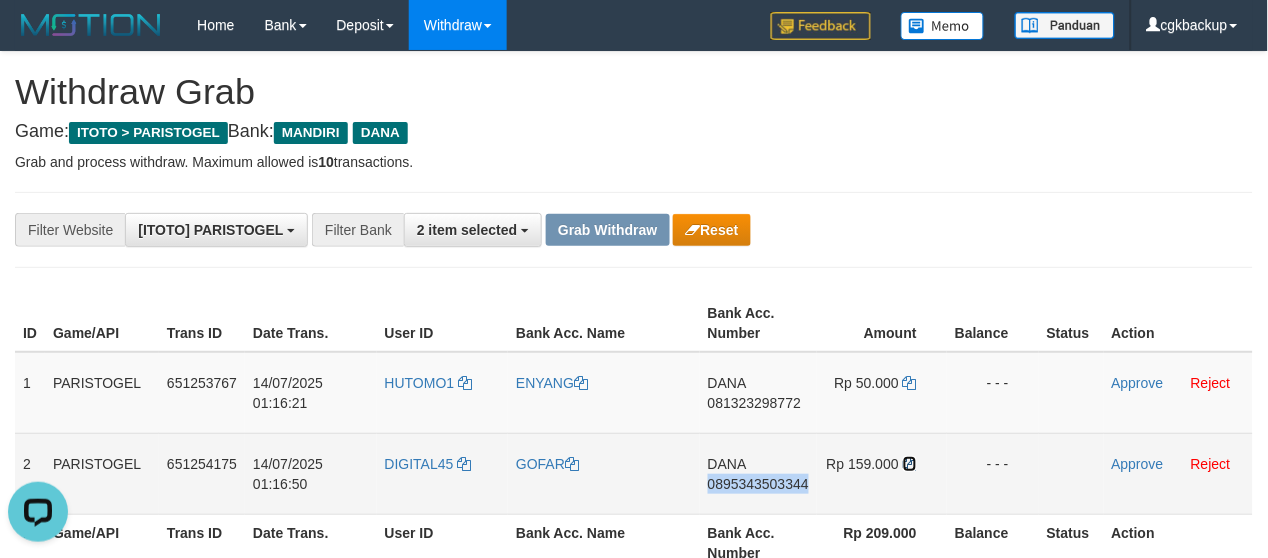 click at bounding box center [910, 464] 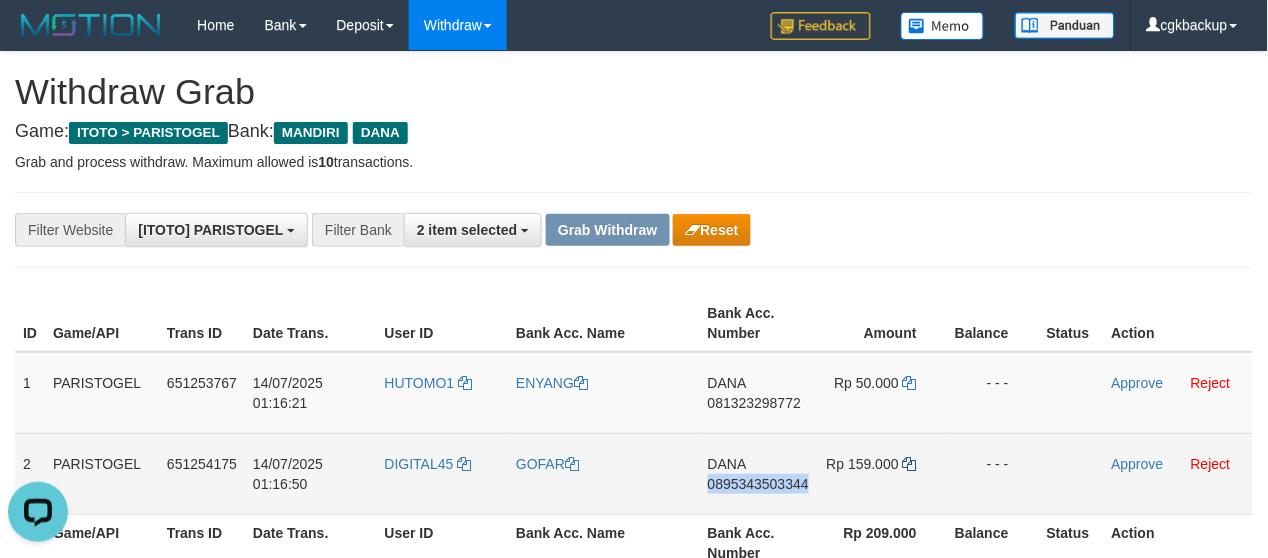 copy on "0895343503344" 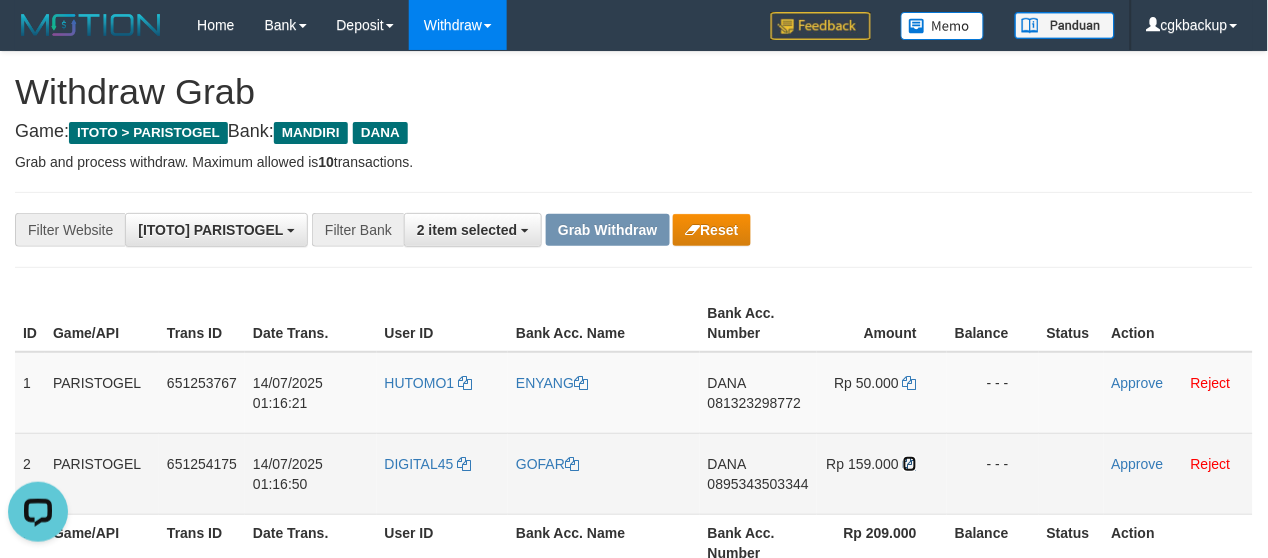 click at bounding box center [910, 464] 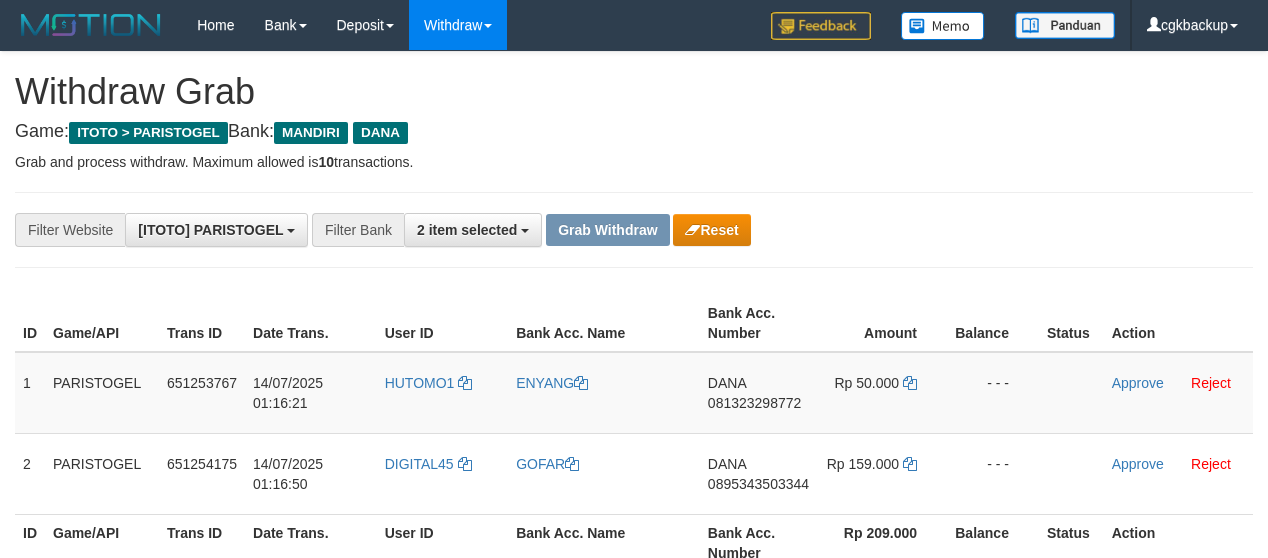 scroll, scrollTop: 0, scrollLeft: 0, axis: both 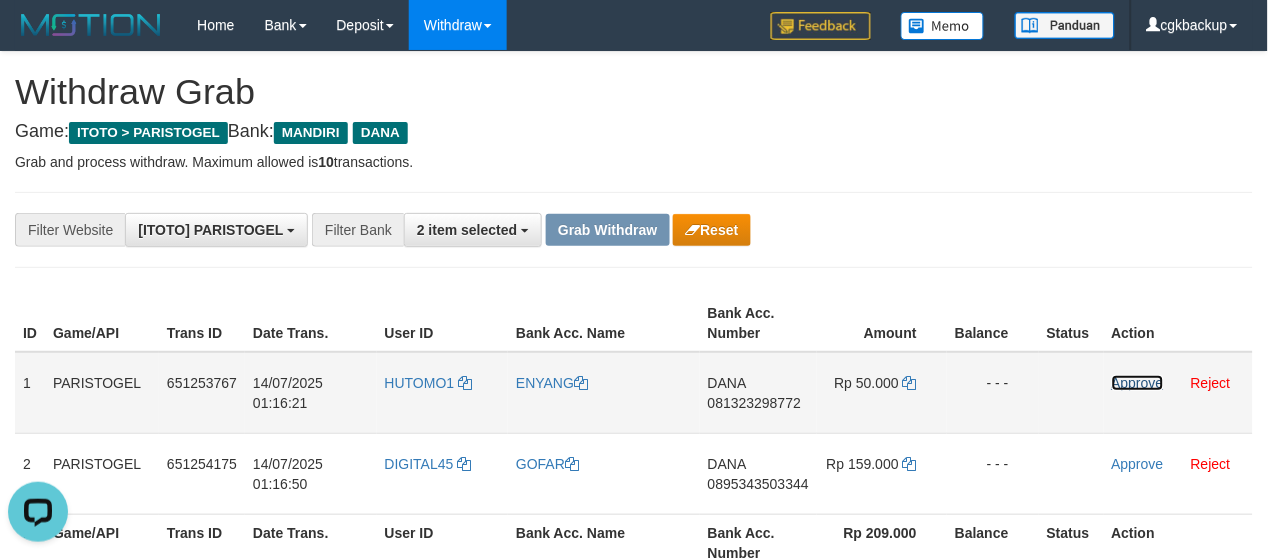 click on "Approve" at bounding box center (1138, 383) 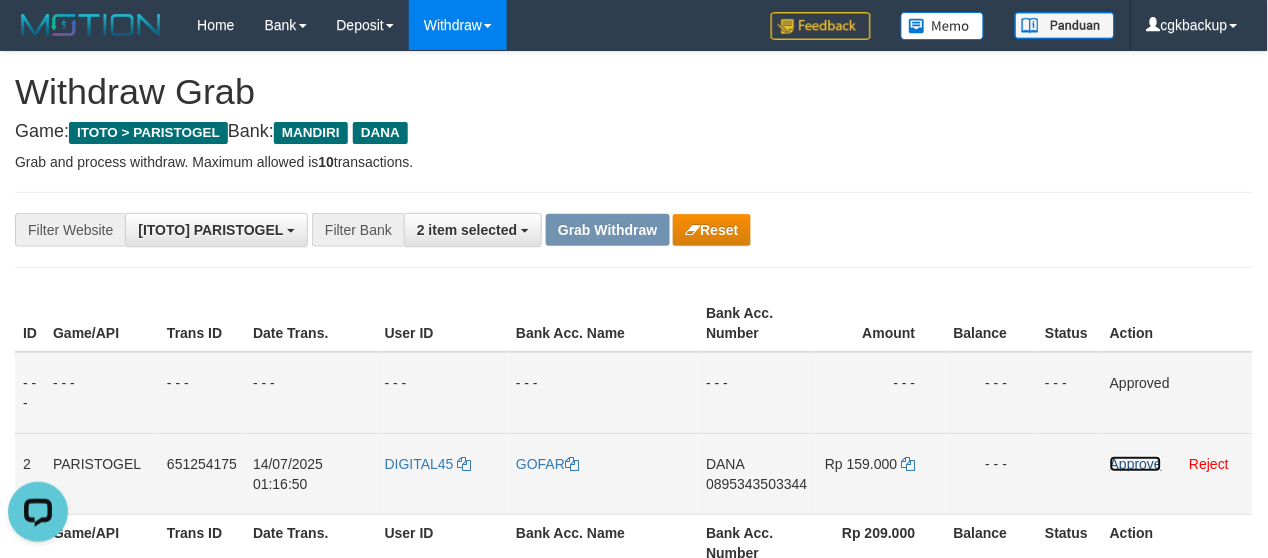 click on "Approve" at bounding box center [1136, 464] 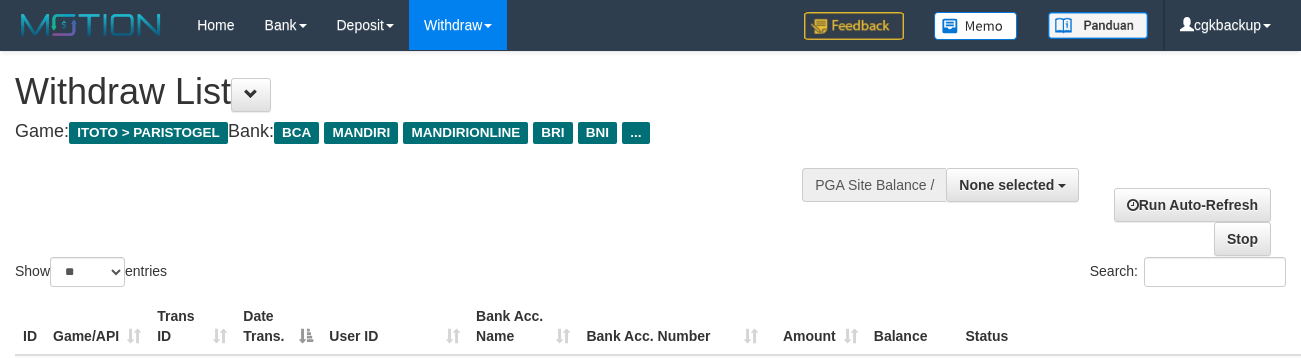select 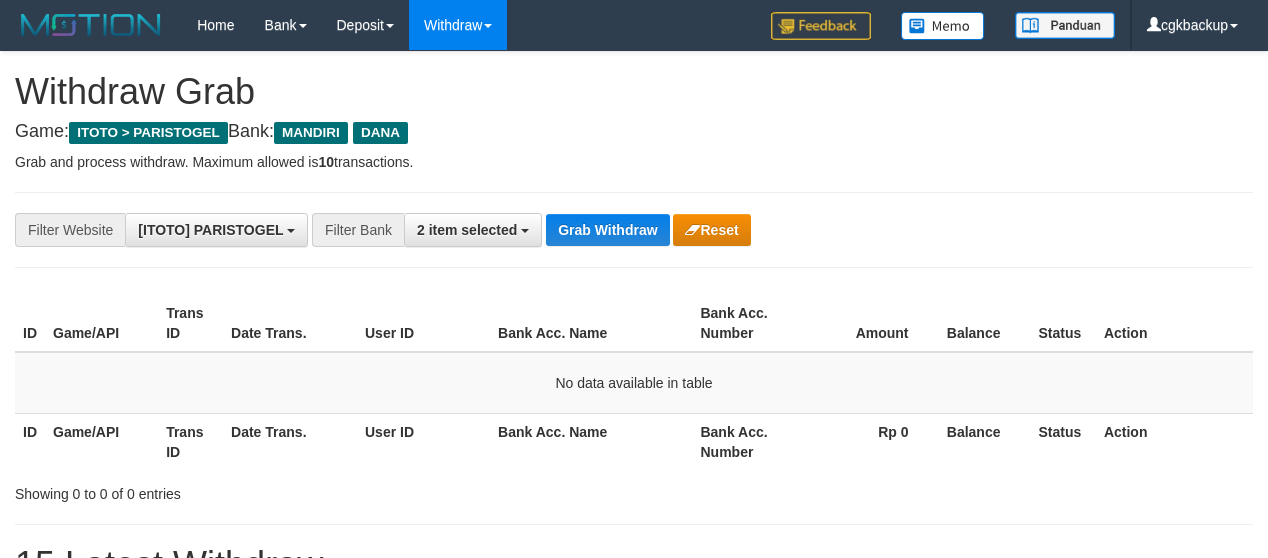 scroll, scrollTop: 0, scrollLeft: 0, axis: both 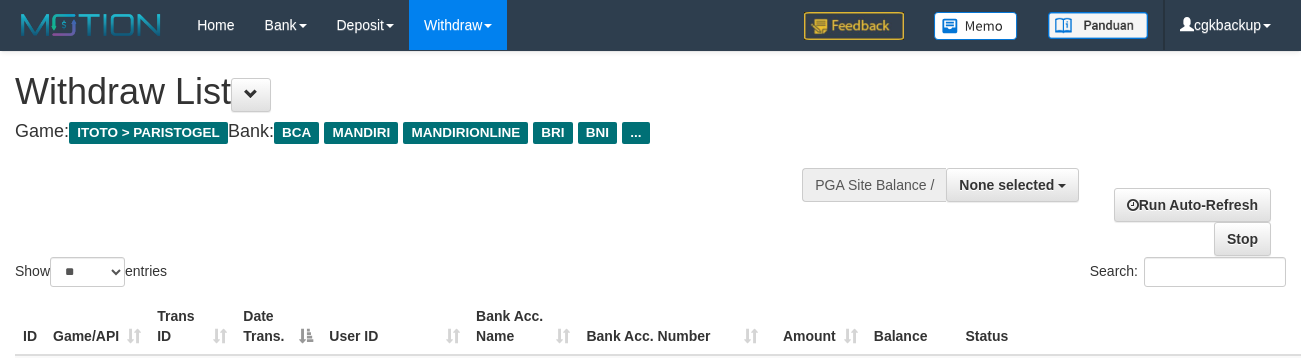 select 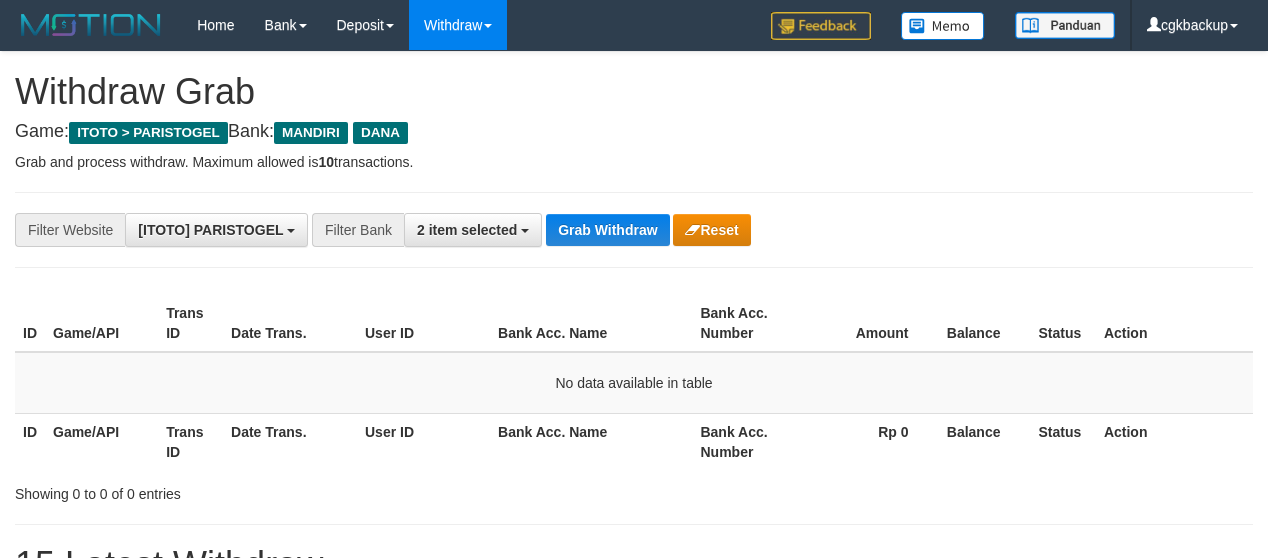 scroll, scrollTop: 0, scrollLeft: 0, axis: both 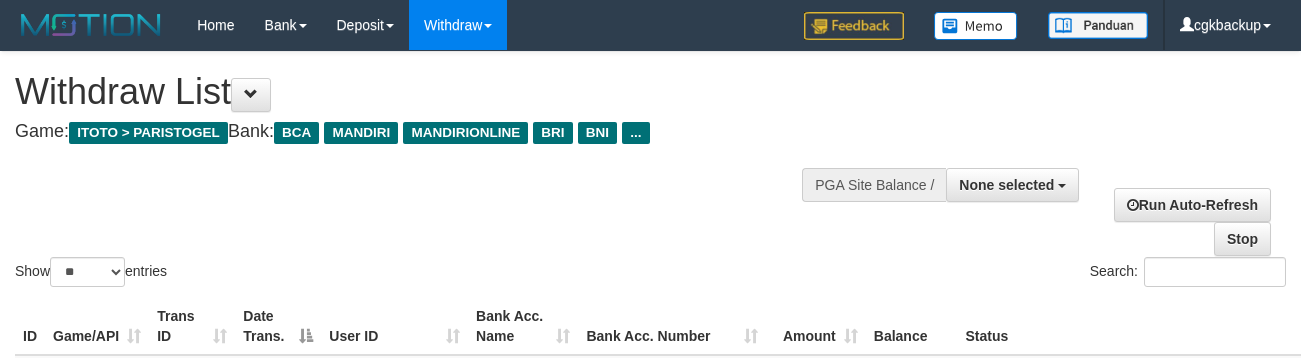 select 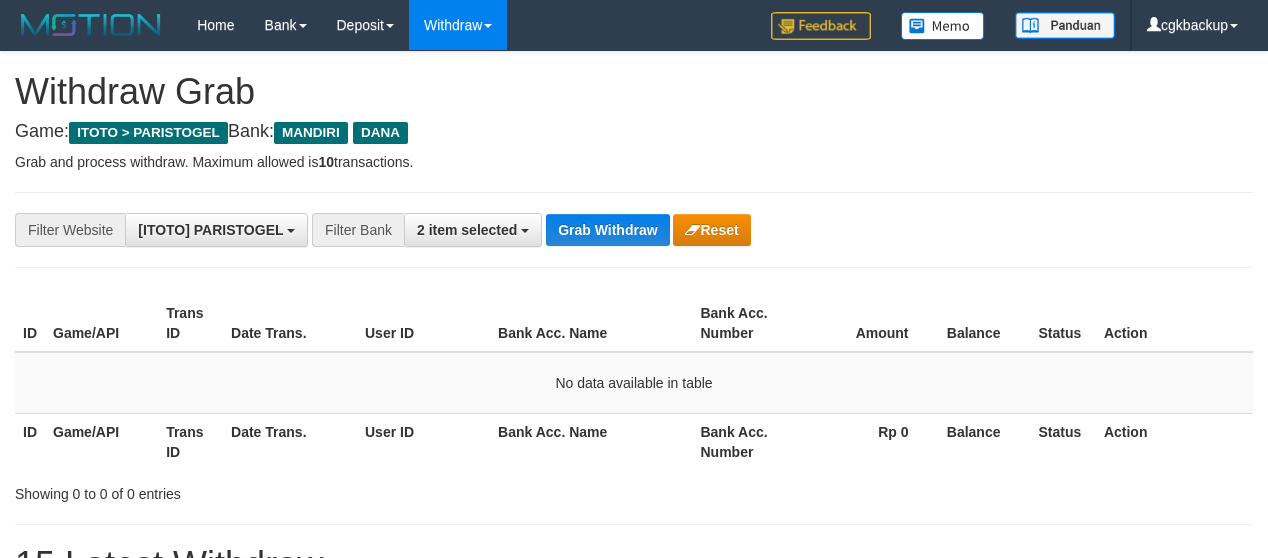 scroll, scrollTop: 0, scrollLeft: 0, axis: both 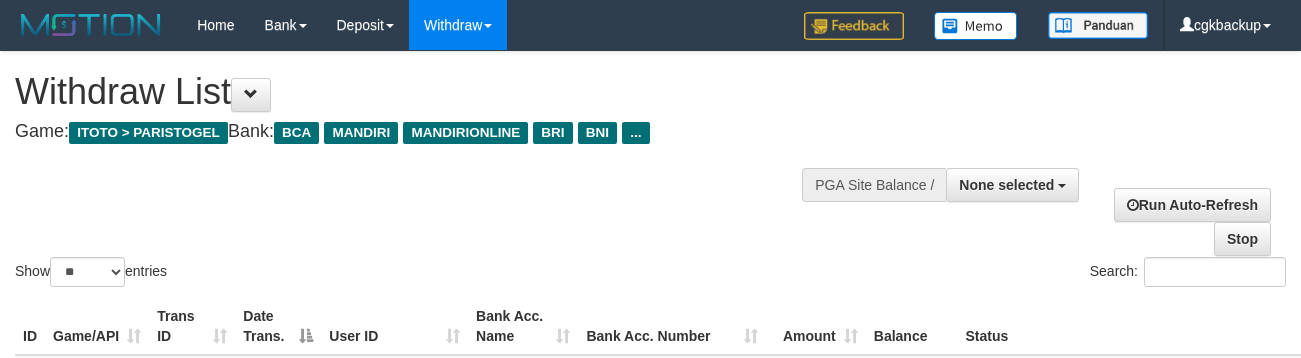 select 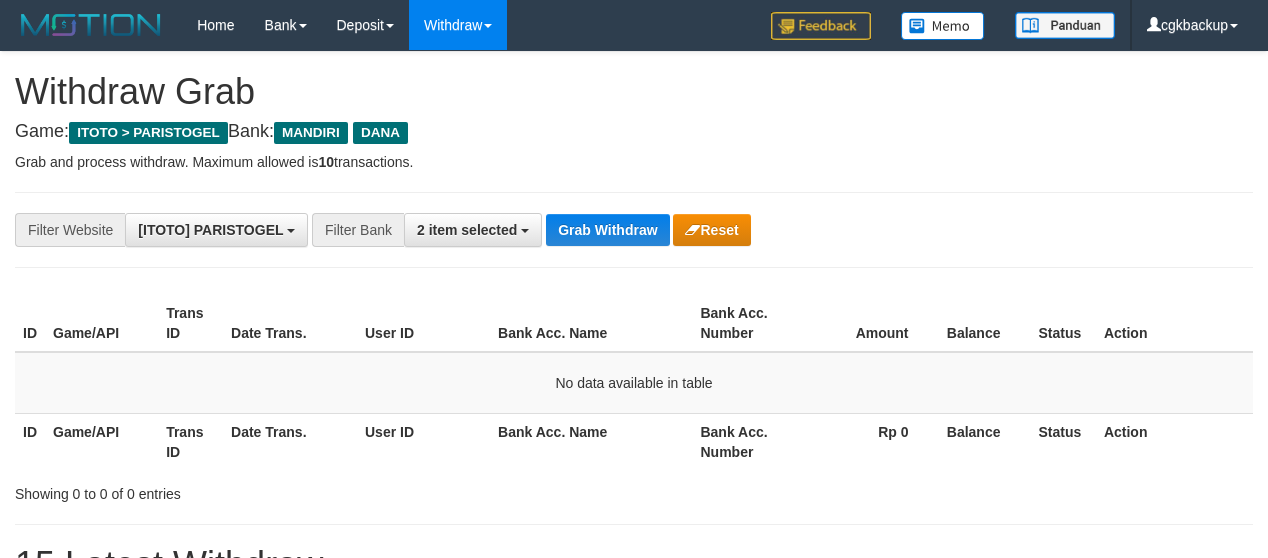 scroll, scrollTop: 0, scrollLeft: 0, axis: both 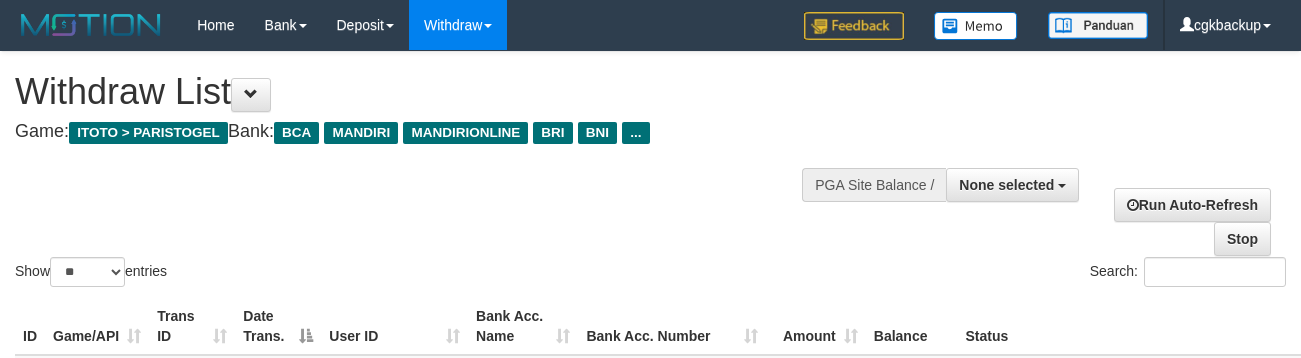 select 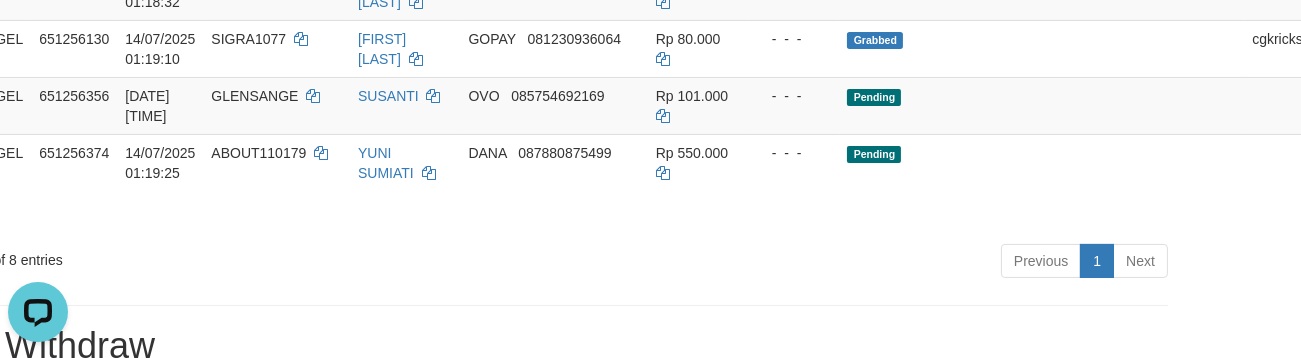 scroll, scrollTop: 0, scrollLeft: 0, axis: both 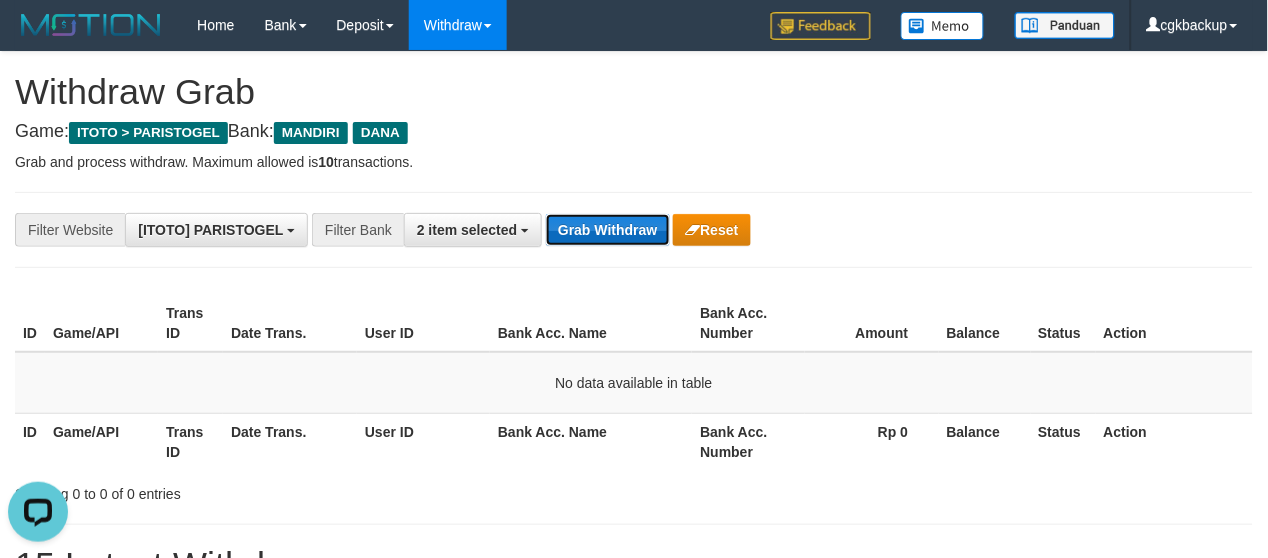 click on "Grab Withdraw" at bounding box center (607, 230) 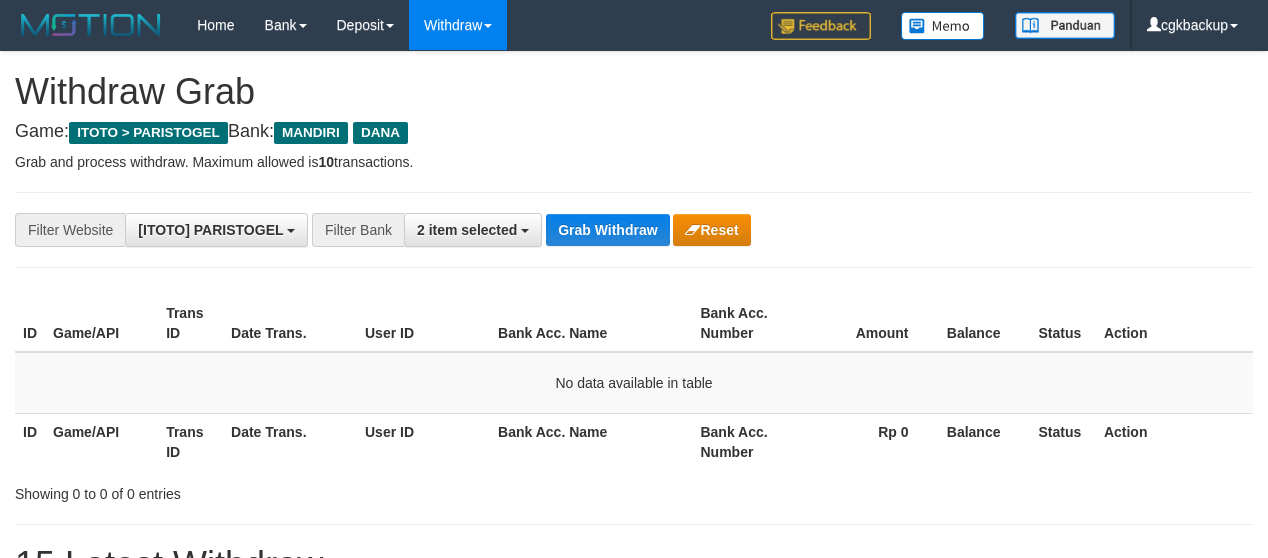 scroll, scrollTop: 0, scrollLeft: 0, axis: both 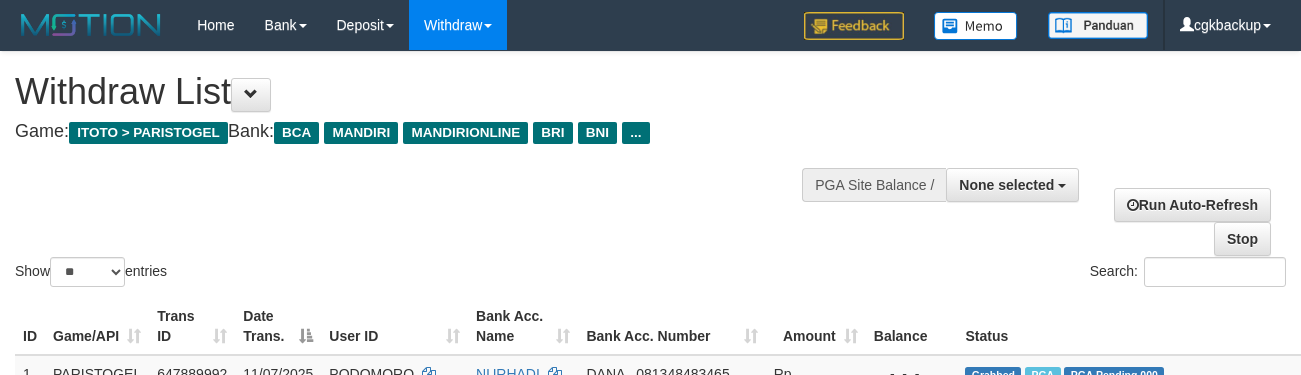 select 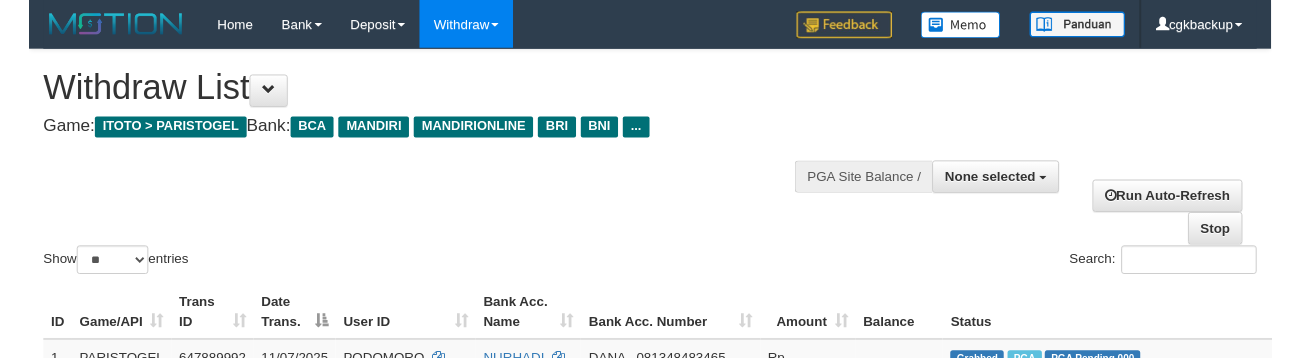 scroll, scrollTop: 680, scrollLeft: 118, axis: both 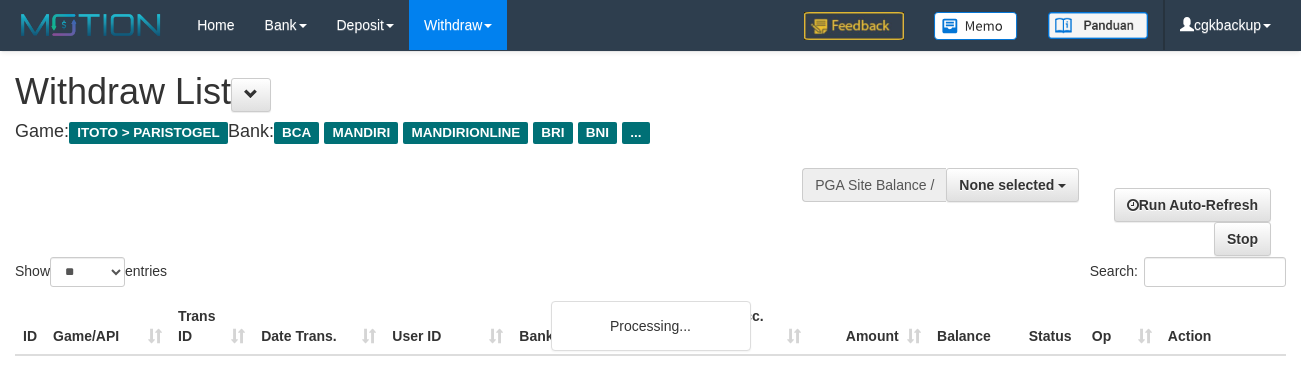 select 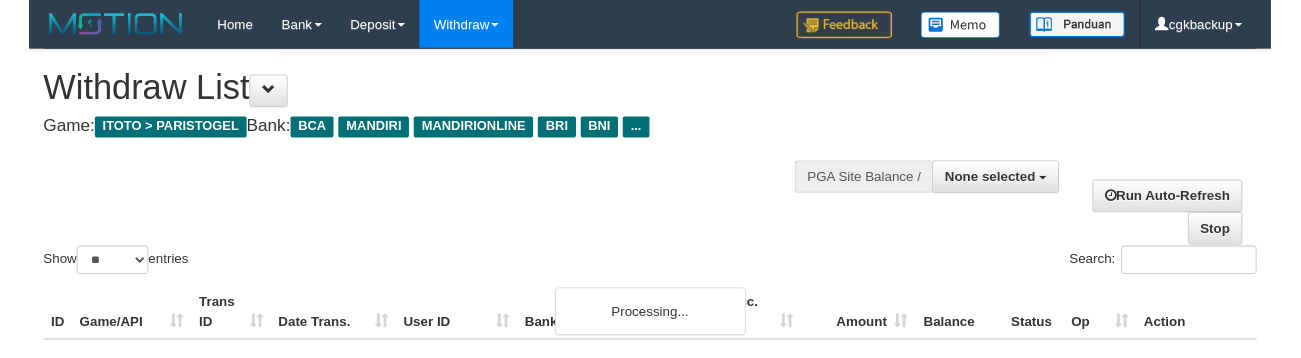 scroll, scrollTop: 447, scrollLeft: 110, axis: both 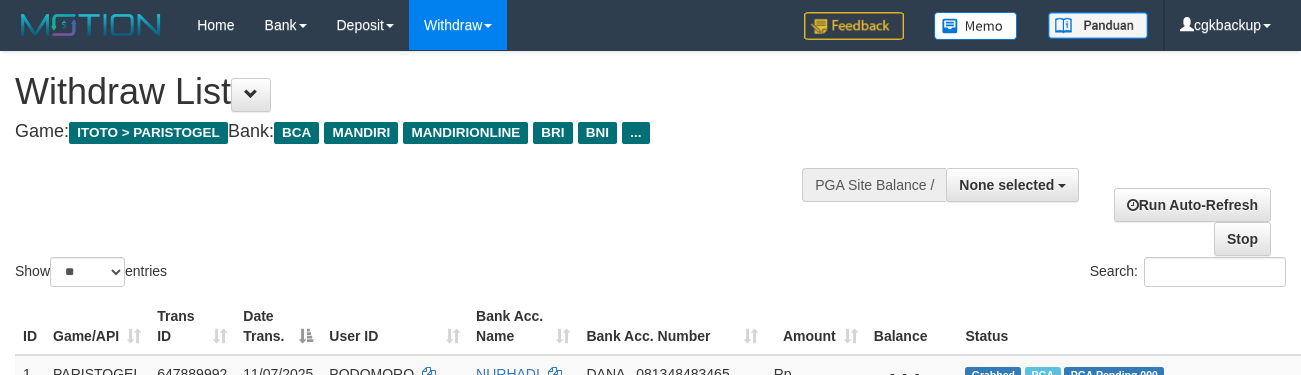 select 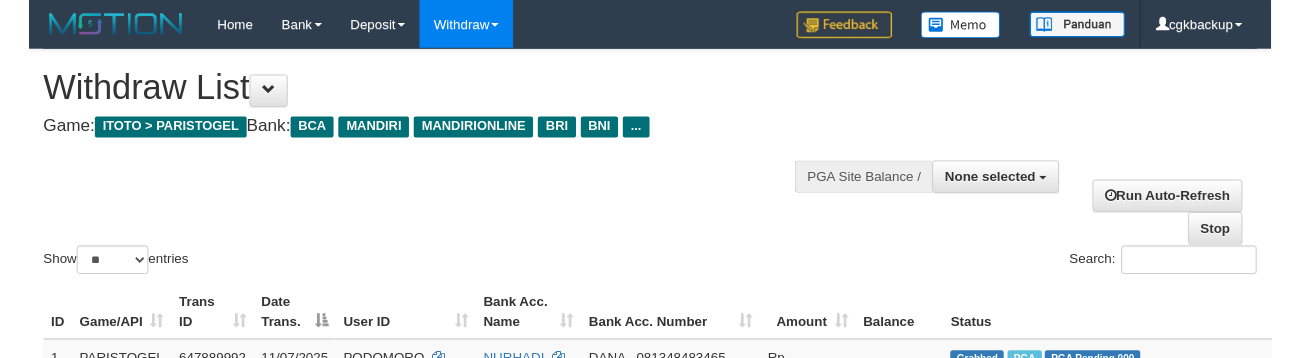 scroll, scrollTop: 544, scrollLeft: 110, axis: both 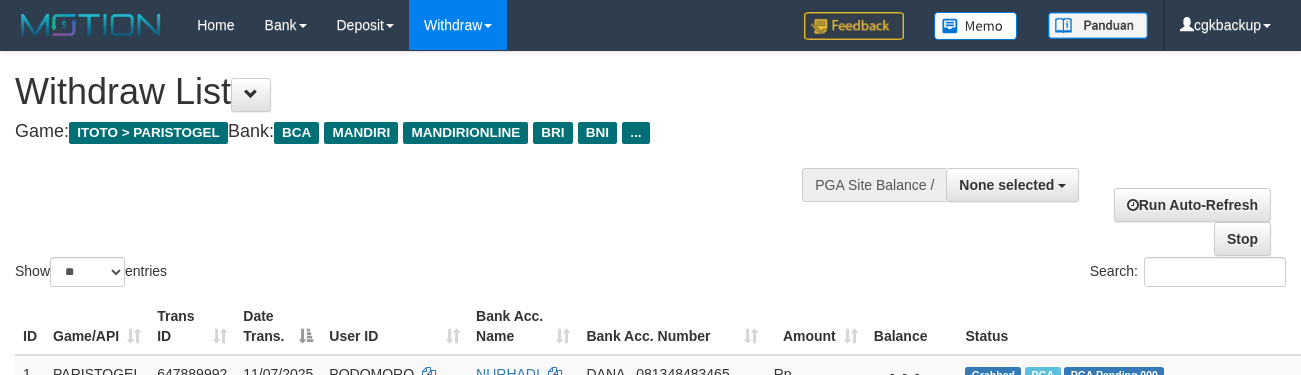select 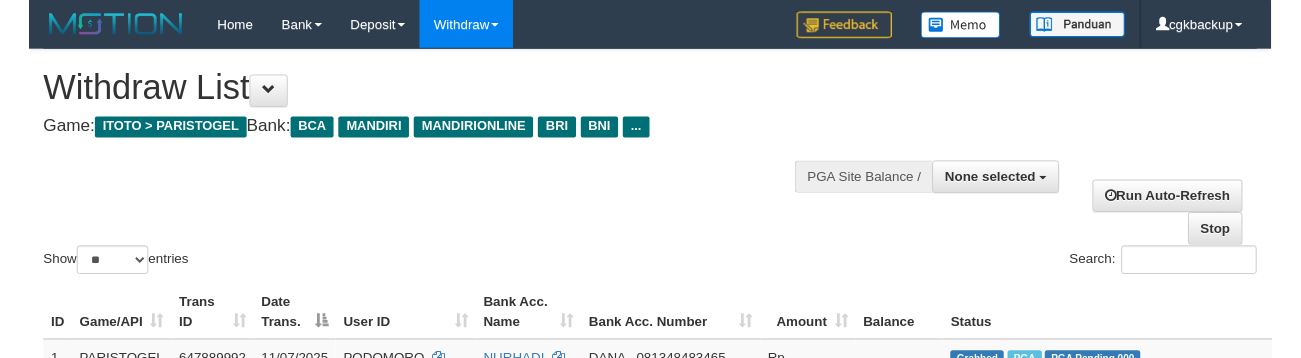 scroll, scrollTop: 544, scrollLeft: 110, axis: both 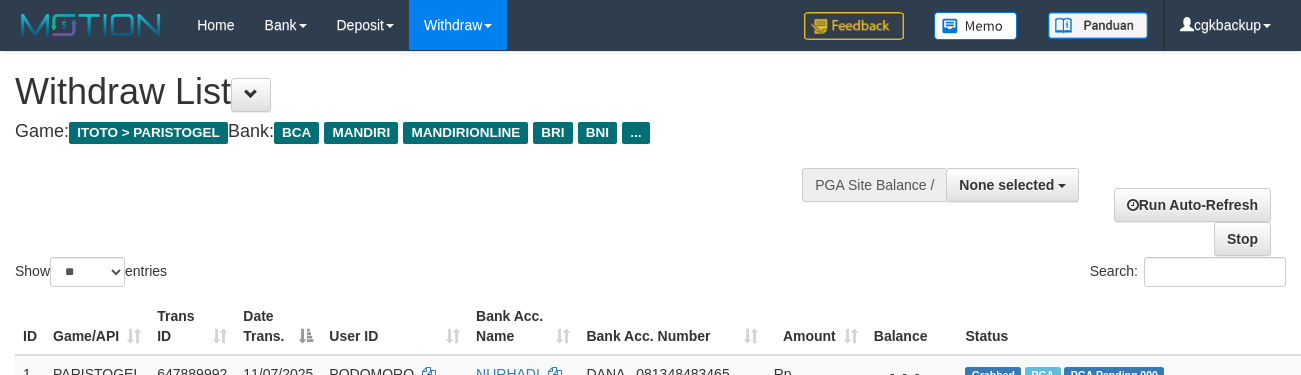 select 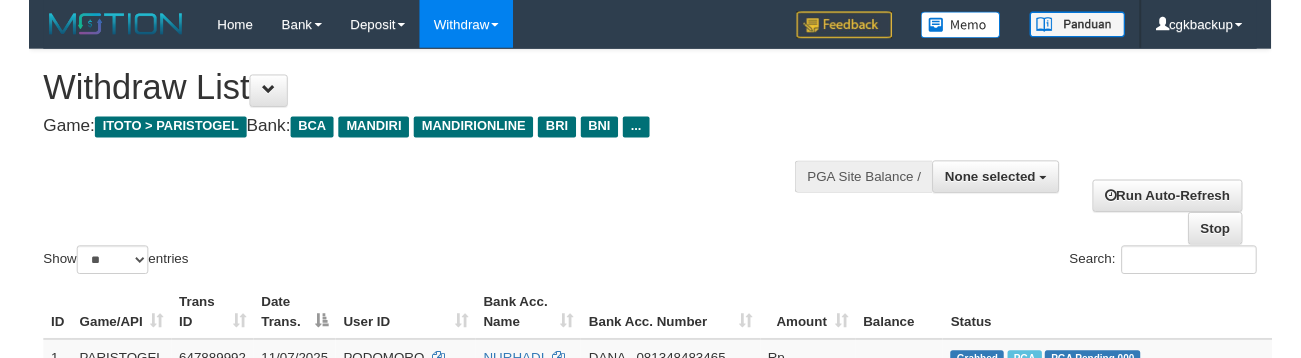 scroll, scrollTop: 544, scrollLeft: 110, axis: both 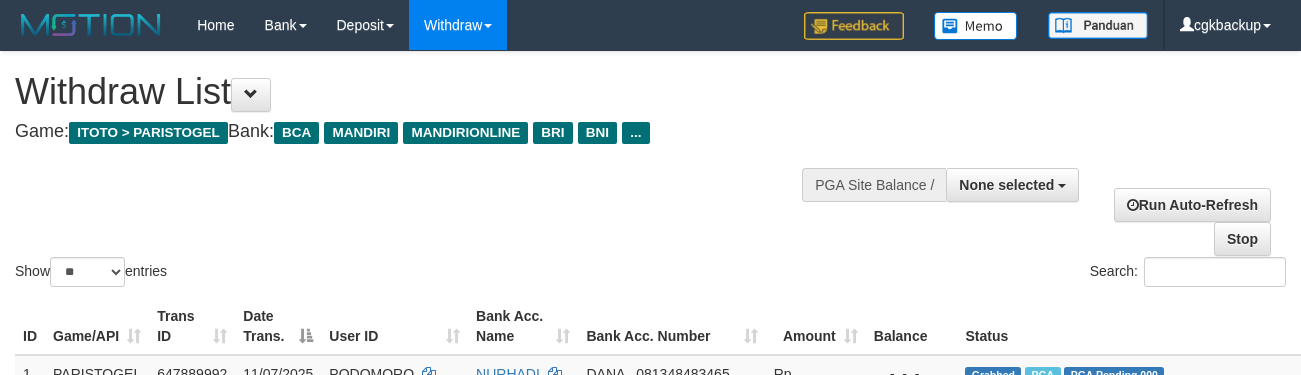 select 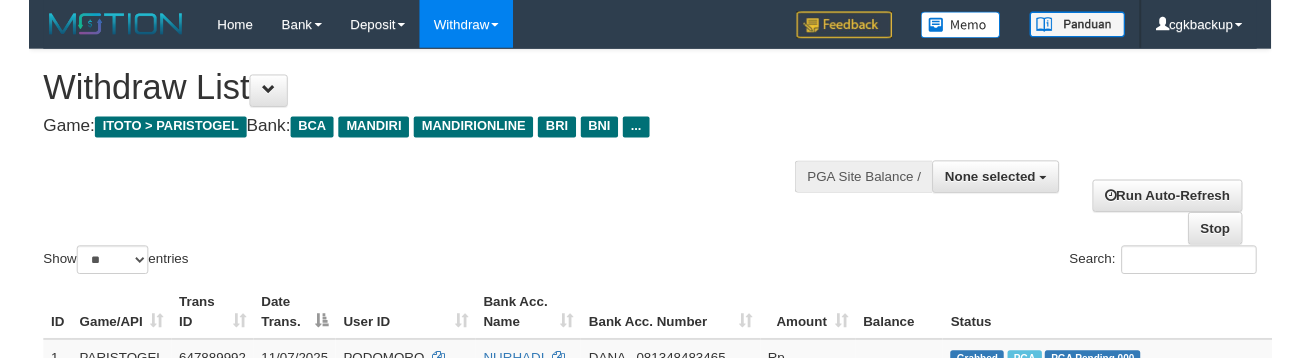 scroll, scrollTop: 544, scrollLeft: 110, axis: both 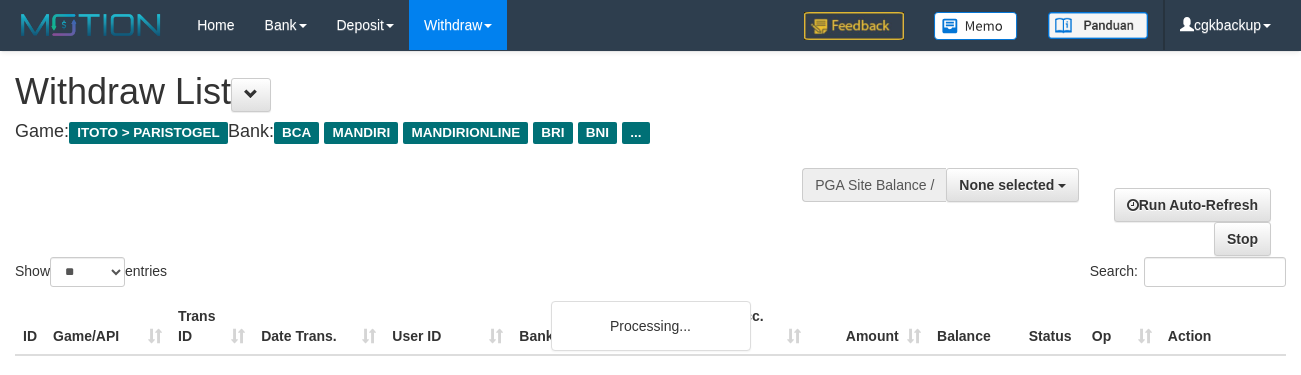 select 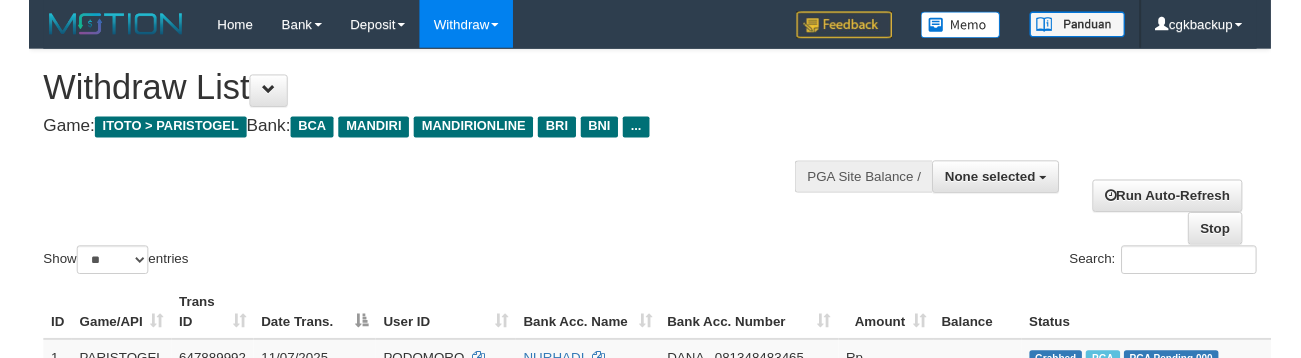 scroll, scrollTop: 544, scrollLeft: 110, axis: both 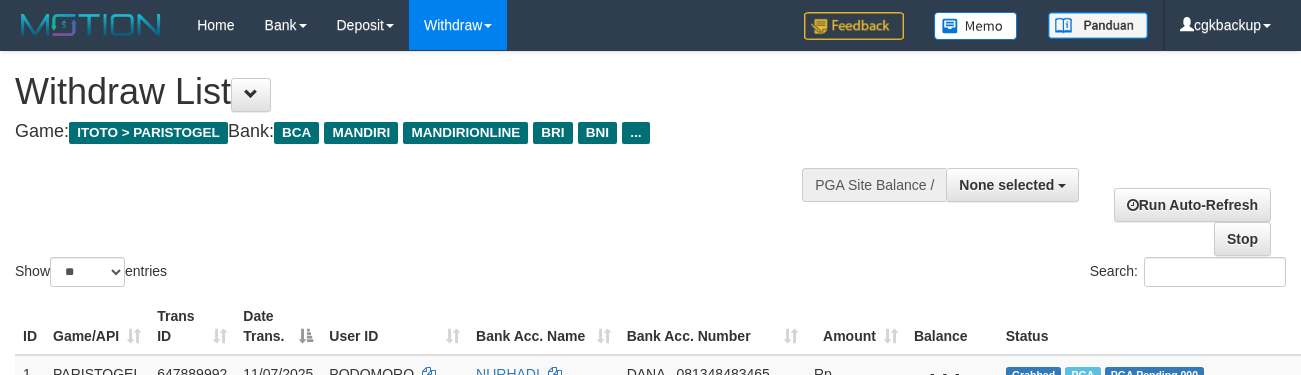 select 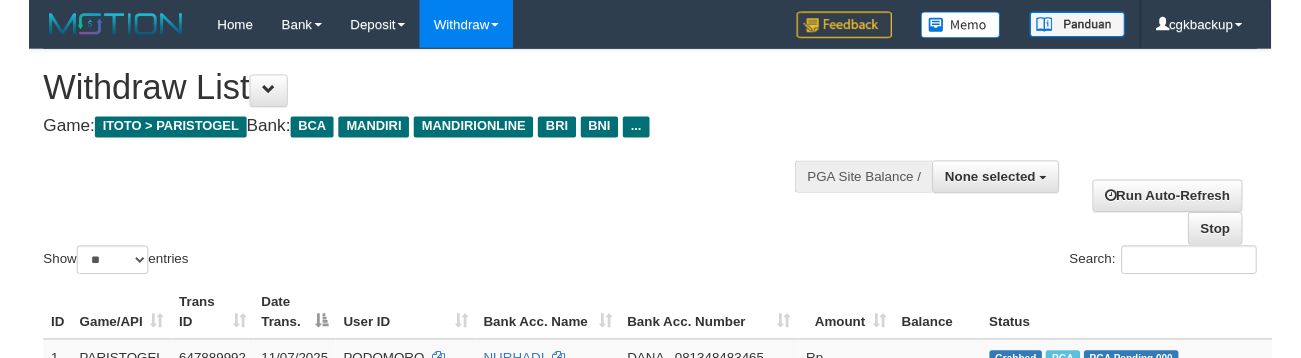 scroll, scrollTop: 544, scrollLeft: 110, axis: both 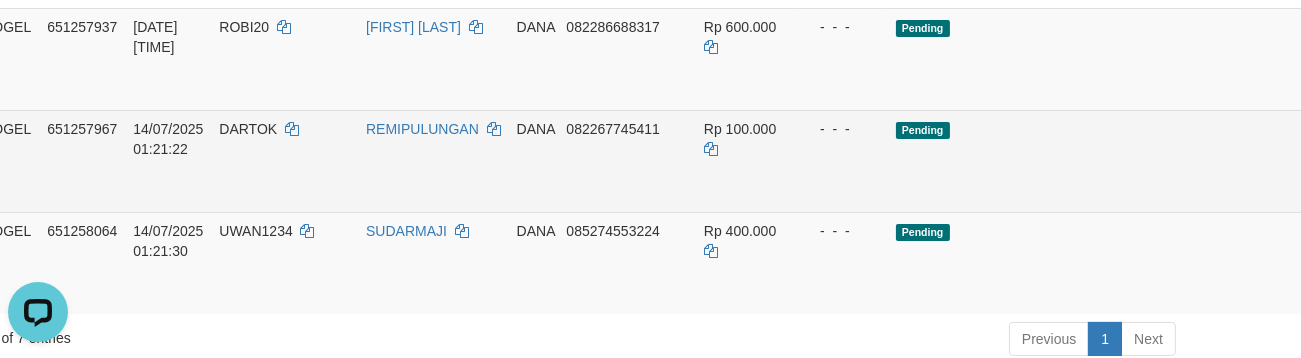 click on "Allow Grab" at bounding box center [1411, 139] 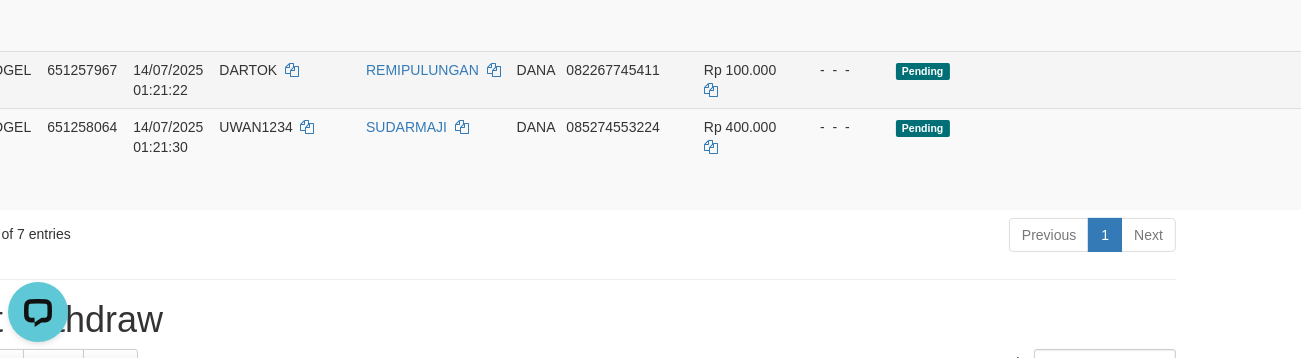 scroll, scrollTop: 766, scrollLeft: 110, axis: both 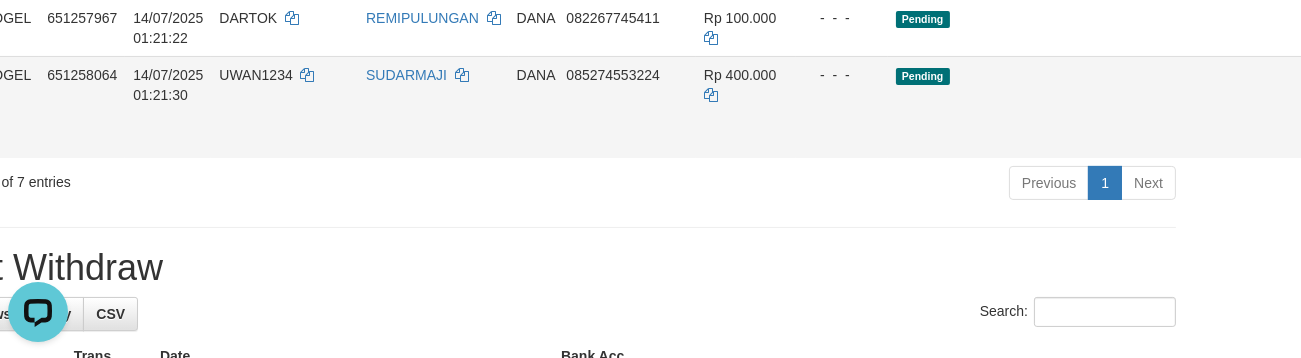 click on "Allow Grab" at bounding box center [1411, 85] 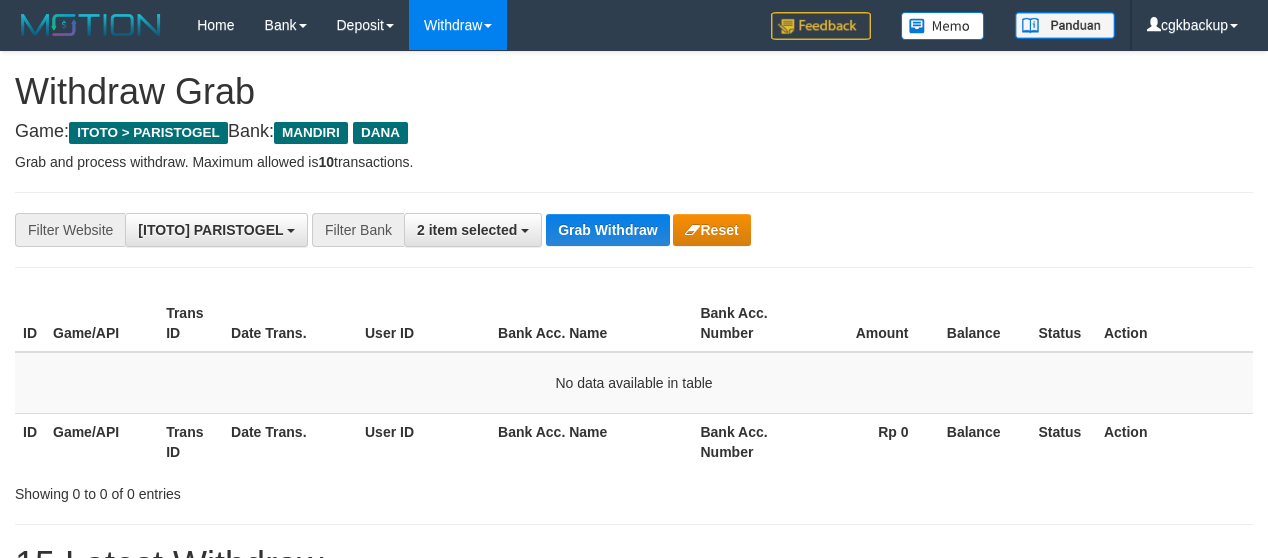 scroll, scrollTop: 0, scrollLeft: 0, axis: both 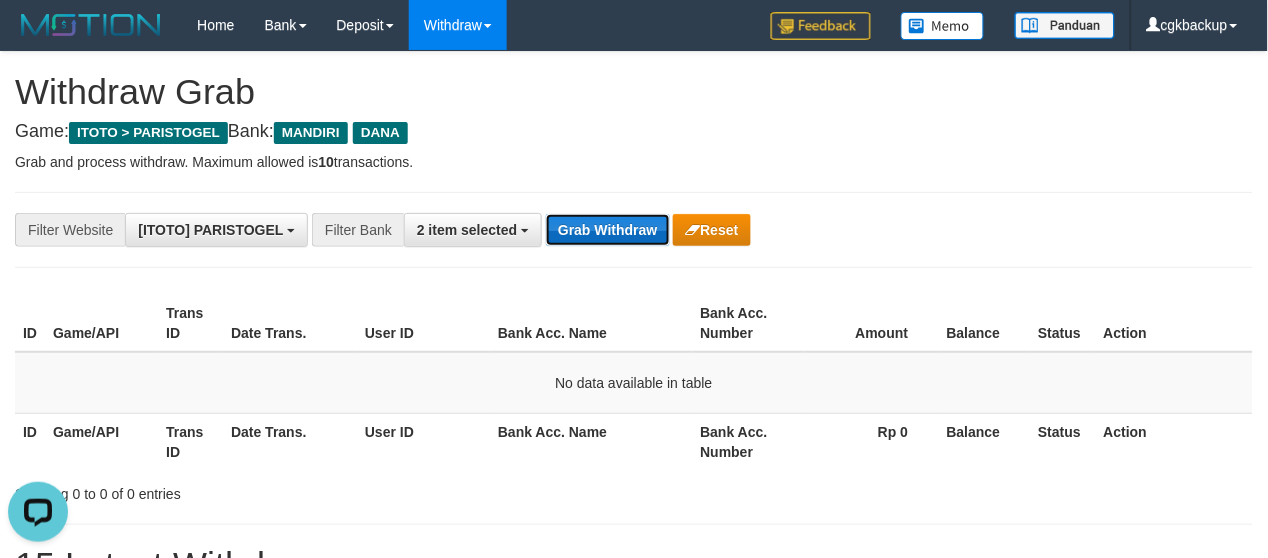 click on "Grab Withdraw" at bounding box center [607, 230] 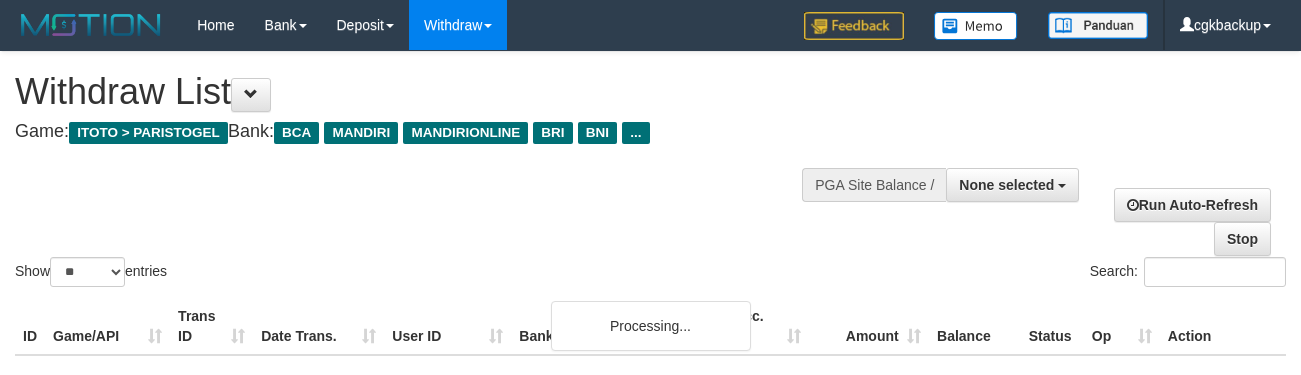 select 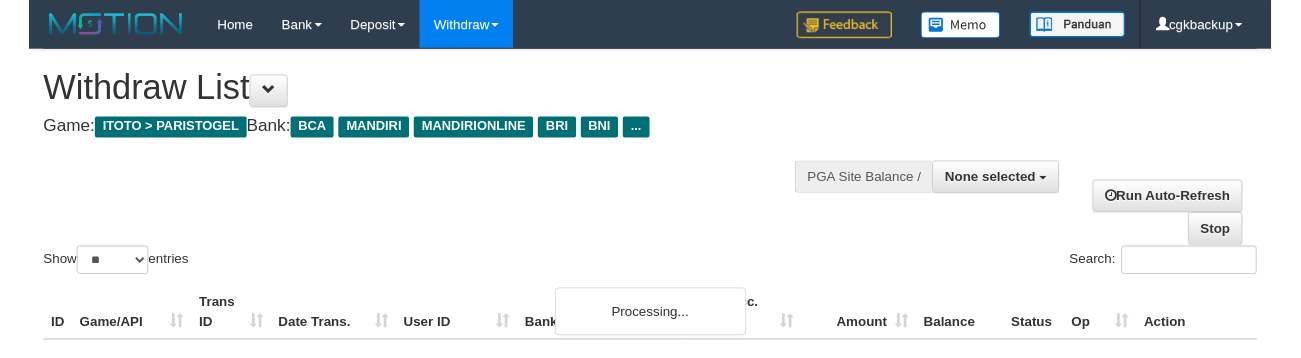 scroll, scrollTop: 716, scrollLeft: 101, axis: both 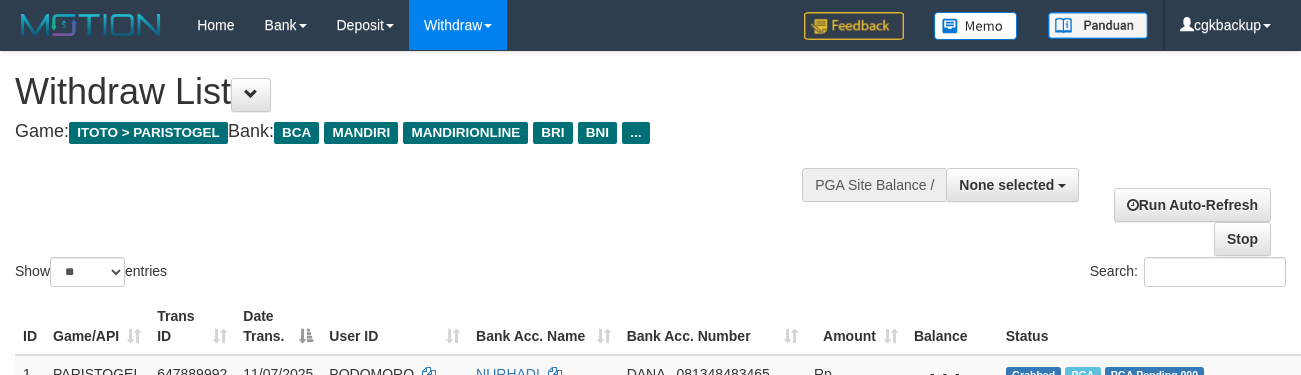 select 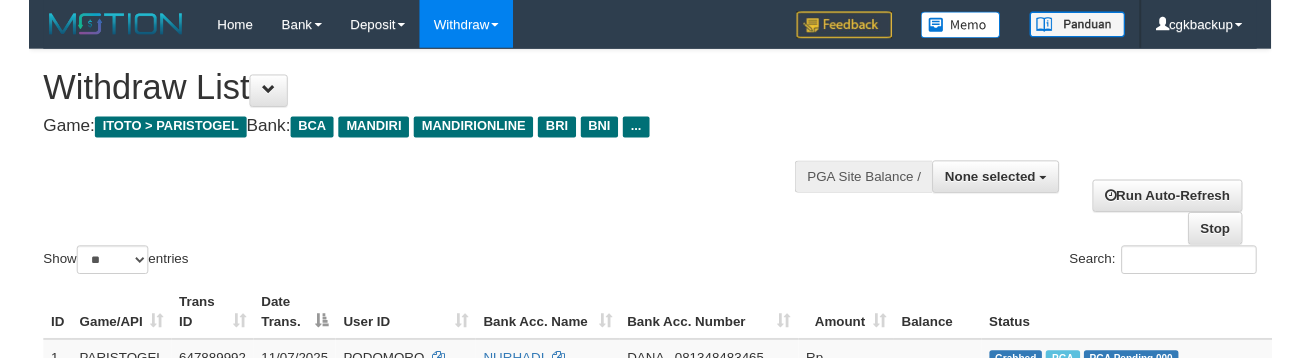 scroll, scrollTop: 706, scrollLeft: 92, axis: both 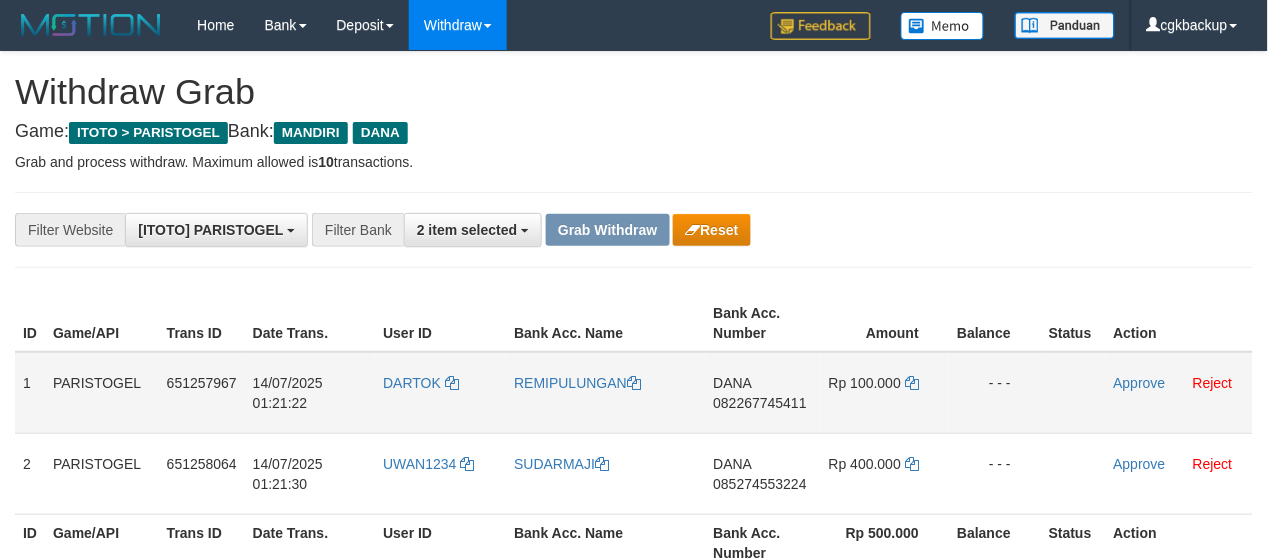 click on "DARTOK" at bounding box center [440, 393] 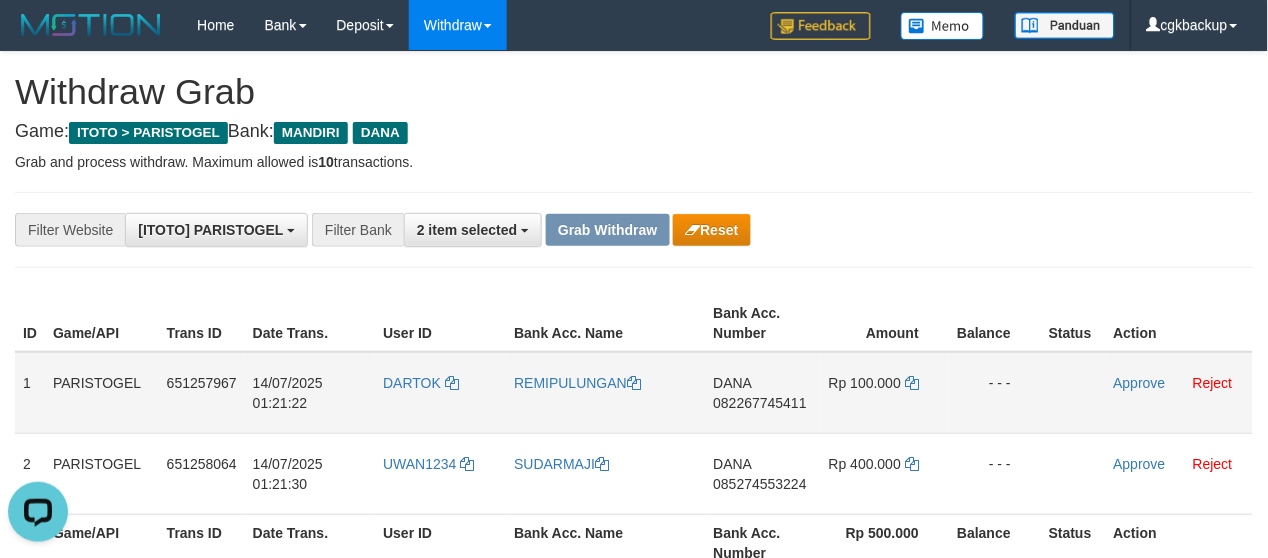 scroll, scrollTop: 0, scrollLeft: 0, axis: both 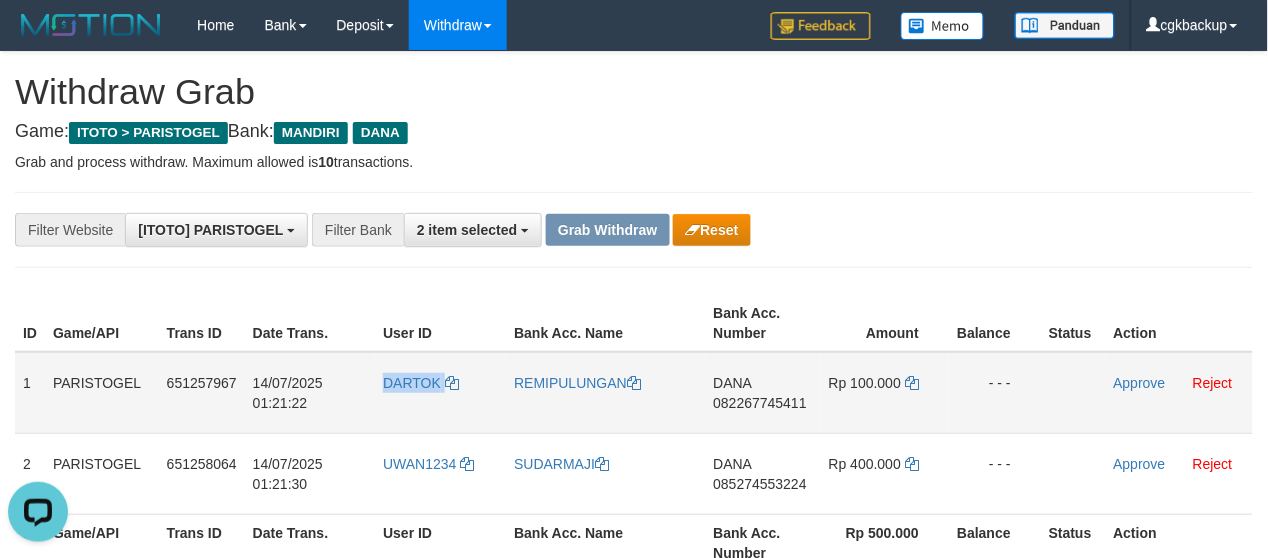 click on "DARTOK" at bounding box center [440, 393] 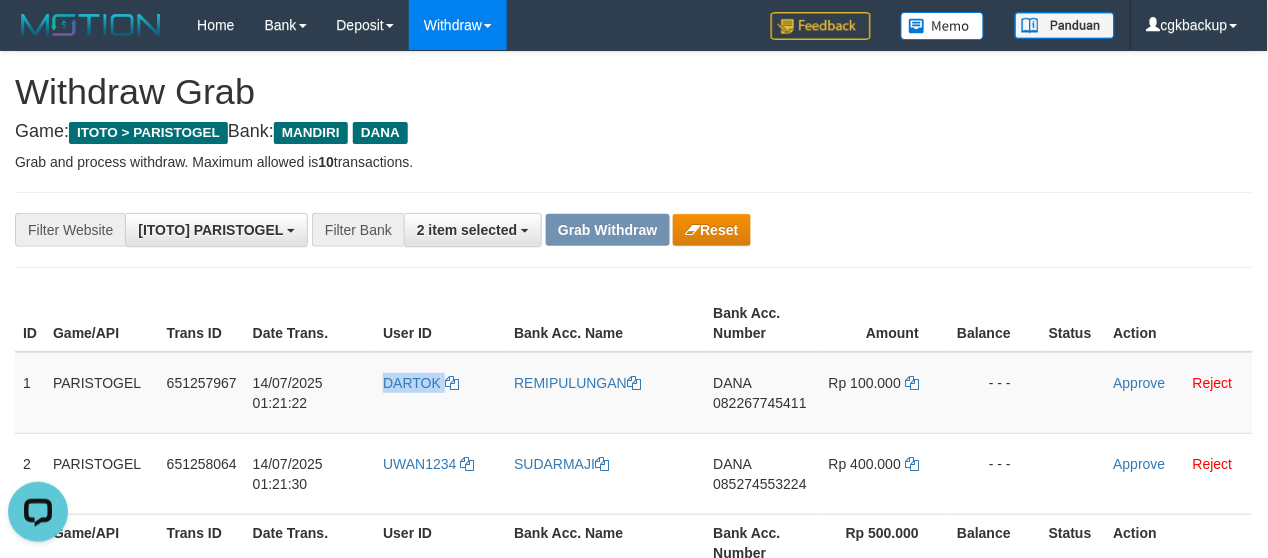 copy on "DARTOK" 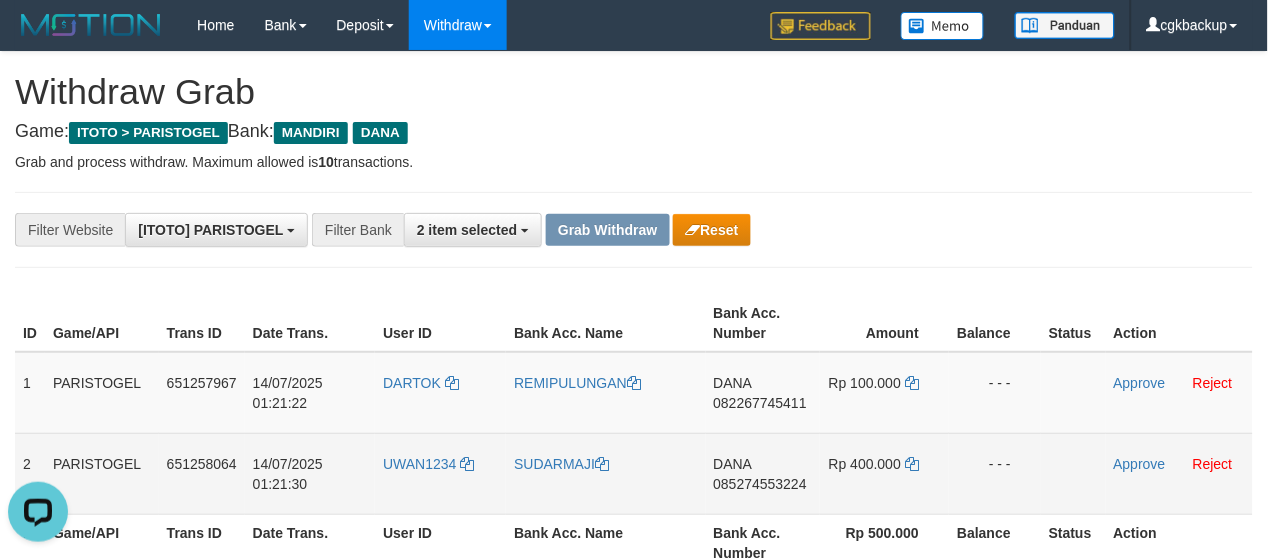 click on "UWAN1234" at bounding box center (440, 473) 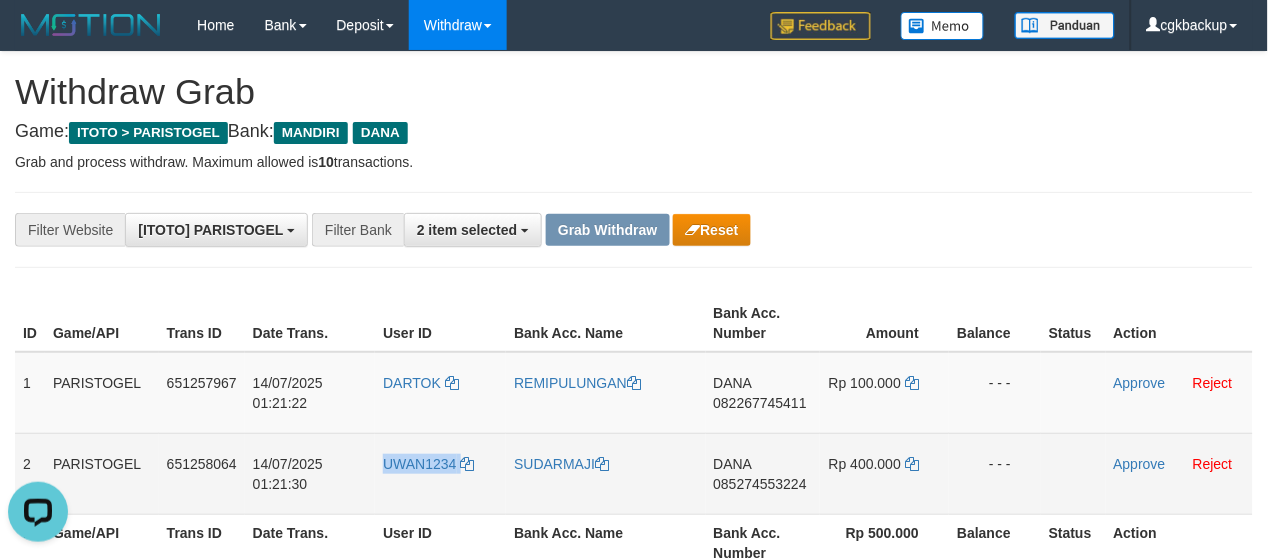 click on "UWAN1234" at bounding box center [440, 473] 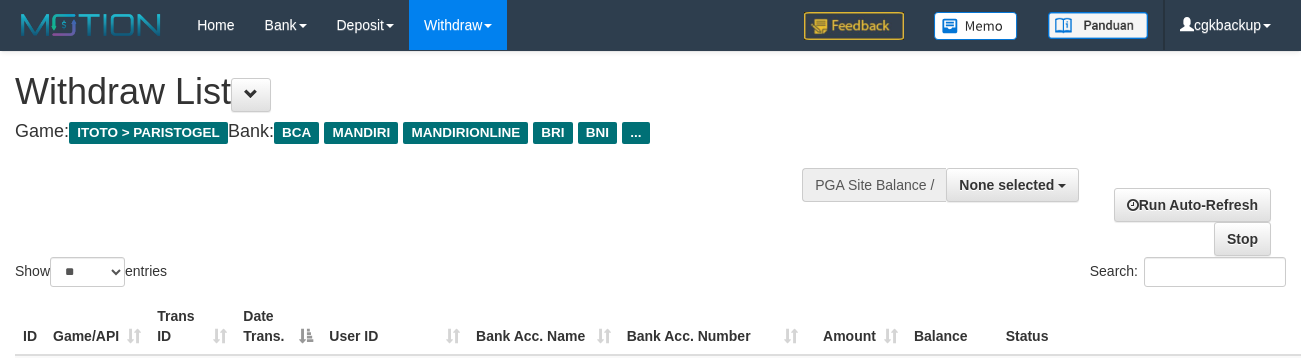 select 